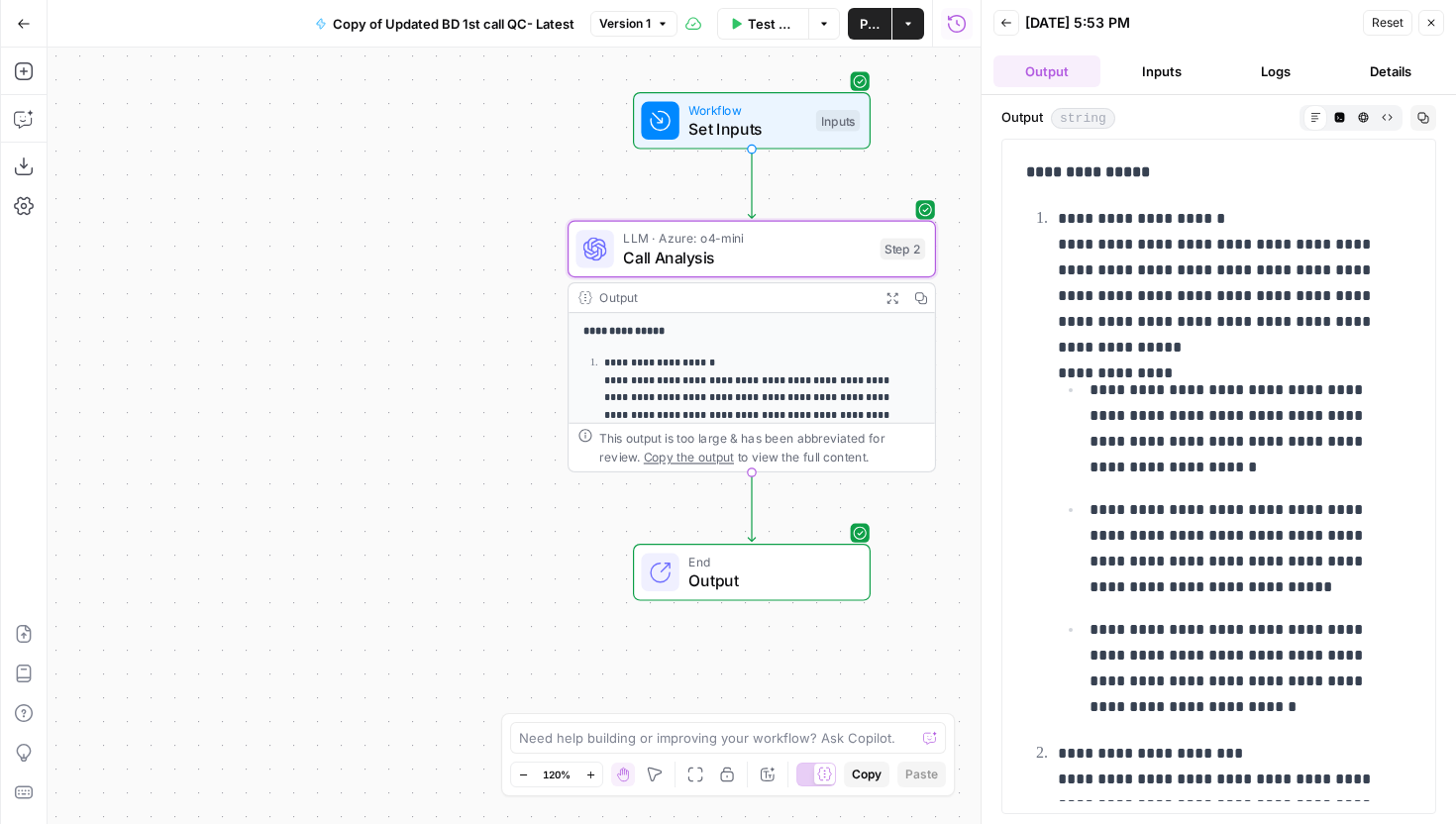 scroll, scrollTop: 0, scrollLeft: 0, axis: both 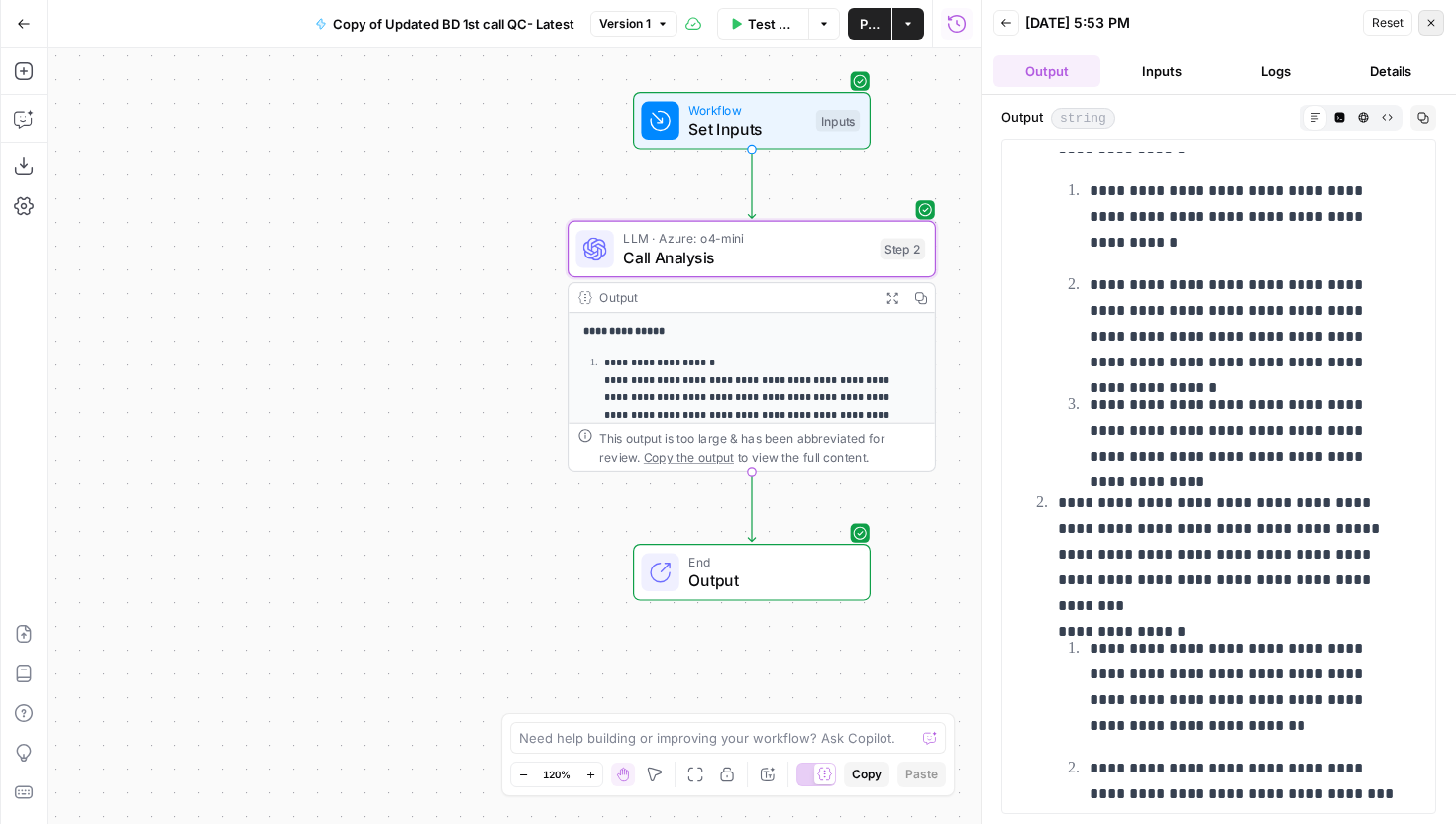 click 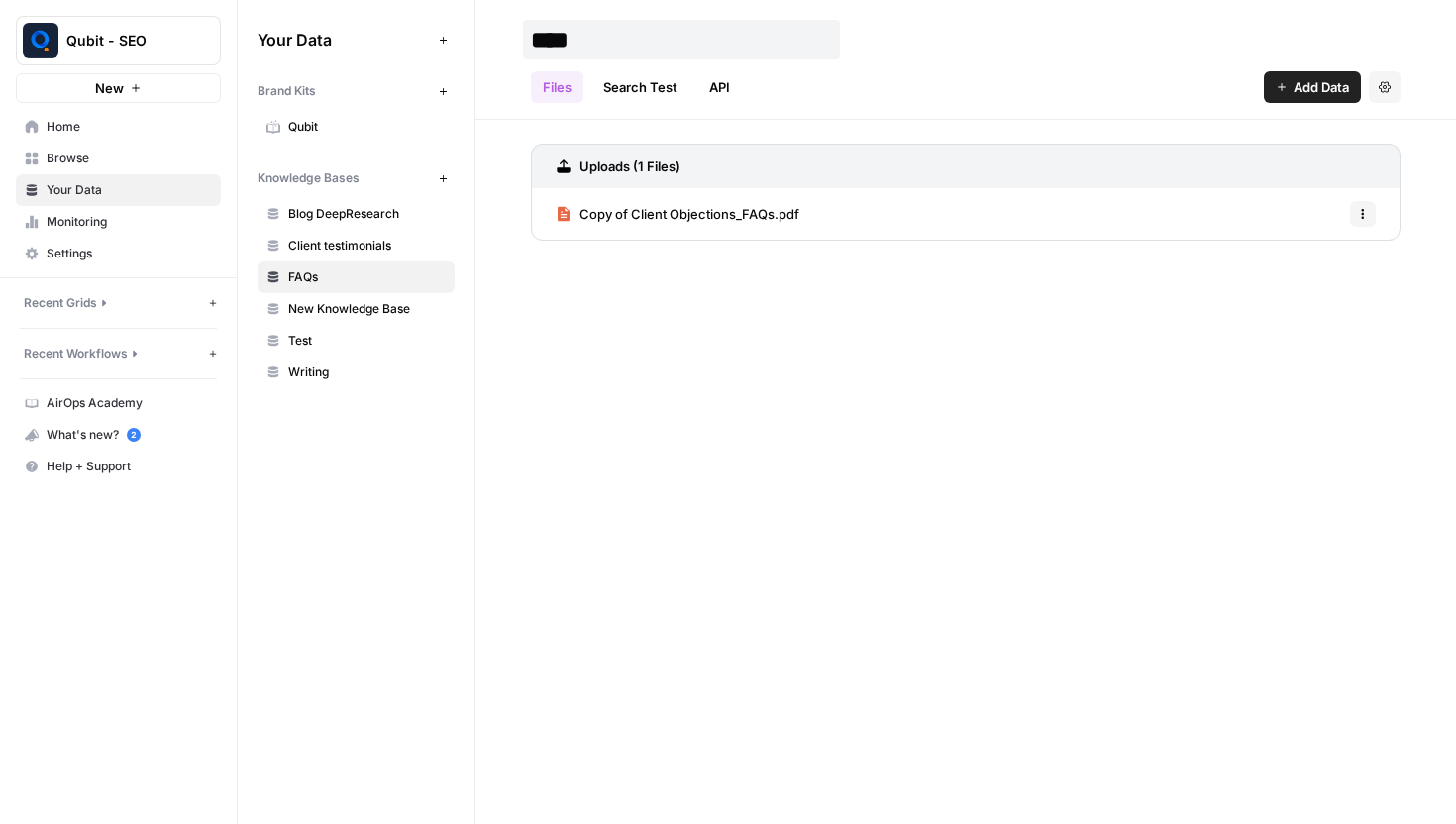 scroll, scrollTop: 0, scrollLeft: 0, axis: both 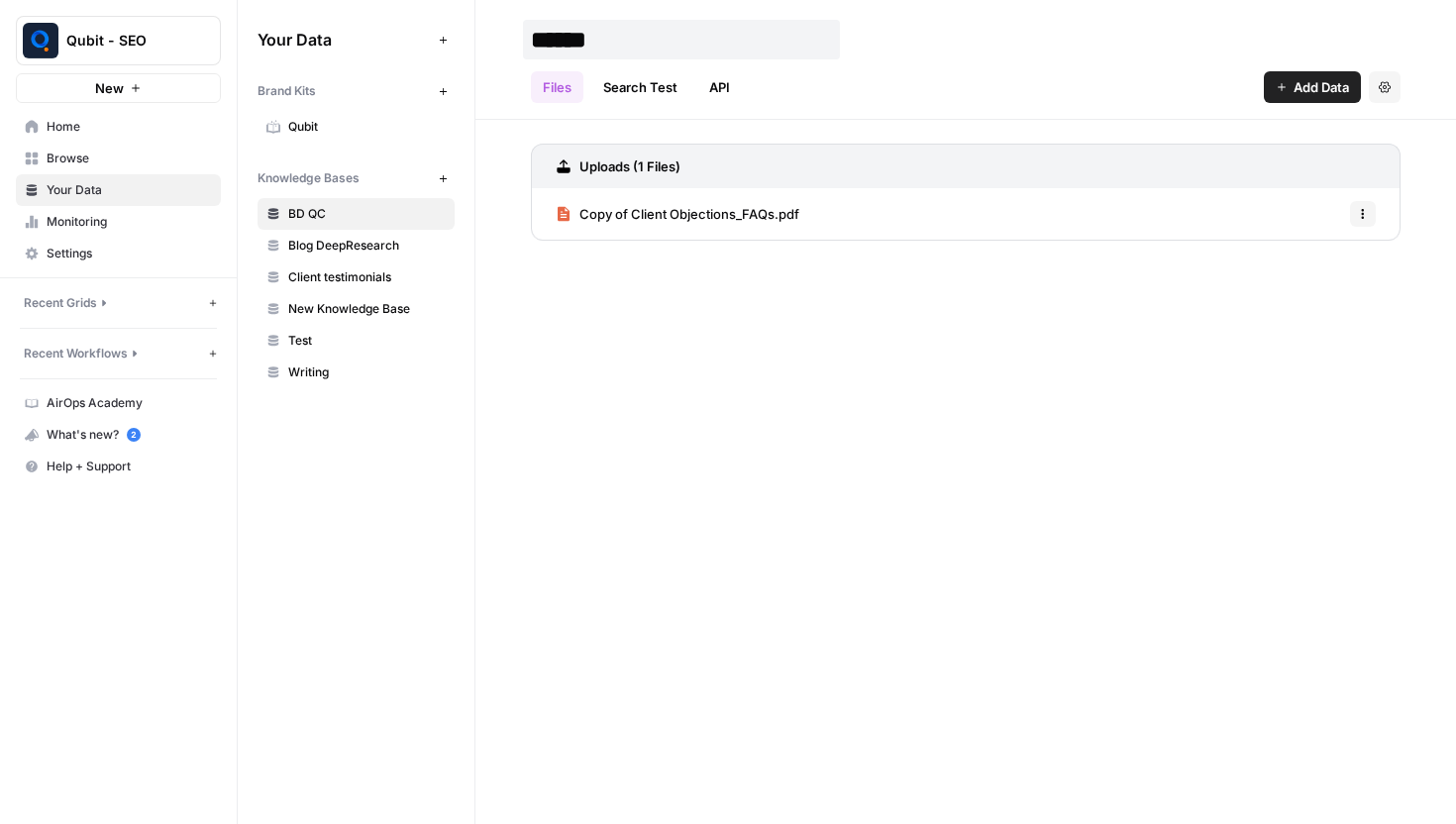 click on "******" at bounding box center [681, 40] 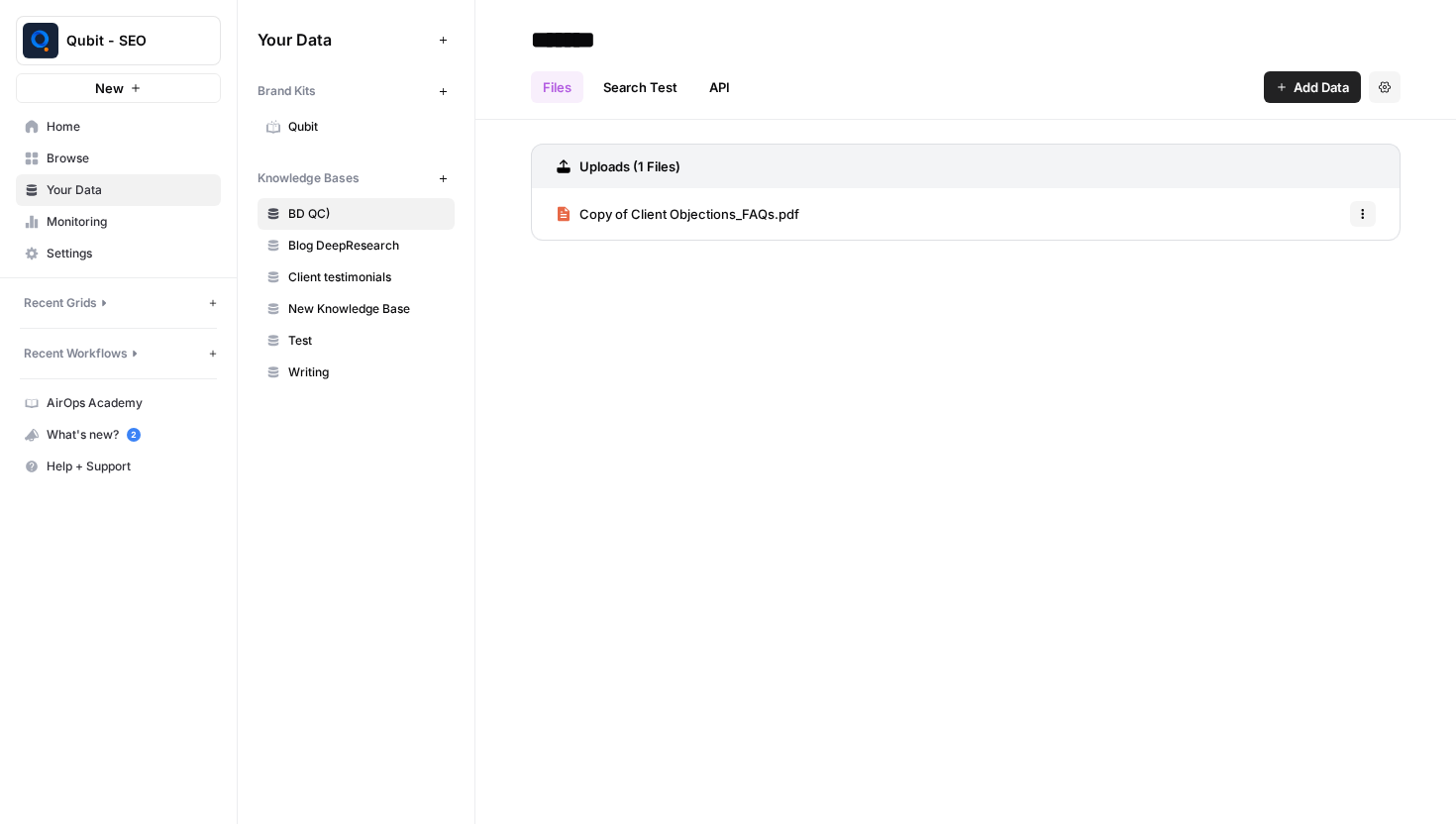 type on "*******" 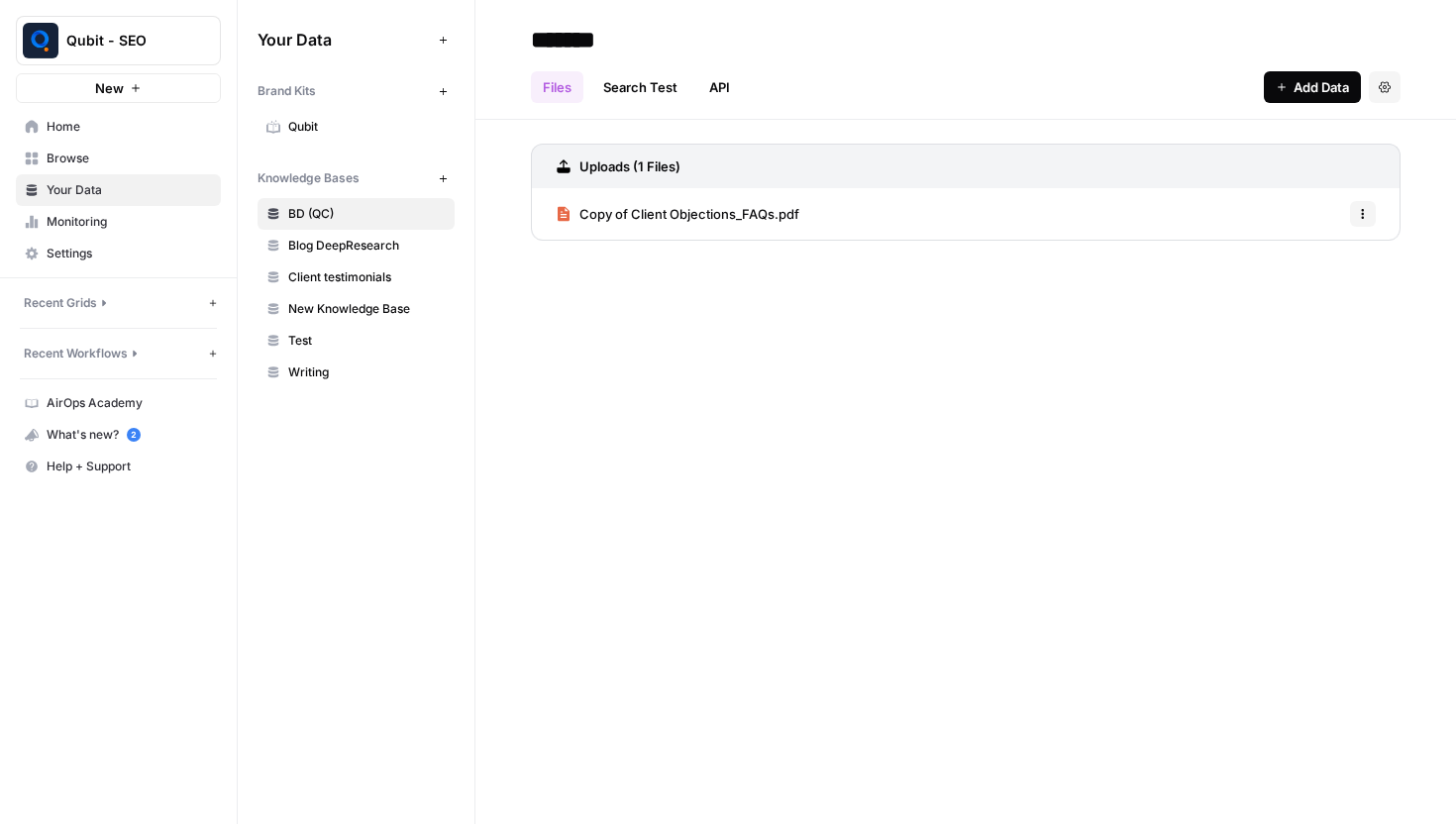 click on "Add Data" at bounding box center [1321, 87] 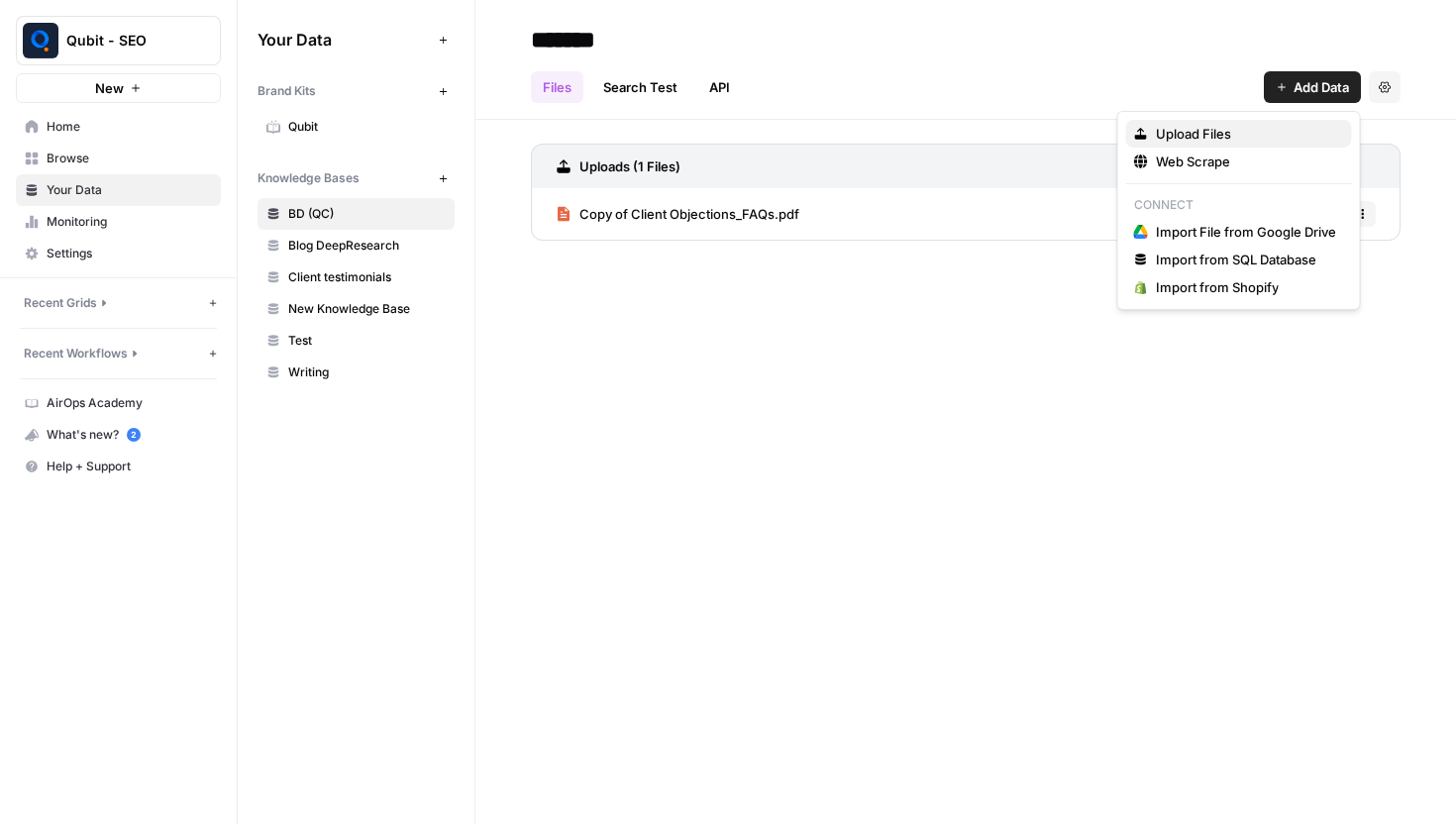click on "Upload Files" at bounding box center [1194, 134] 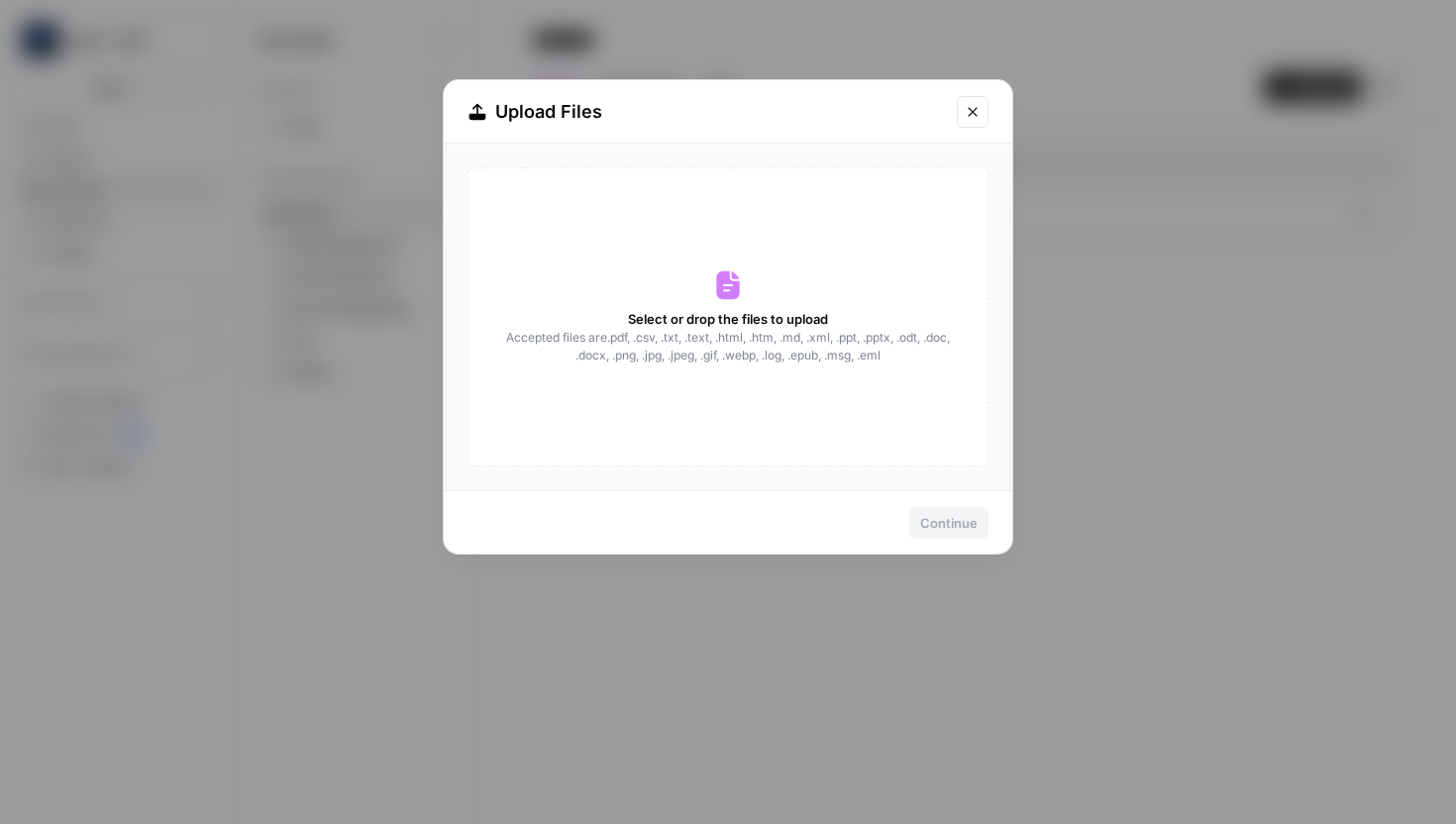 click 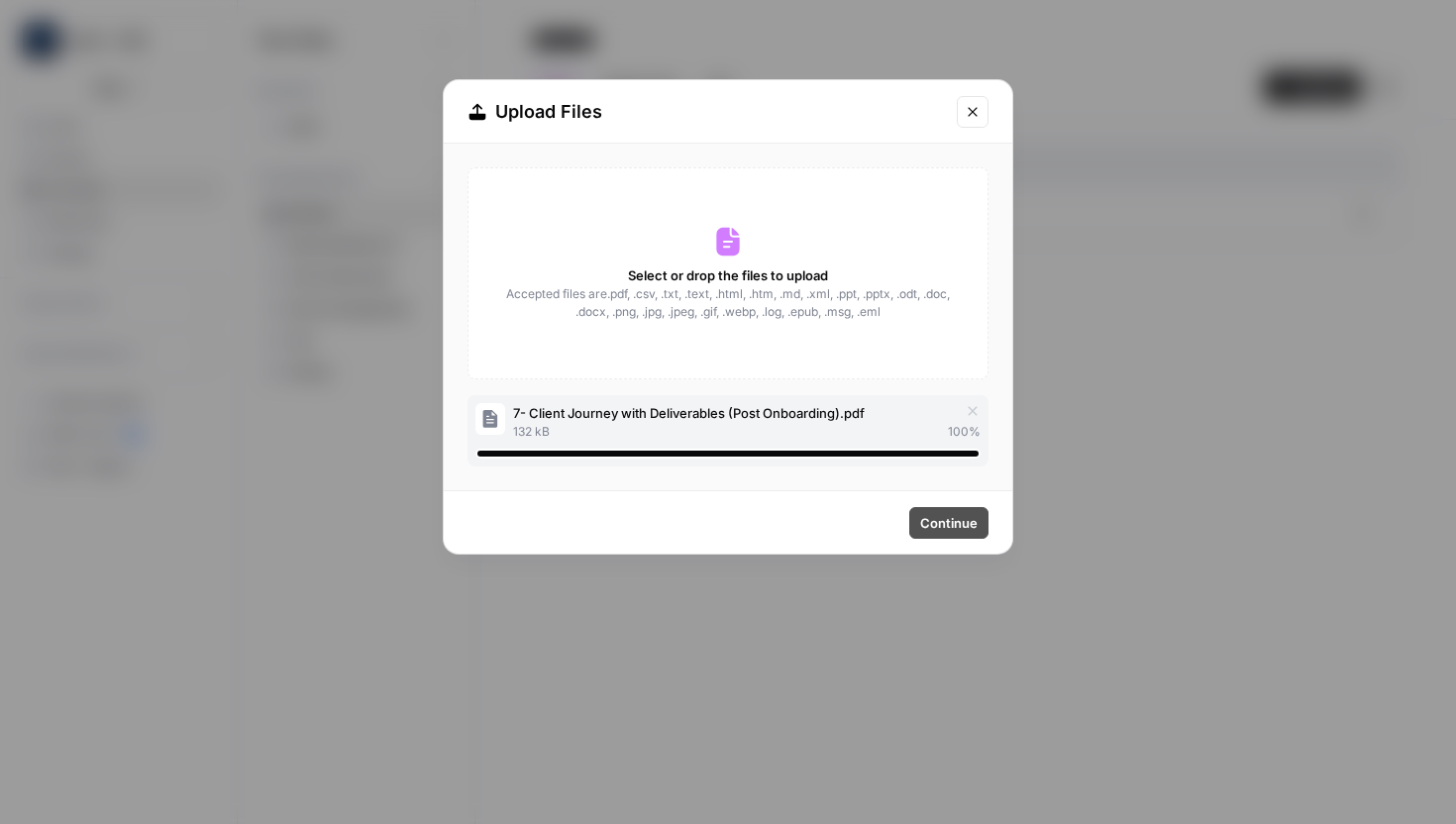 click on "Continue" at bounding box center (949, 523) 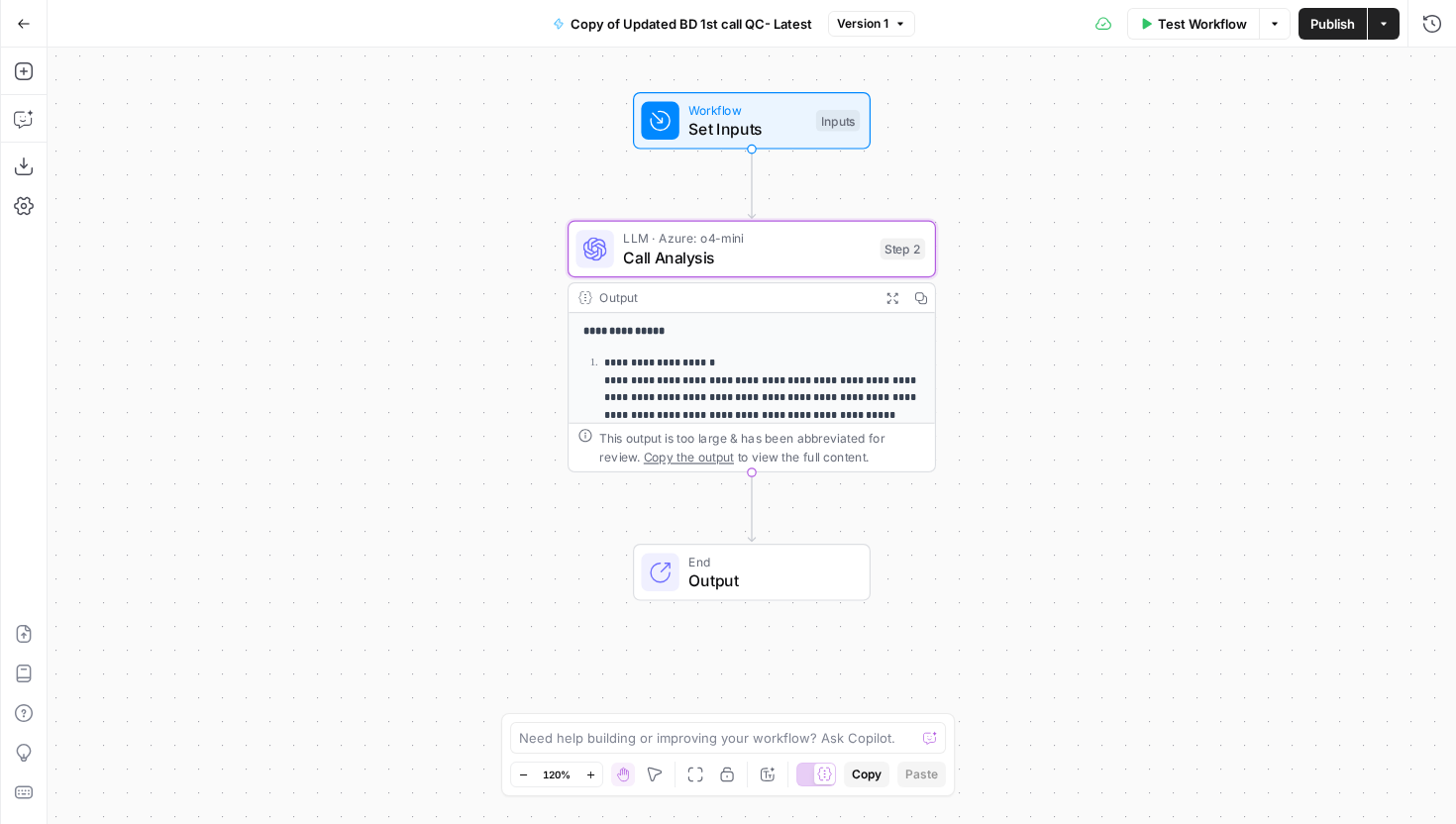scroll, scrollTop: 0, scrollLeft: 0, axis: both 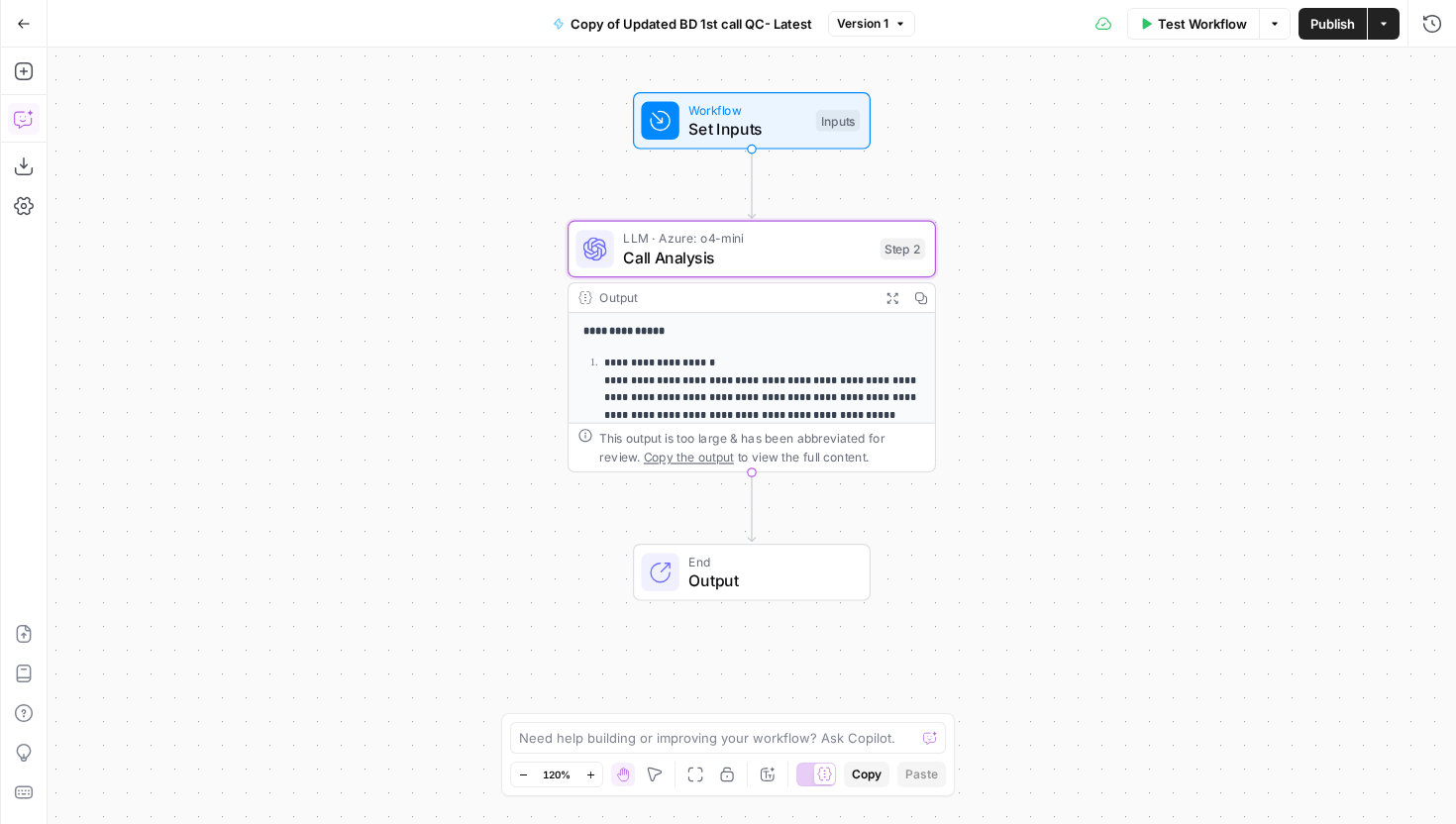 click 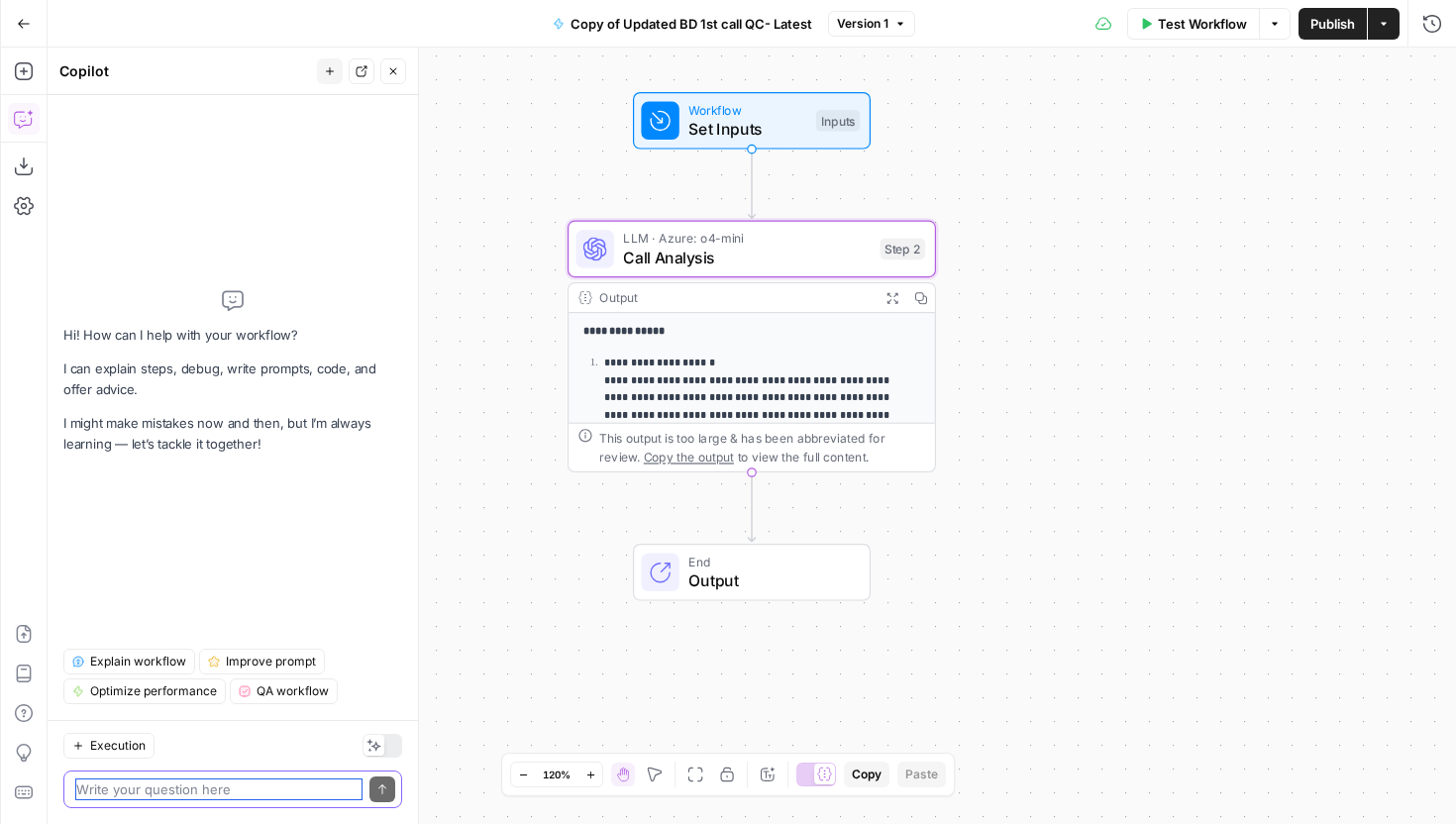 paste on "I have added two more documents in the knowledge base. One is Qubit value proposition document and another one is Qubit success stories. I want you to access these two documents as well from the knowledge base so that you can verify whether the BDM has explained the right value proposition to the client and have explained the success stories in a right manner. I have added one more document." 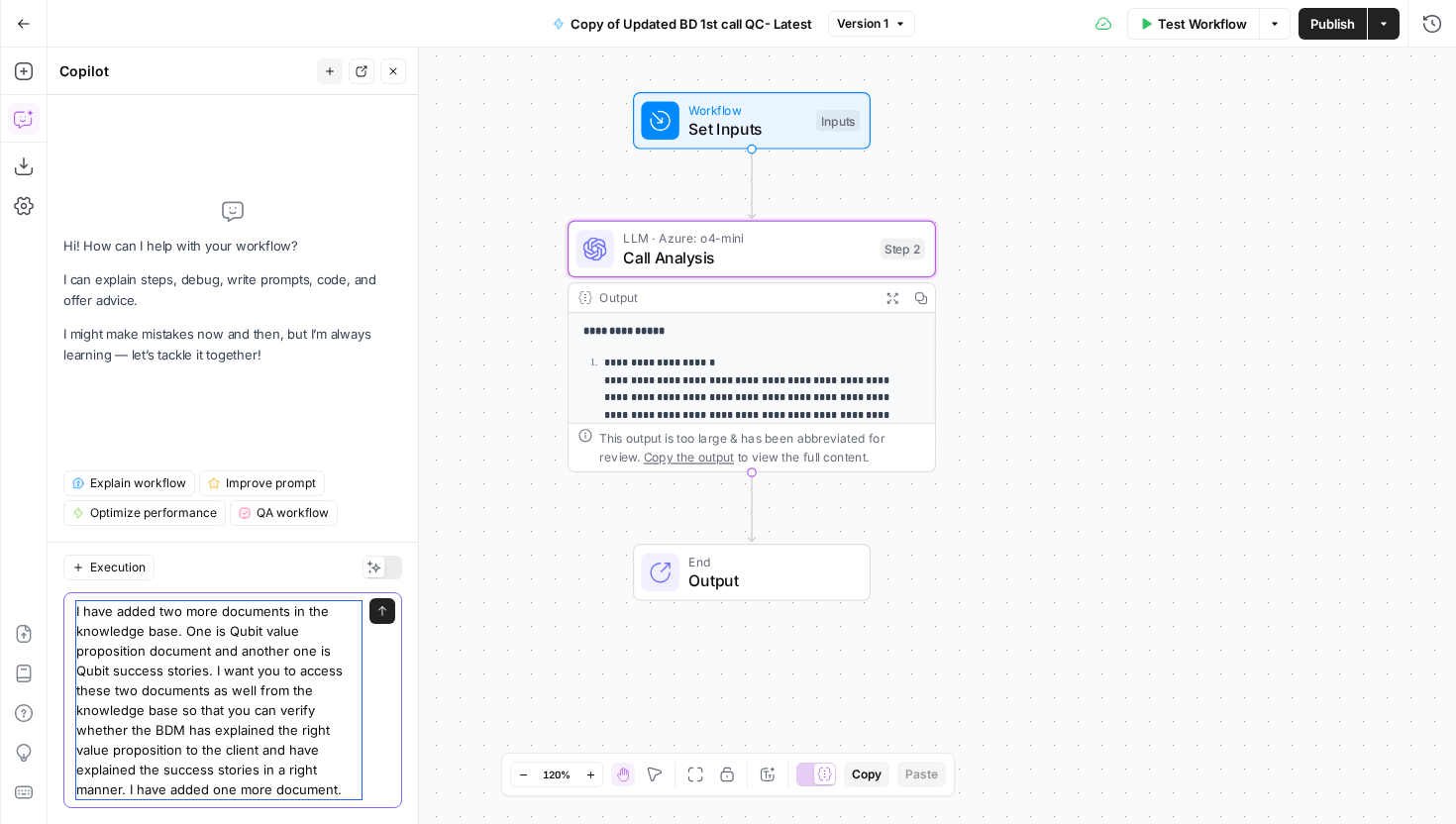 drag, startPoint x: 178, startPoint y: 611, endPoint x: 160, endPoint y: 611, distance: 18 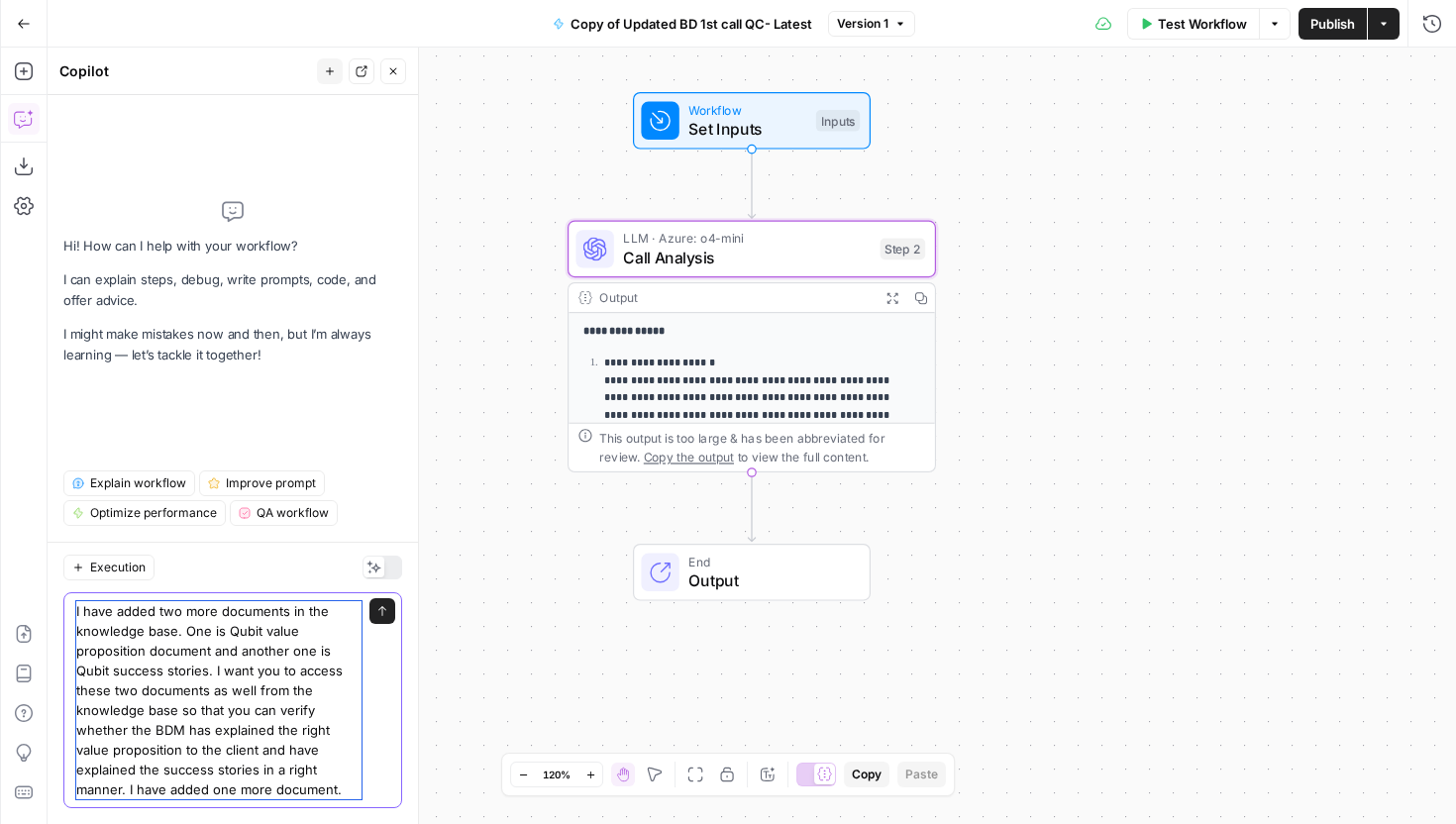 click on "I have added two more documents in the knowledge base. One is Qubit value proposition document and another one is Qubit success stories. I want you to access these two documents as well from the knowledge base so that you can verify whether the BDM has explained the right value proposition to the client and have explained the success stories in a right manner. I have added one more document." at bounding box center (219, 700) 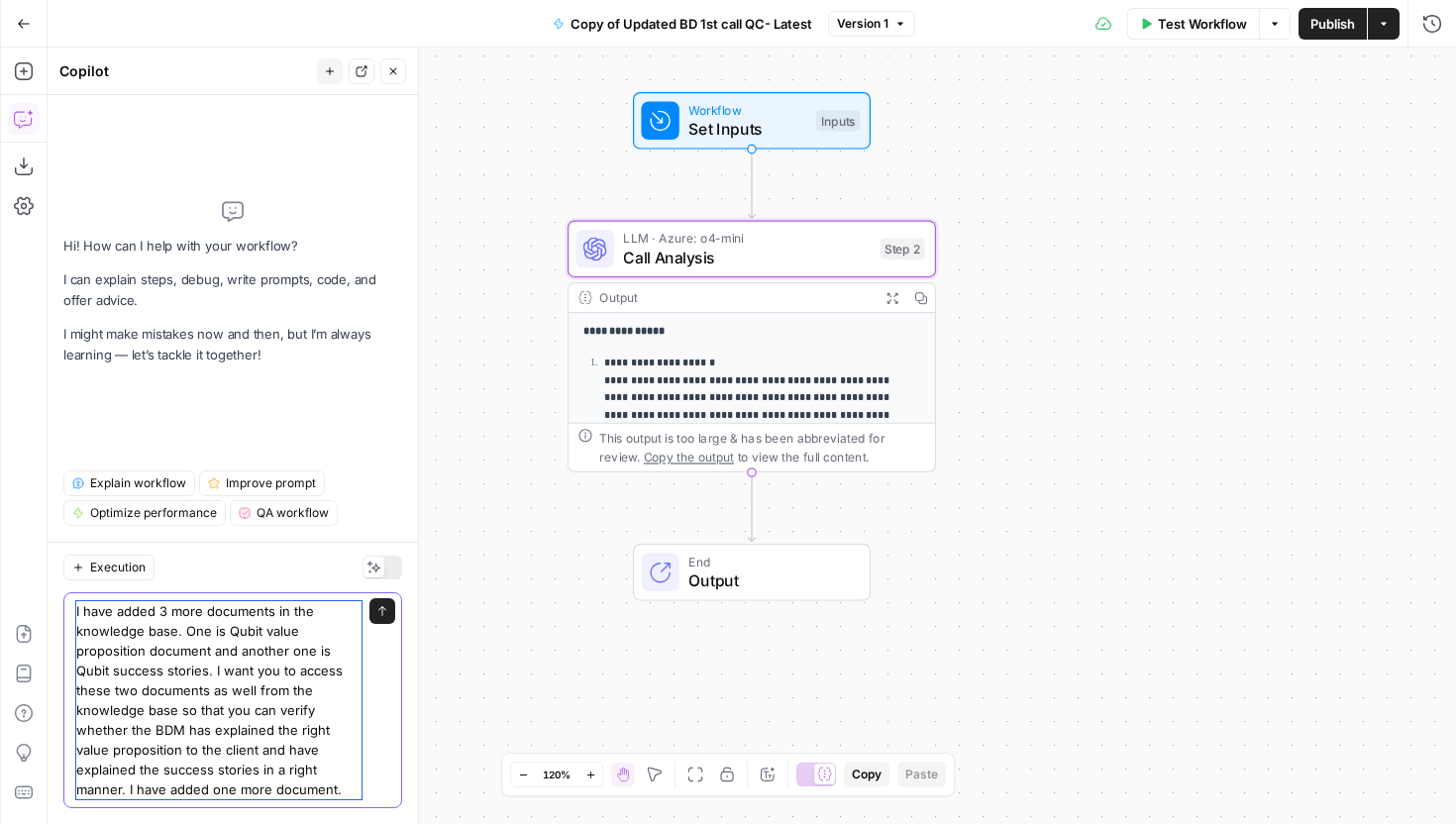 click on "I have added 3 more documents in the knowledge base. One is Qubit value proposition document and another one is Qubit success stories. I want you to access these two documents as well from the knowledge base so that you can verify whether the BDM has explained the right value proposition to the client and have explained the success stories in a right manner. I have added one more document." at bounding box center [219, 700] 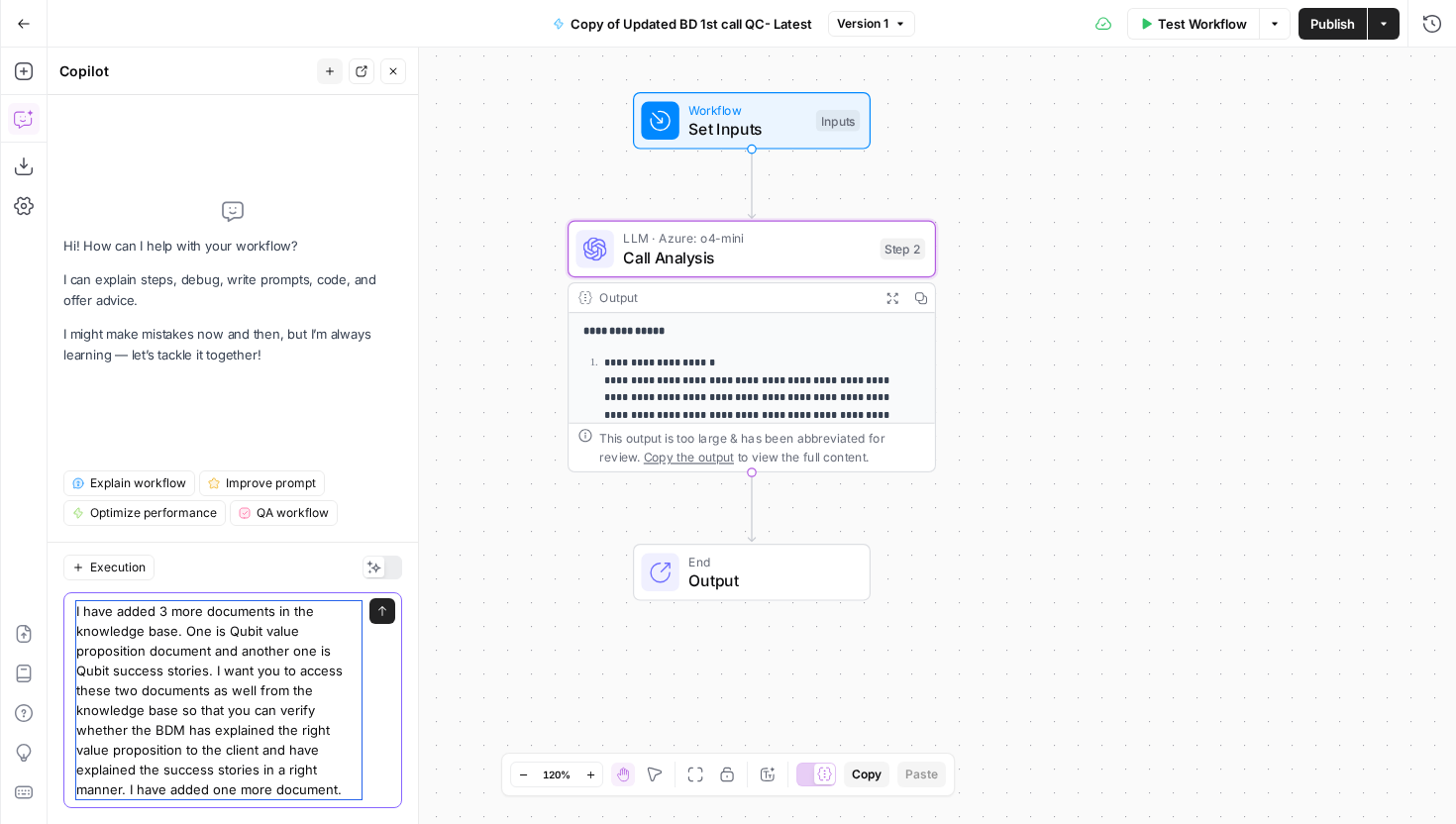 drag, startPoint x: 237, startPoint y: 650, endPoint x: 215, endPoint y: 655, distance: 22.561028 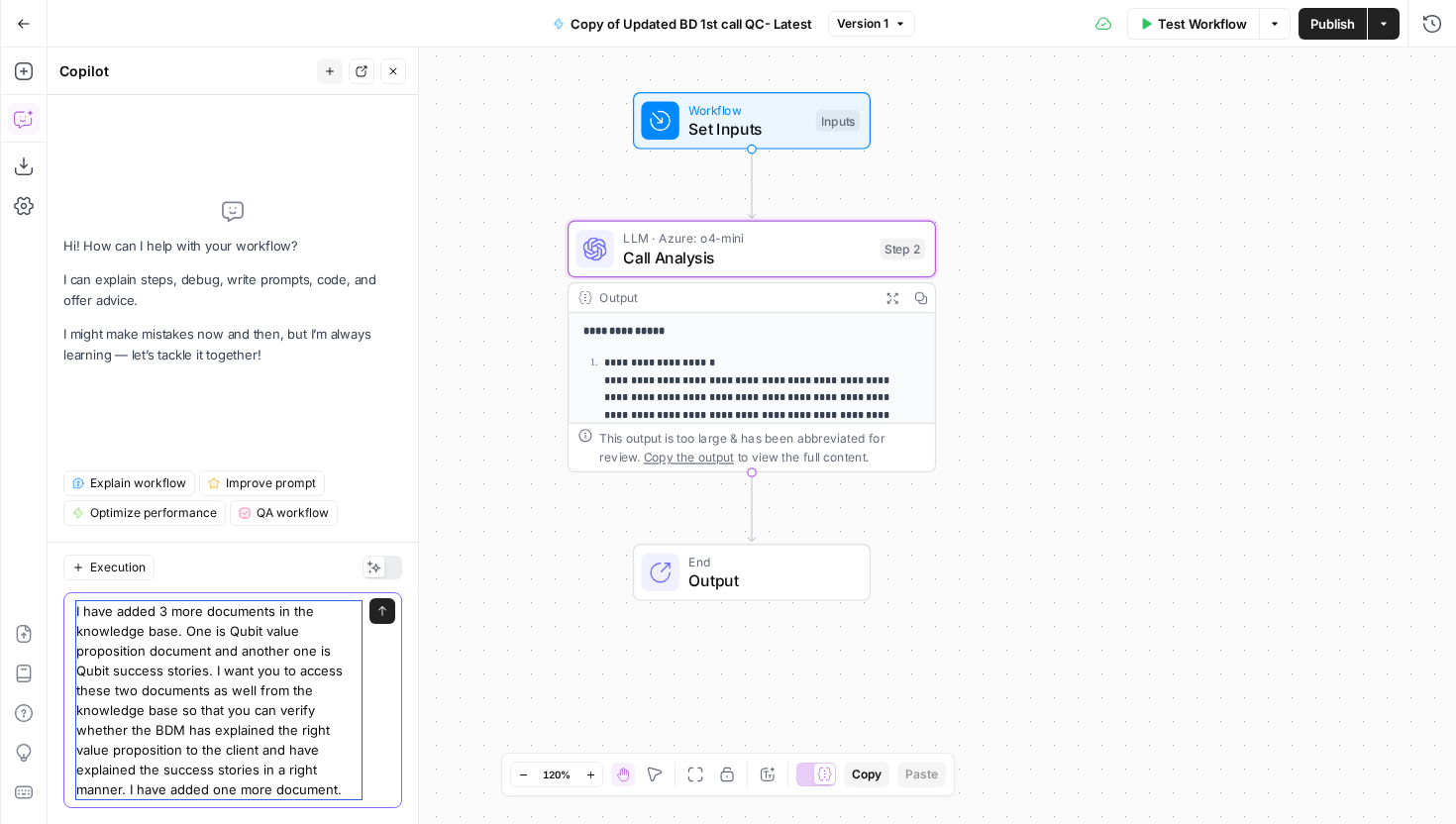 click on "I have added 3 more documents in the knowledge base. One is Qubit value proposition document and another one is Qubit success stories. I want you to access these two documents as well from the knowledge base so that you can verify whether the BDM has explained the right value proposition to the client and have explained the success stories in a right manner. I have added one more document." at bounding box center (219, 700) 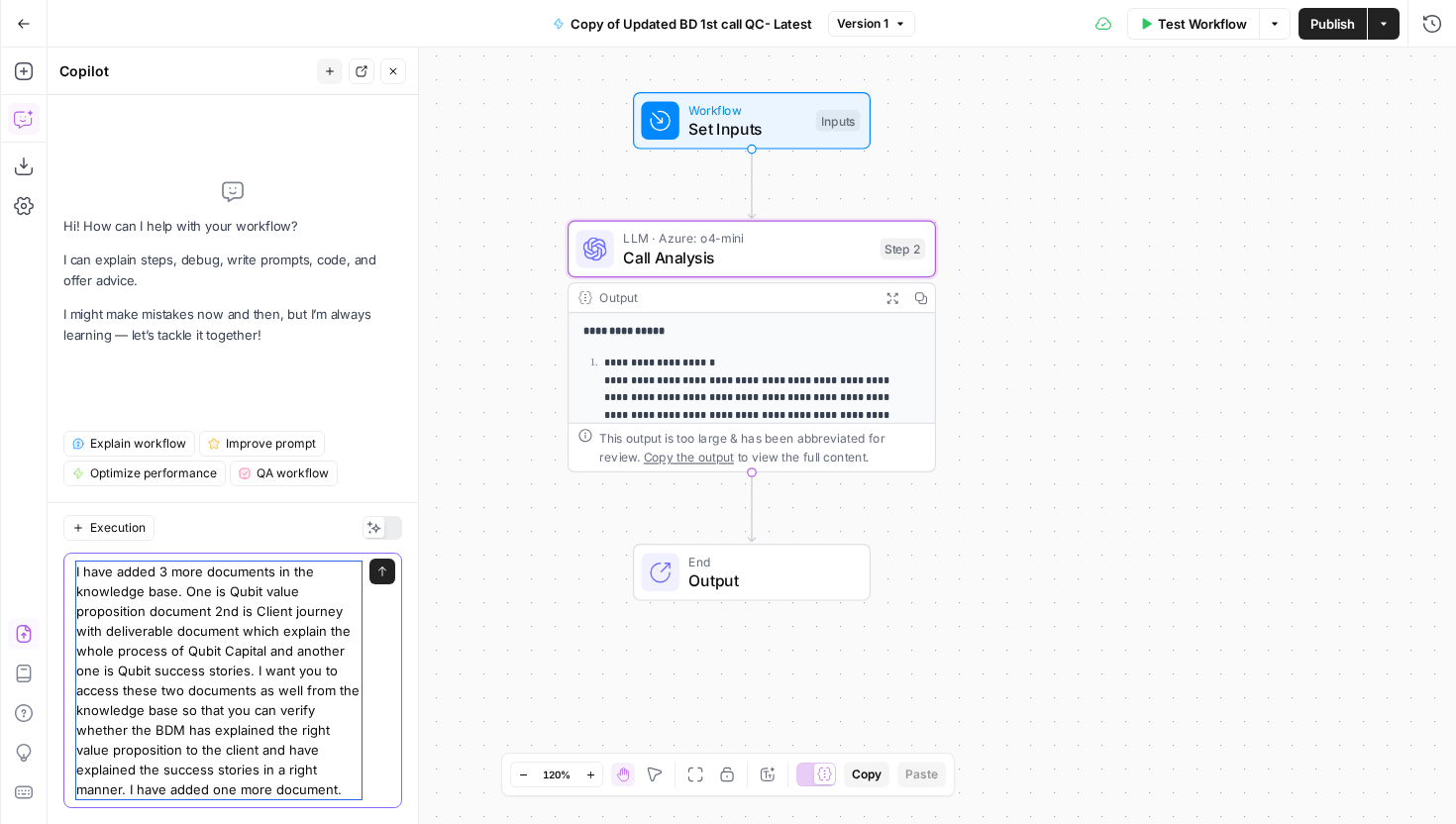 click on "I have added 3 more documents in the knowledge base. One is Qubit value proposition document 2nd is Client journey with deliverable document which explain the whole process of Qubit Capital and another one is Qubit success stories. I want you to access these two documents as well from the knowledge base so that you can verify whether the BDM has explained the right value proposition to the client and have explained the success stories in a right manner. I have added one more document." at bounding box center [219, 680] 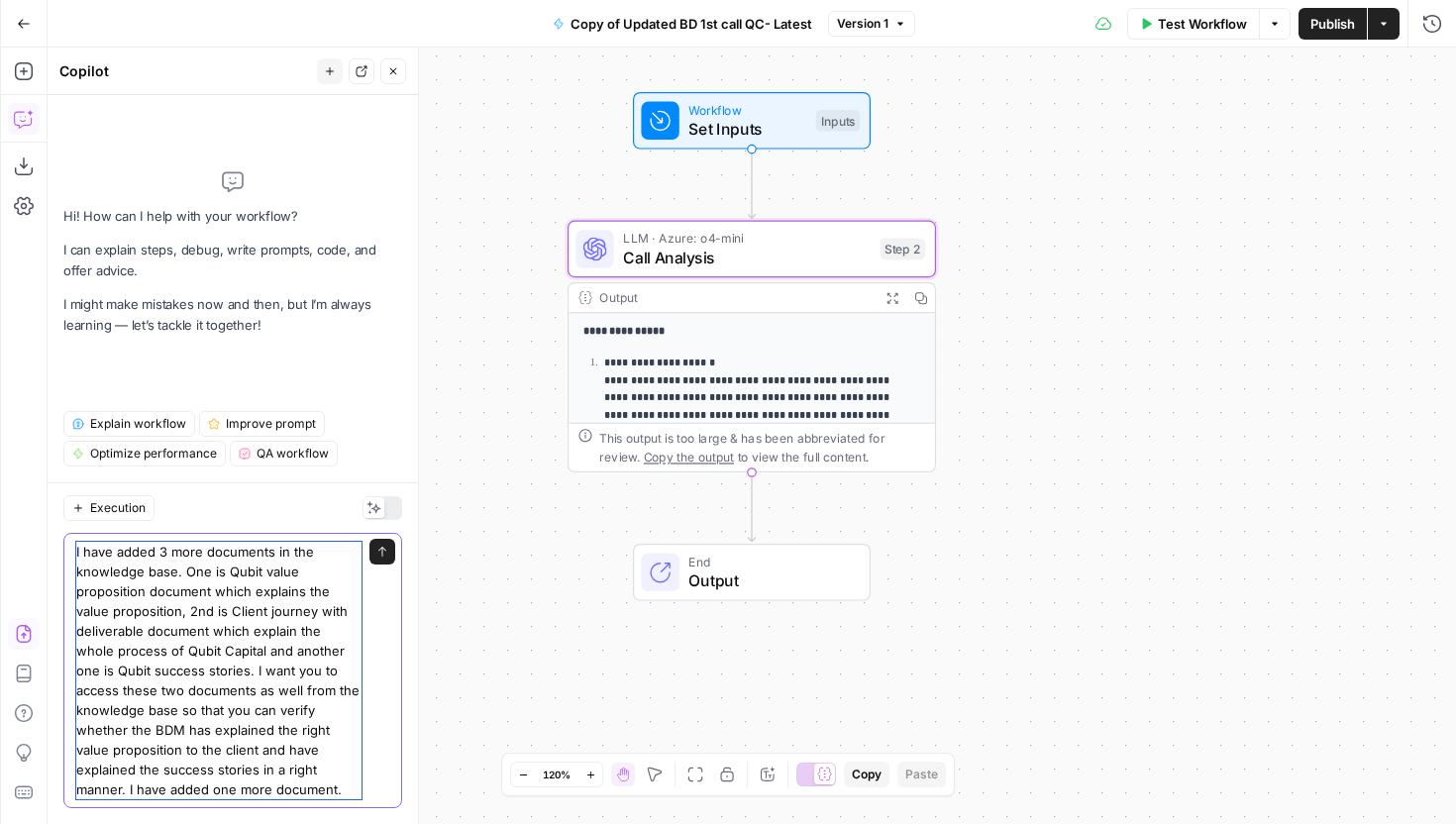 click on "I have added 3 more documents in the knowledge base. One is Qubit value proposition document which explains the value proposition, 2nd is Client journey with deliverable document which explain the whole process of Qubit Capital and another one is Qubit success stories. I want you to access these two documents as well from the knowledge base so that you can verify whether the BDM has explained the right value proposition to the client and have explained the success stories in a right manner. I have added one more document." at bounding box center [219, 670] 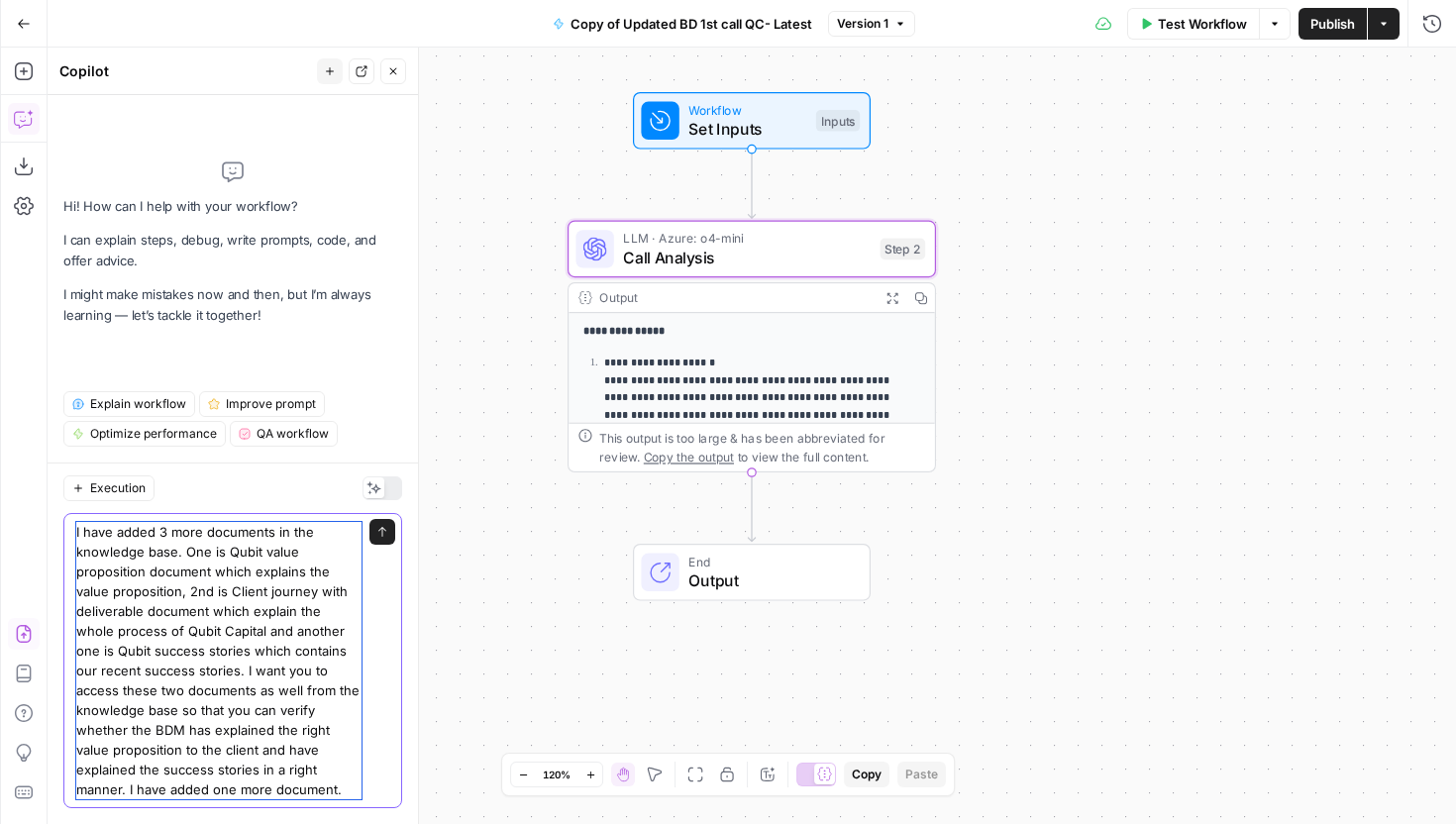 drag, startPoint x: 134, startPoint y: 688, endPoint x: 115, endPoint y: 686, distance: 19.104973 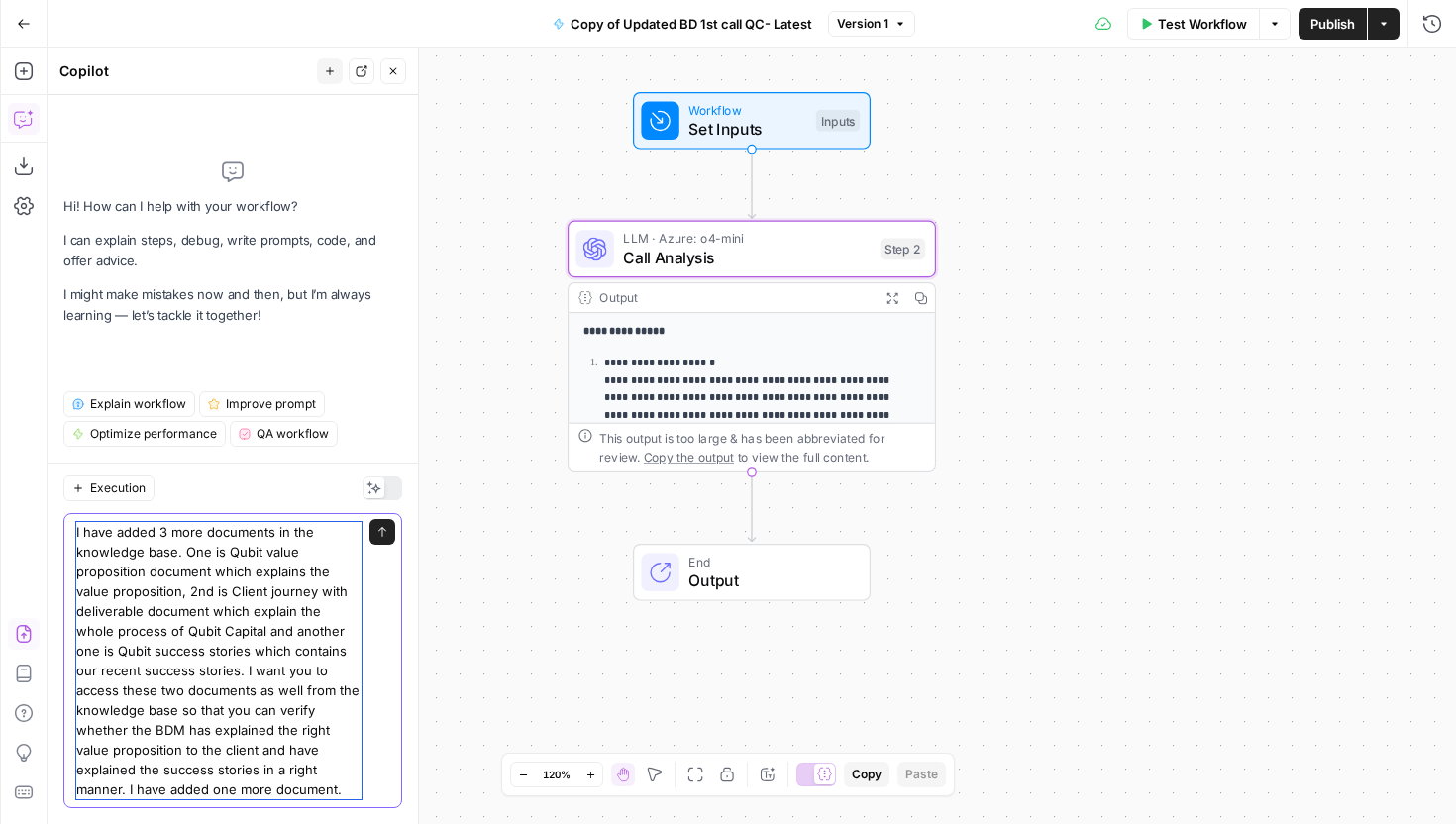 click on "I have added 3 more documents in the knowledge base. One is Qubit value proposition document which explains the value proposition, 2nd is Client journey with deliverable document which explain the whole process of Qubit Capital and another one is Qubit success stories which contains our recent success stories. I want you to access these two documents as well from the knowledge base so that you can verify whether the BDM has explained the right value proposition to the client and have explained the success stories in a right manner. I have added one more document." at bounding box center [219, 661] 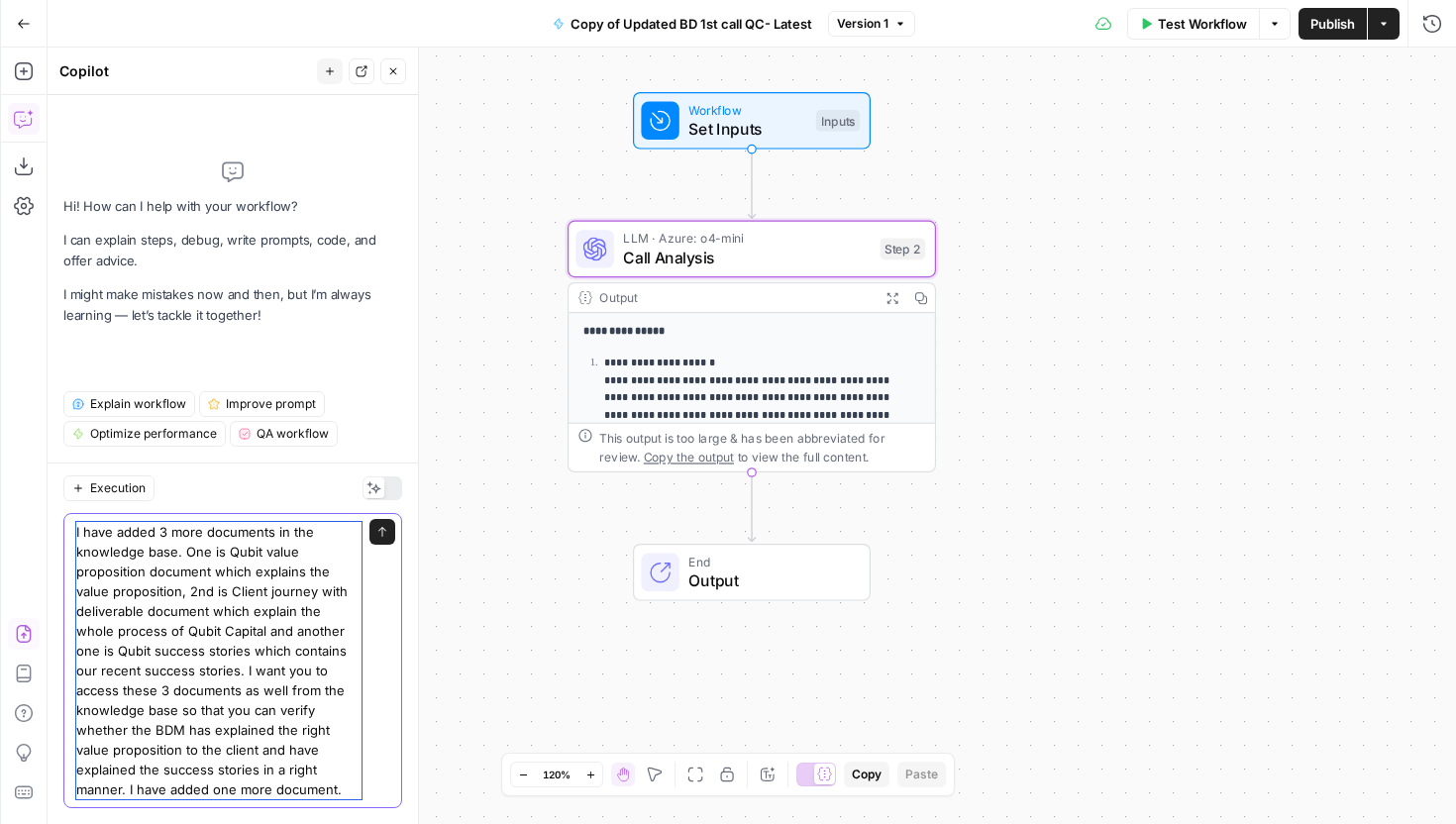 click on "I have added 3 more documents in the knowledge base. One is Qubit value proposition document which explains the value proposition, 2nd is Client journey with deliverable document which explain the whole process of Qubit Capital and another one is Qubit success stories which contains our recent success stories. I want you to access these 3 documents as well from the knowledge base so that you can verify whether the BDM has explained the right value proposition to the client and have explained the success stories in a right manner. I have added one more document." at bounding box center (219, 661) 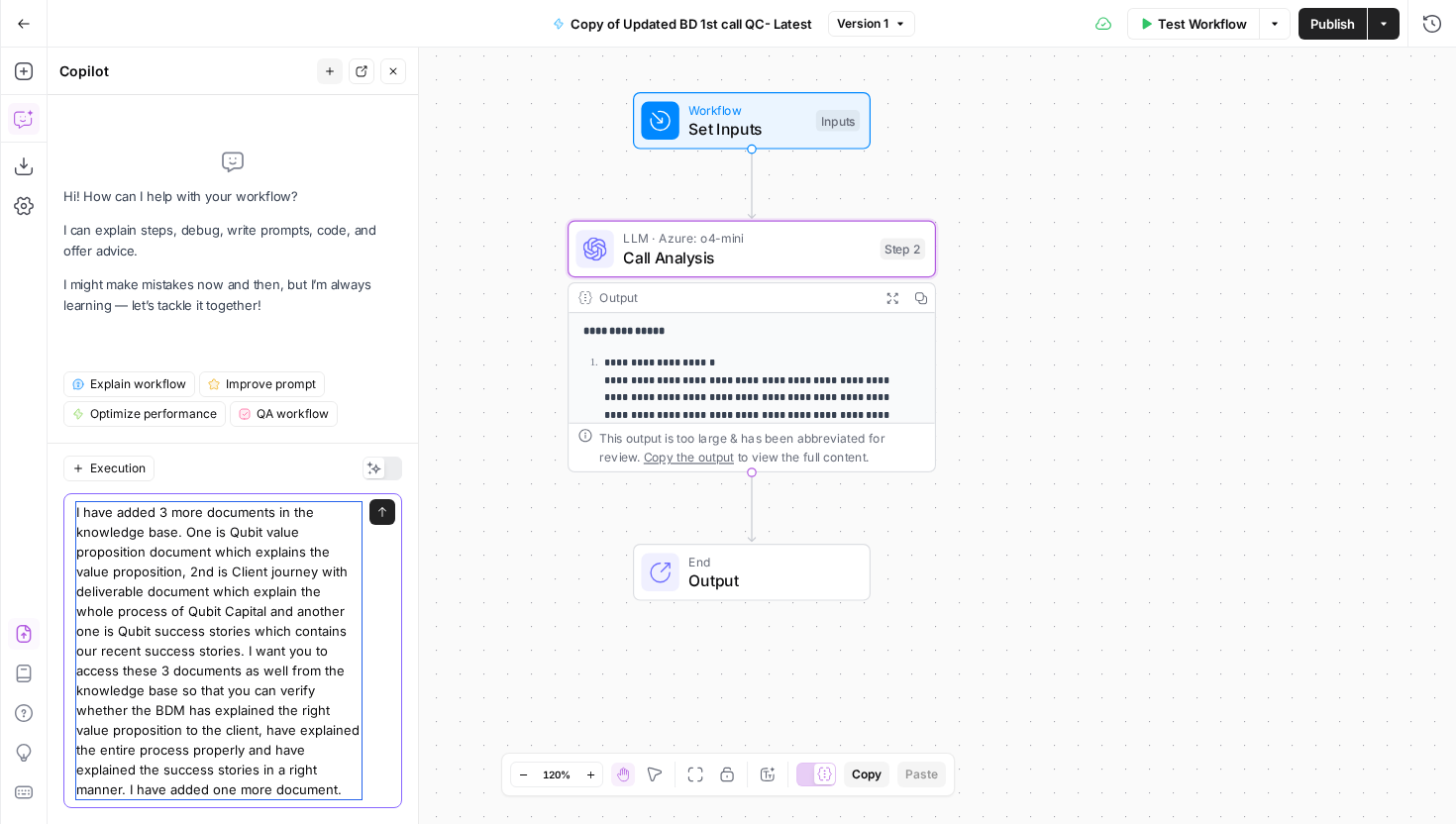 drag, startPoint x: 264, startPoint y: 793, endPoint x: 305, endPoint y: 763, distance: 50.80354 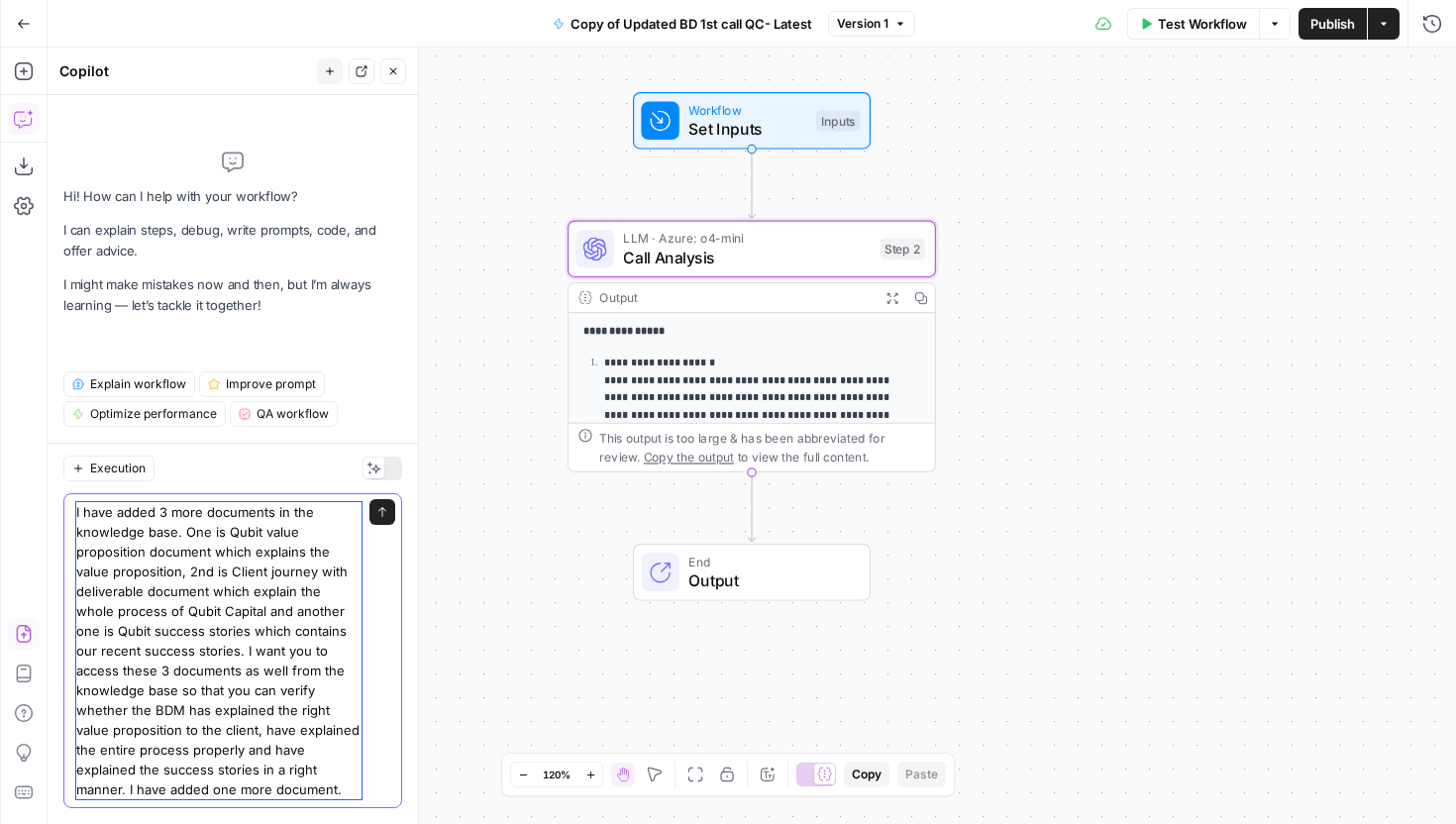 click on "I have added 3 more documents in the knowledge base. One is Qubit value proposition document which explains the value proposition, 2nd is Client journey with deliverable document which explain the whole process of Qubit Capital and another one is Qubit success stories which contains our recent success stories. I want you to access these 3 documents as well from the knowledge base so that you can verify whether the BDM has explained the right value proposition to the client, have explained the entire process properly and have explained the success stories in a right manner. I have added one more document." at bounding box center (219, 651) 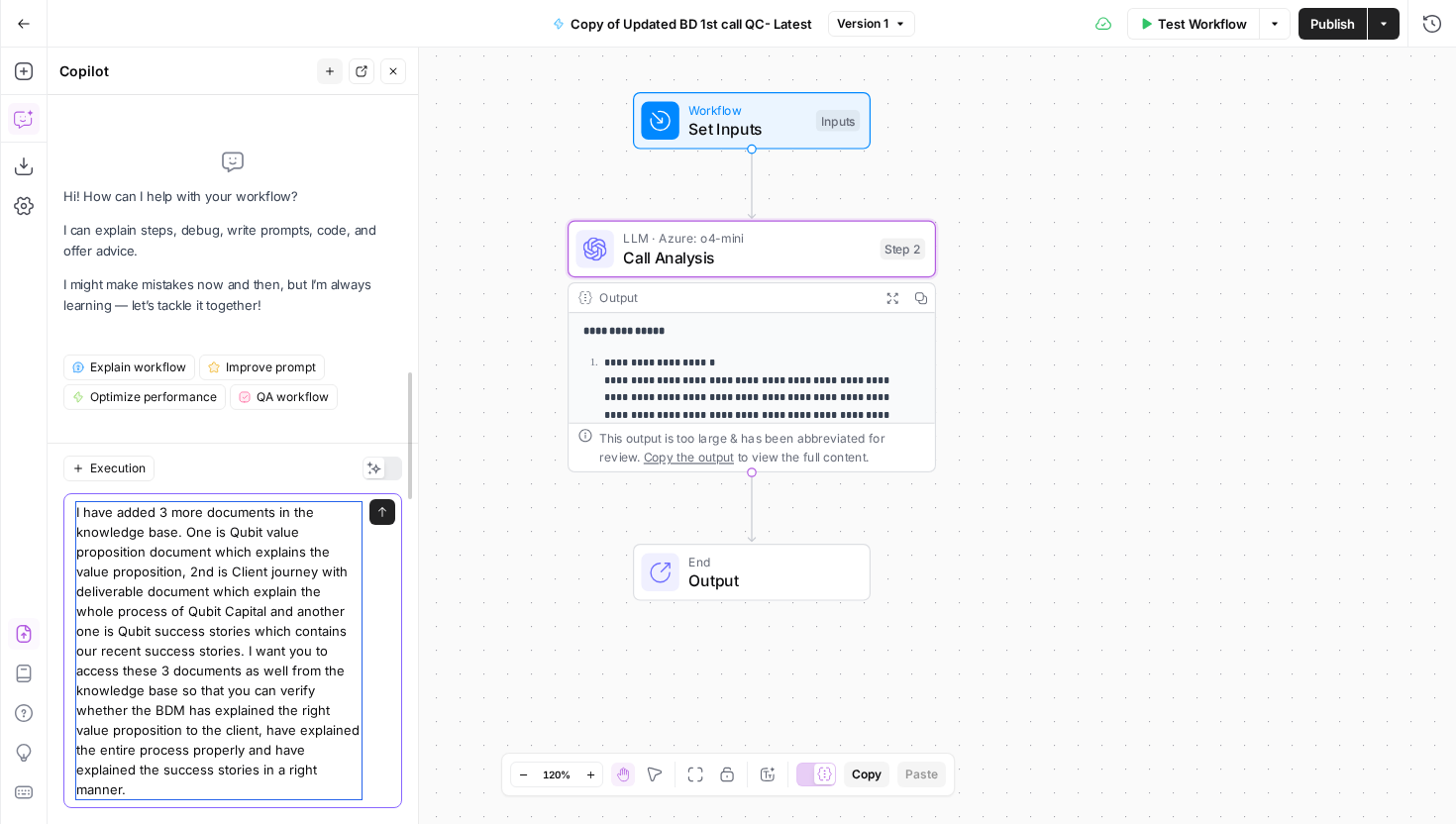 scroll, scrollTop: 0, scrollLeft: 0, axis: both 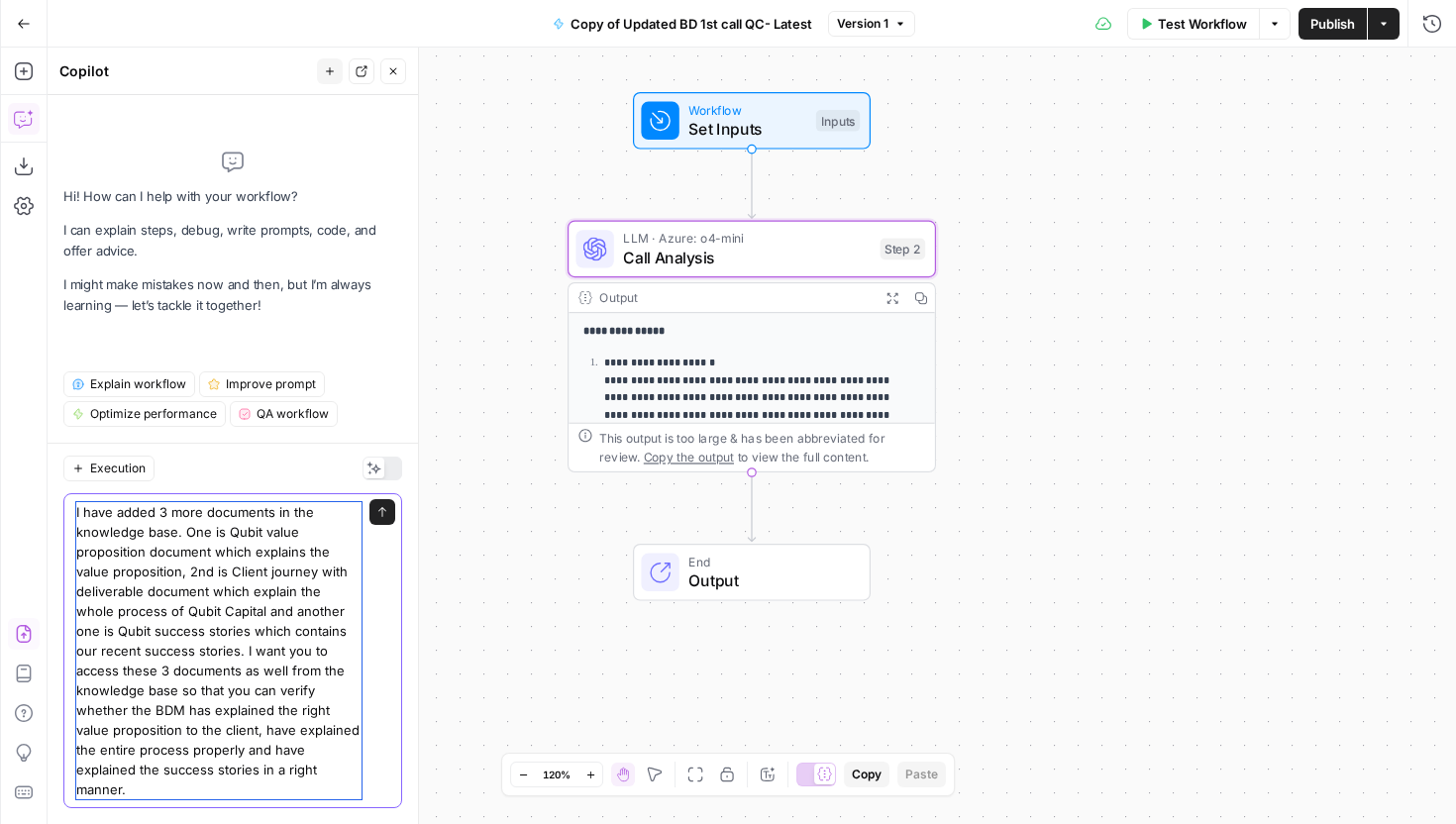 click on "I have added 3 more documents in the knowledge base. One is Qubit value proposition document which explains the value proposition, 2nd is Client journey with deliverable document which explain the whole process of Qubit Capital and another one is Qubit success stories which contains our recent success stories. I want you to access these 3 documents as well from the knowledge base so that you can verify whether the BDM has explained the right value proposition to the client, have explained the entire process properly and have explained the success stories in a right manner." at bounding box center [219, 651] 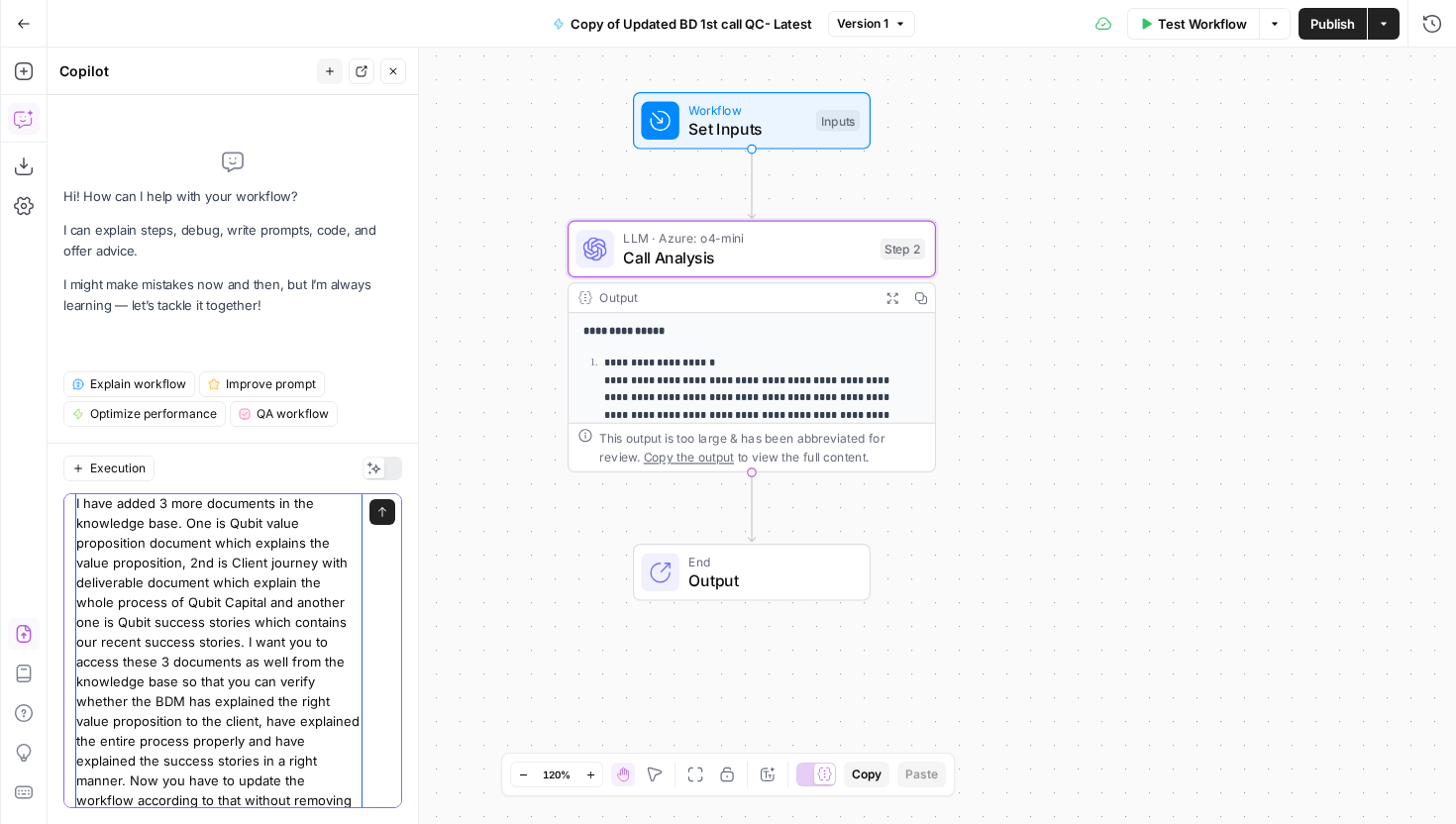 scroll, scrollTop: 29, scrollLeft: 0, axis: vertical 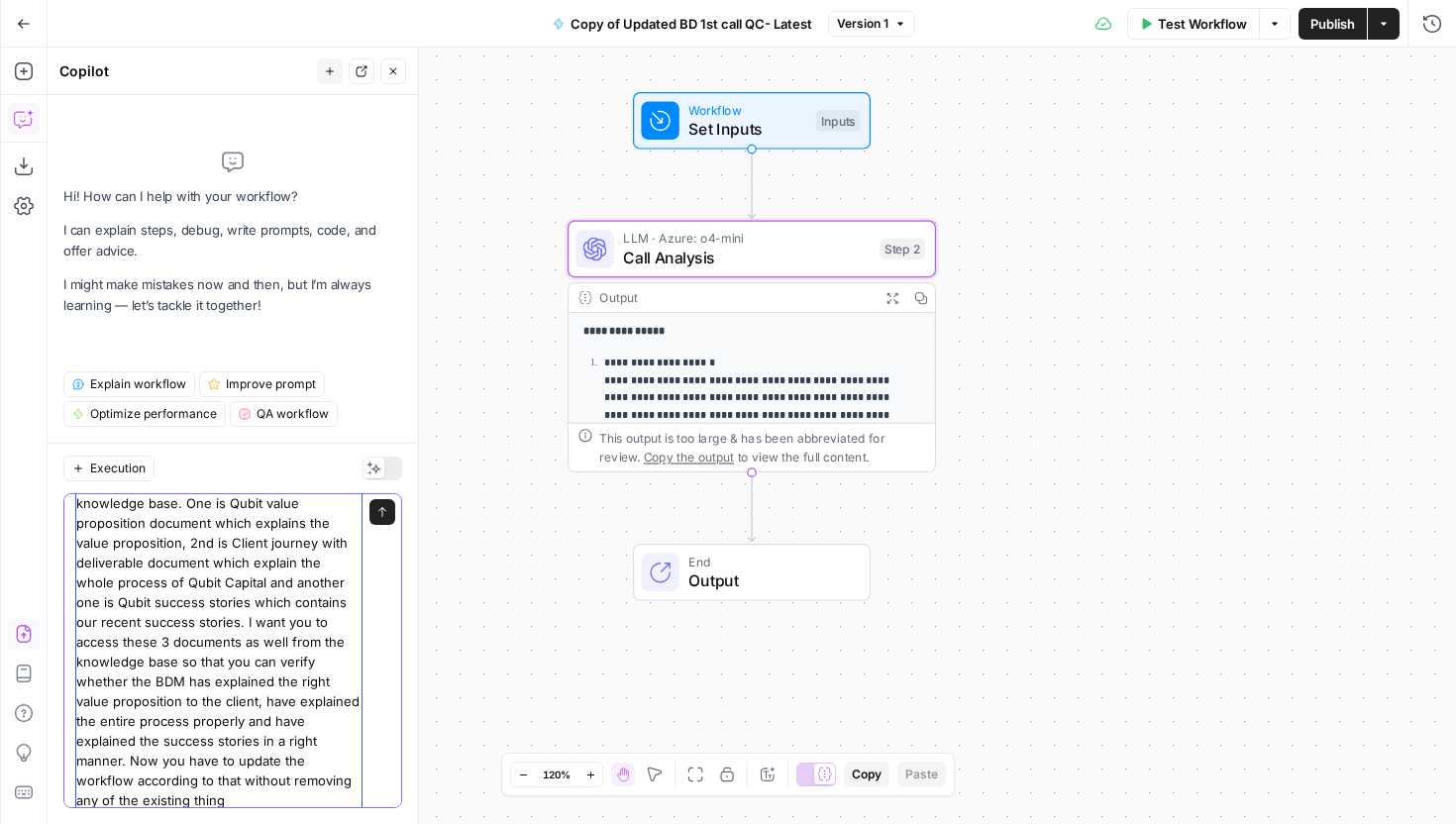 type on "I have added 3 more documents in the knowledge base. One is Qubit value proposition document which explains the value proposition, 2nd is Client journey with deliverable document which explain the whole process of Qubit Capital and another one is Qubit success stories which contains our recent success stories. I want you to access these 3 documents as well from the knowledge base so that you can verify whether the BDM has explained the right value proposition to the client, have explained the entire process properly and have explained the success stories in a right manner. Now you have to update the workflow according to that without removing any of the existing thing." 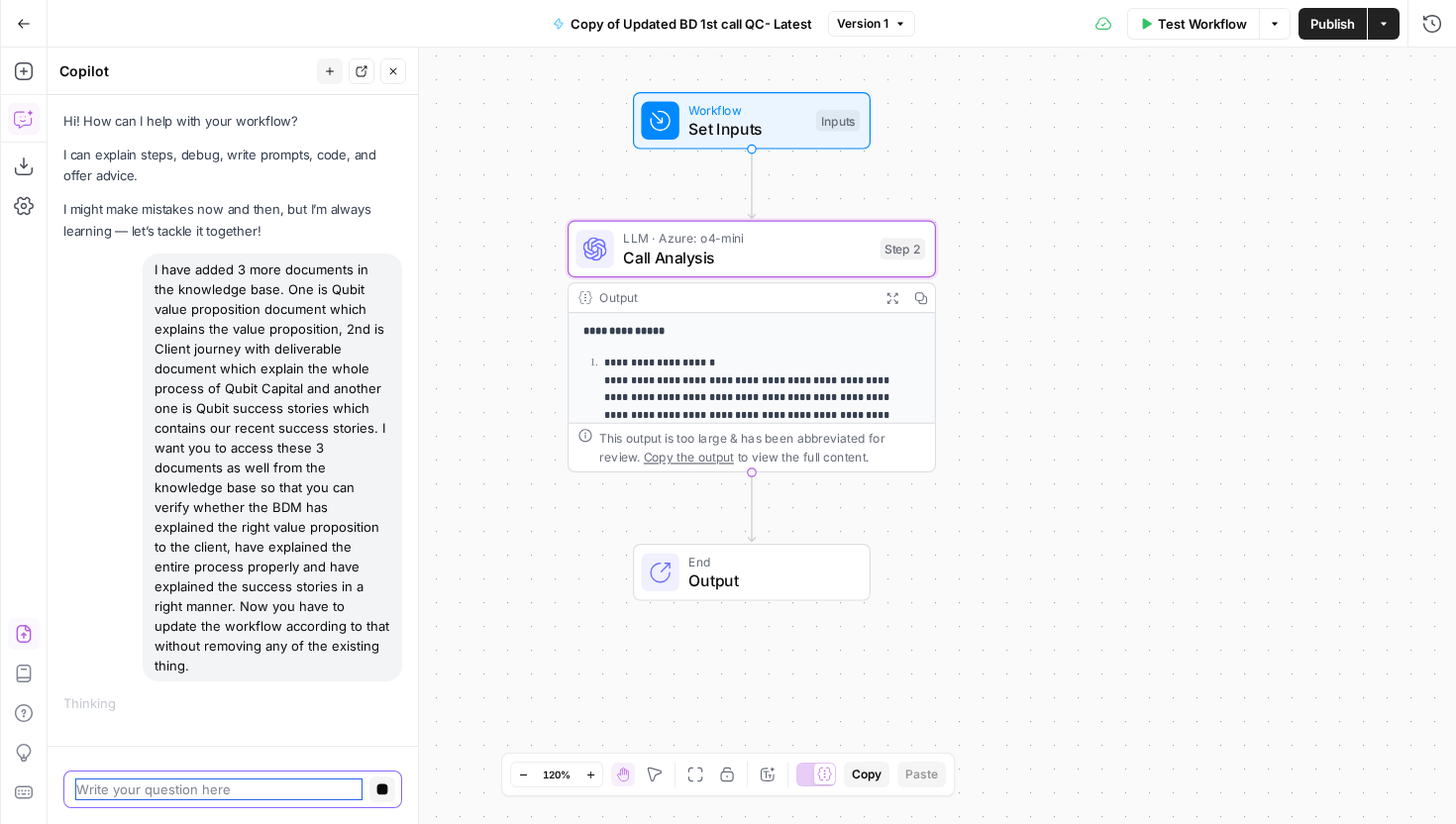 scroll, scrollTop: 0, scrollLeft: 0, axis: both 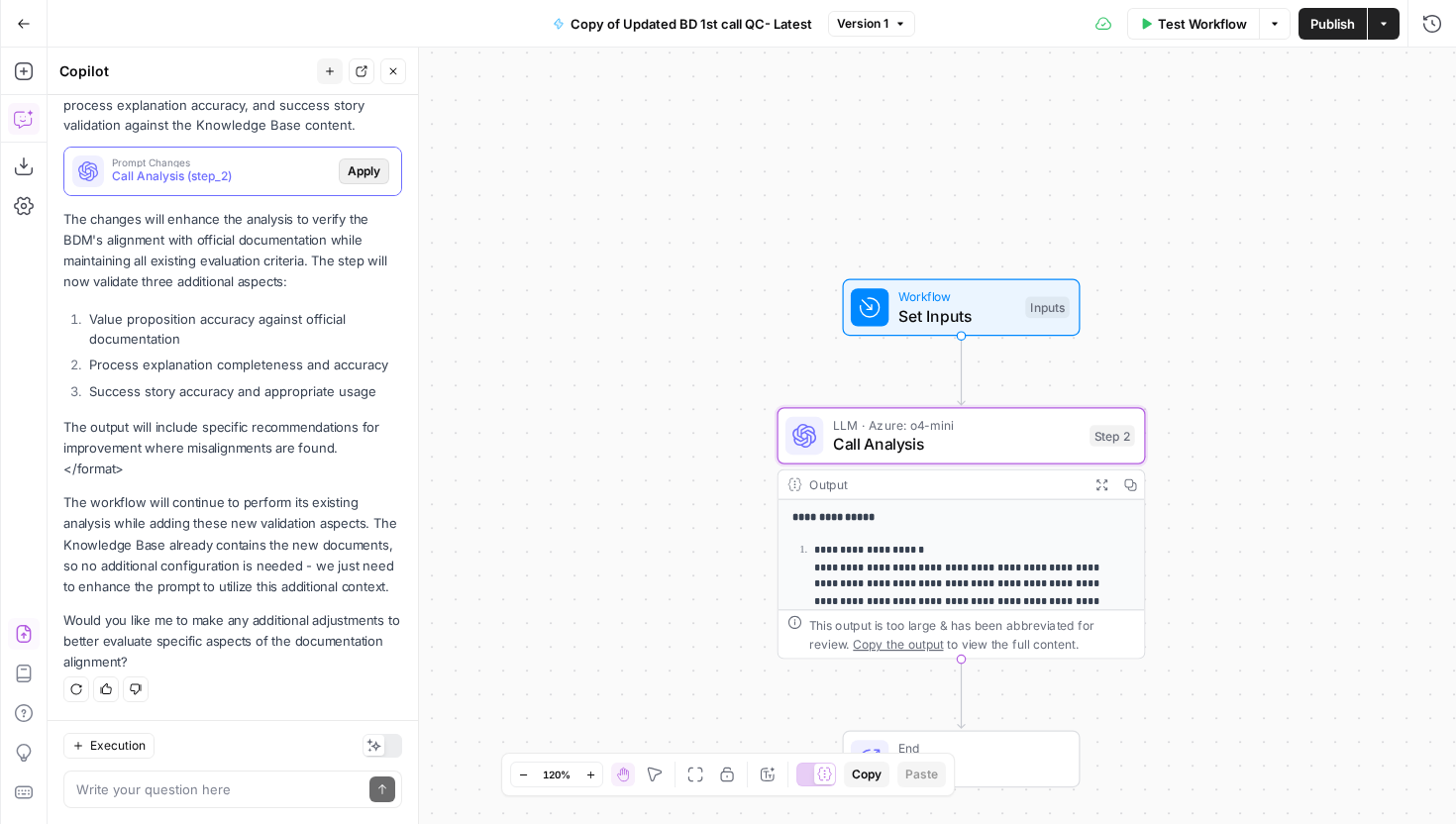 click on "Apply" at bounding box center (364, 171) 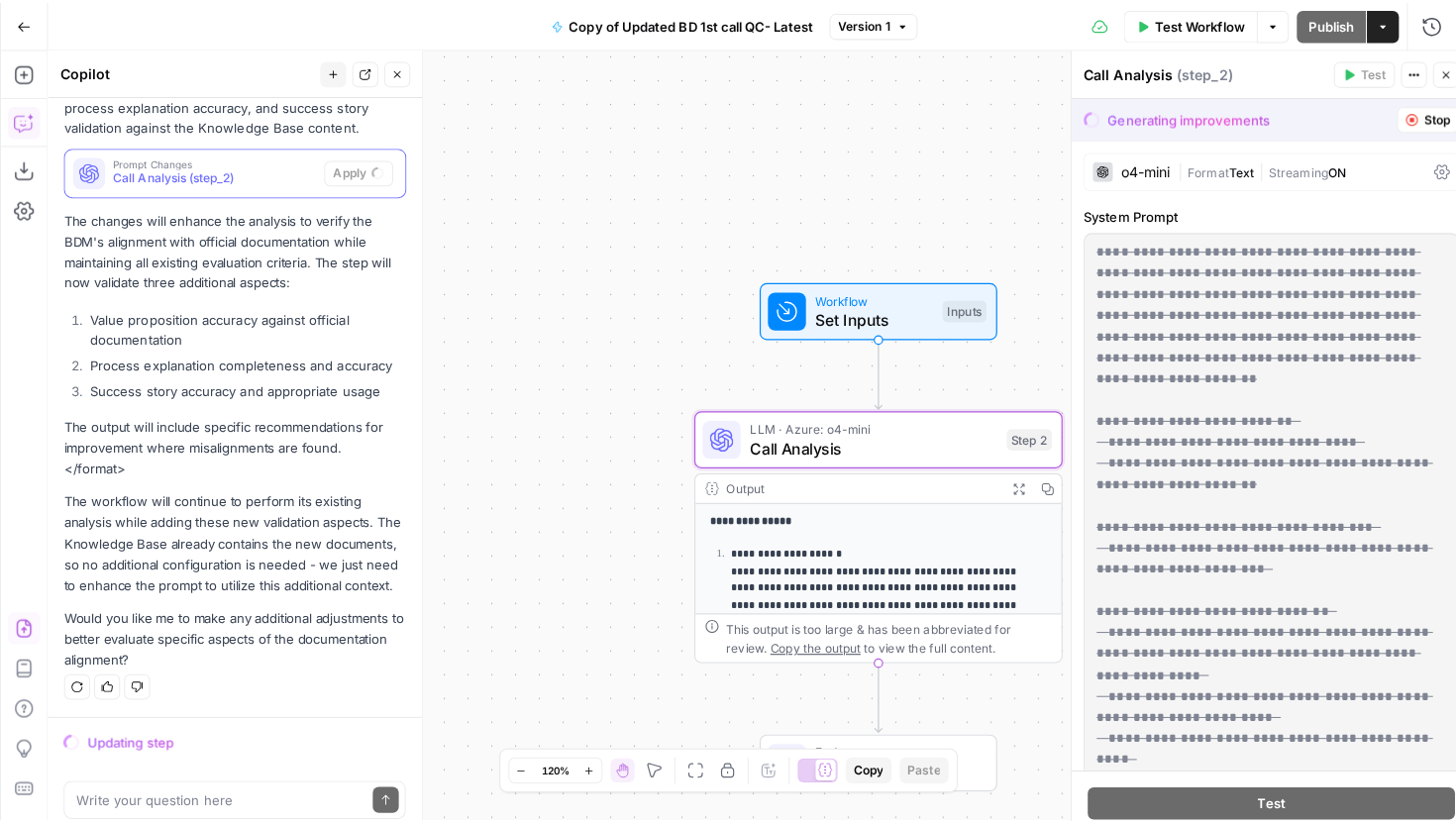 scroll, scrollTop: 839, scrollLeft: 0, axis: vertical 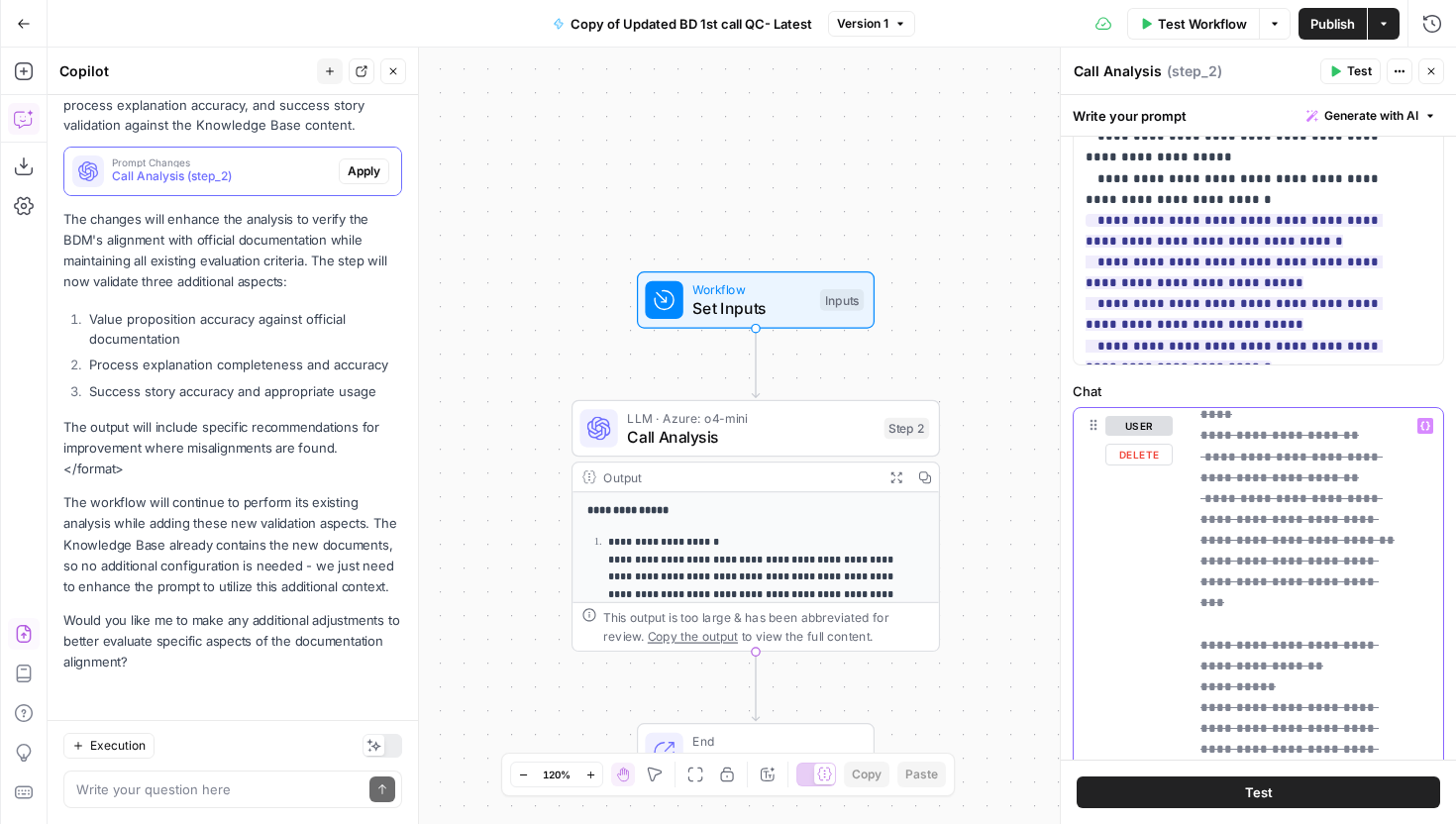 click on "**********" at bounding box center (1300, -255) 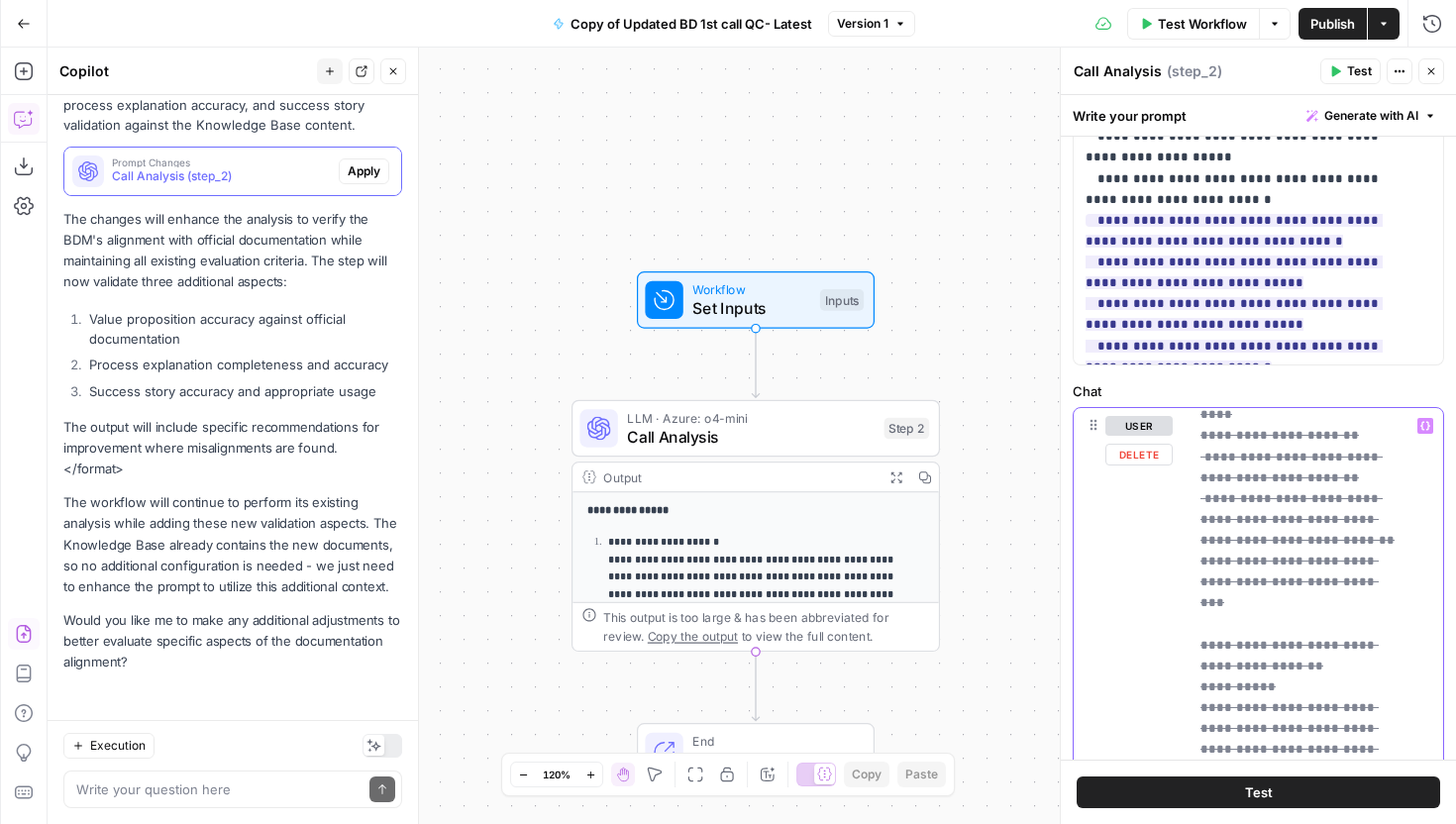 click on "**********" at bounding box center (1300, -255) 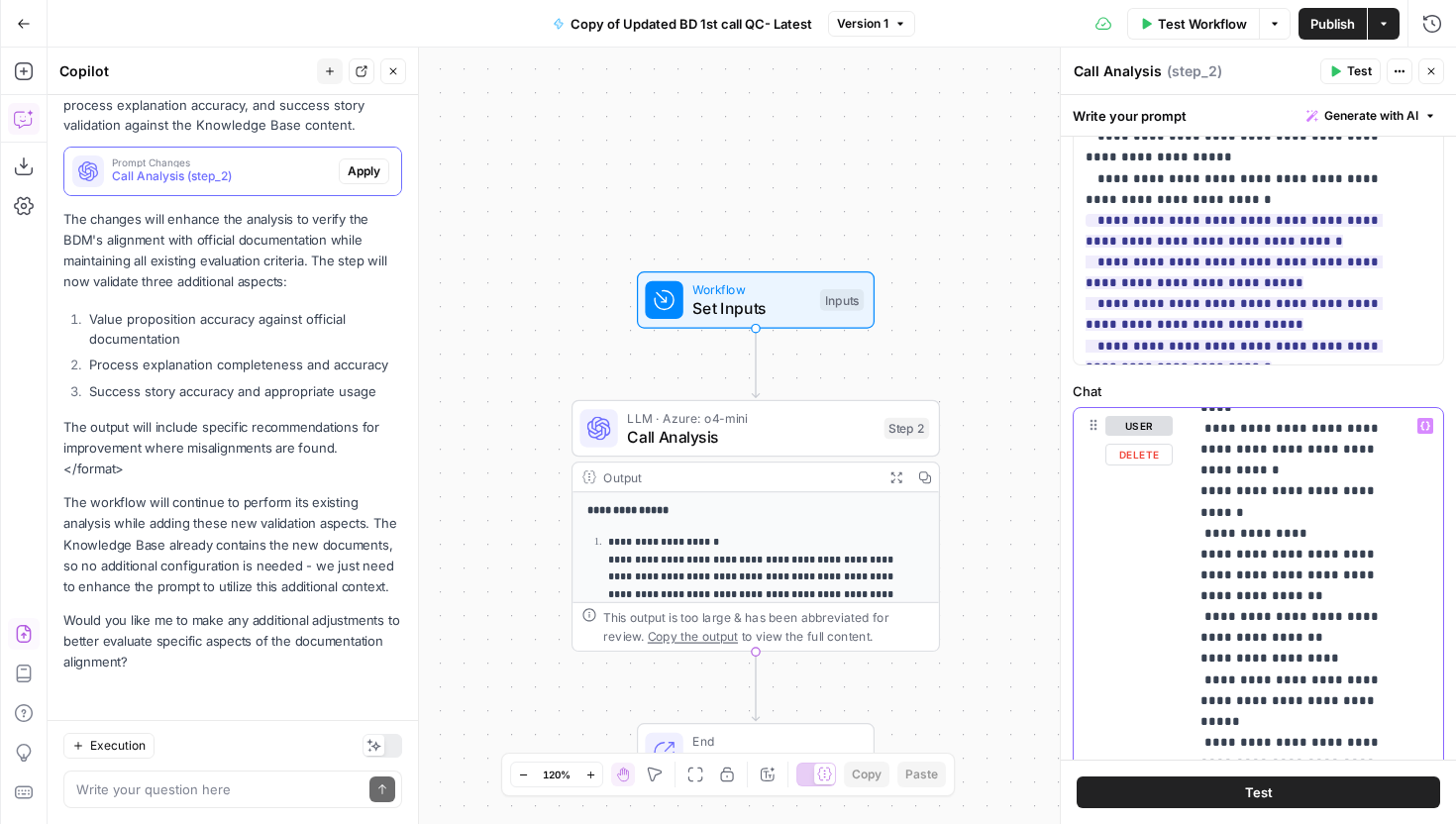scroll, scrollTop: 50, scrollLeft: 0, axis: vertical 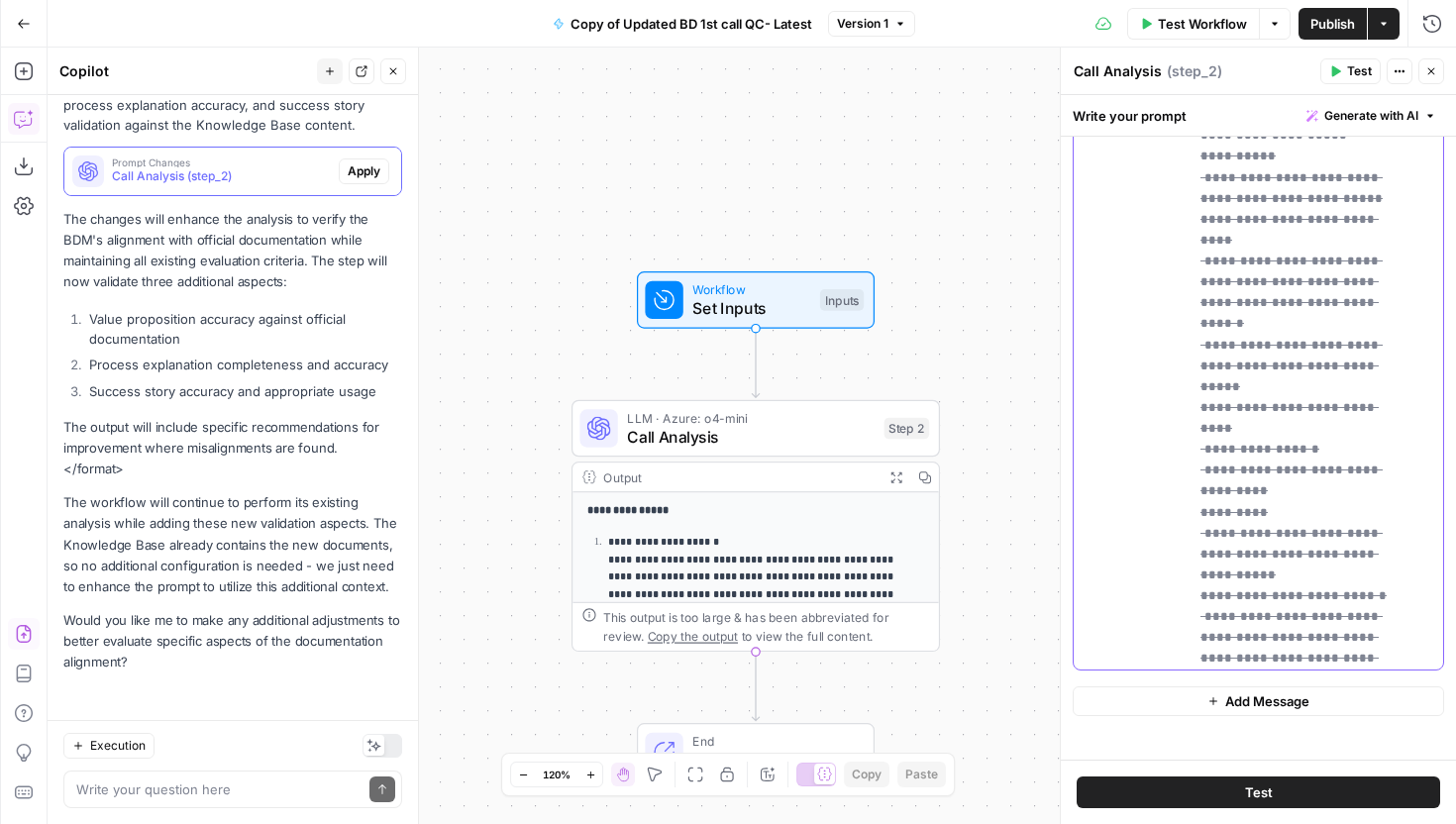 drag, startPoint x: 1199, startPoint y: 315, endPoint x: 1351, endPoint y: 479, distance: 223.6068 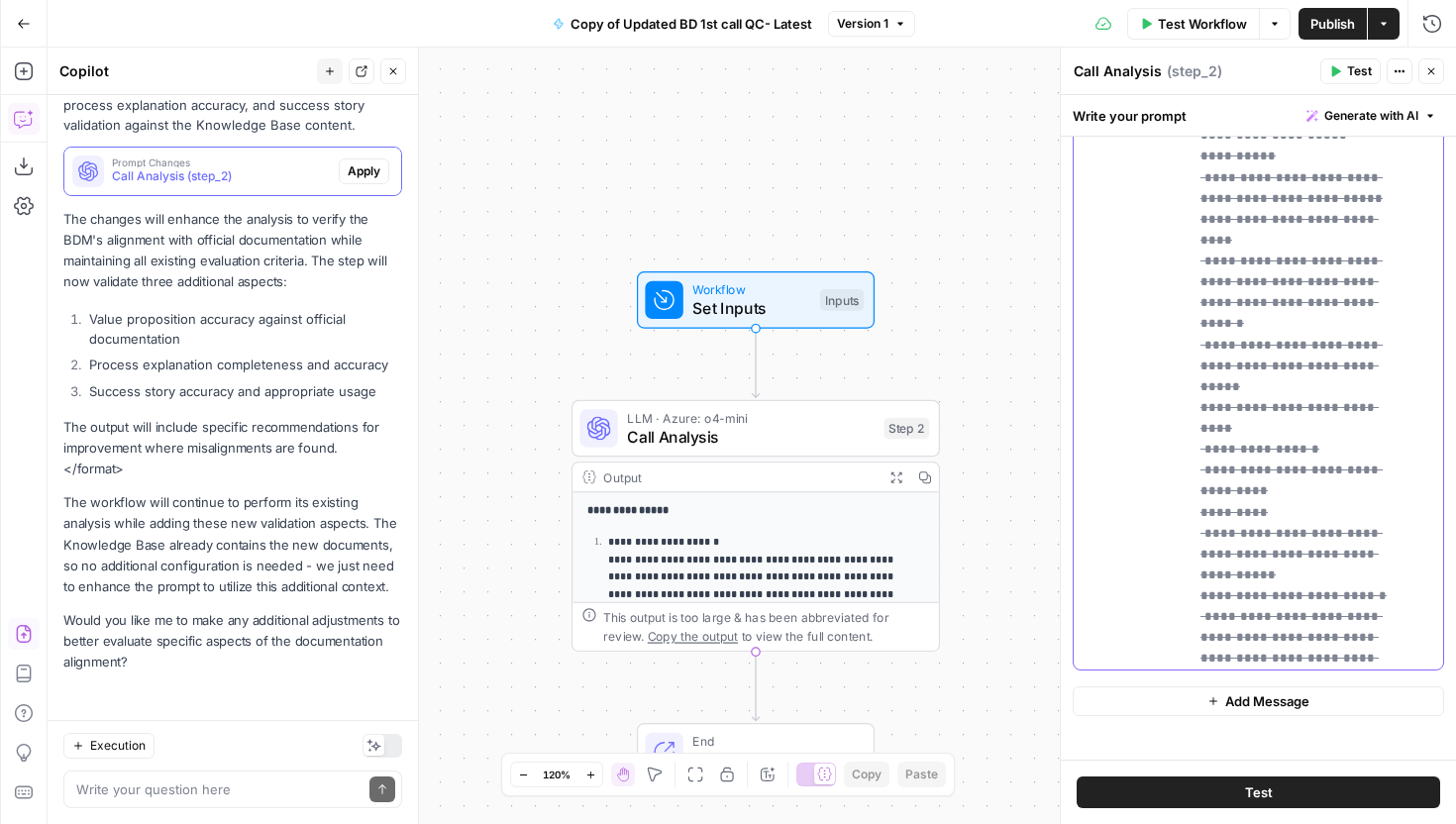 click on "**********" at bounding box center [1300, -4216] 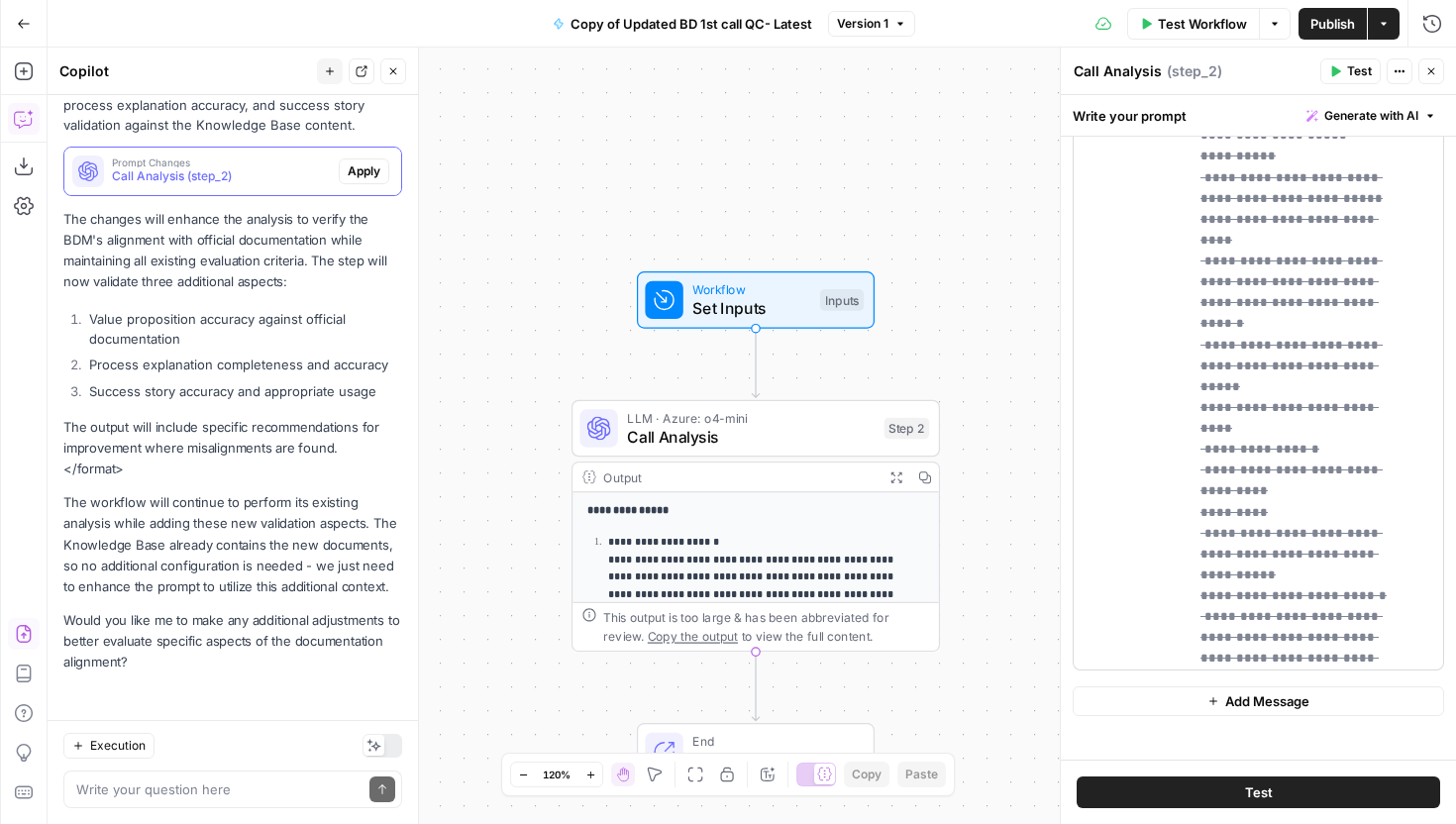 click on "**********" at bounding box center [1258, 266] 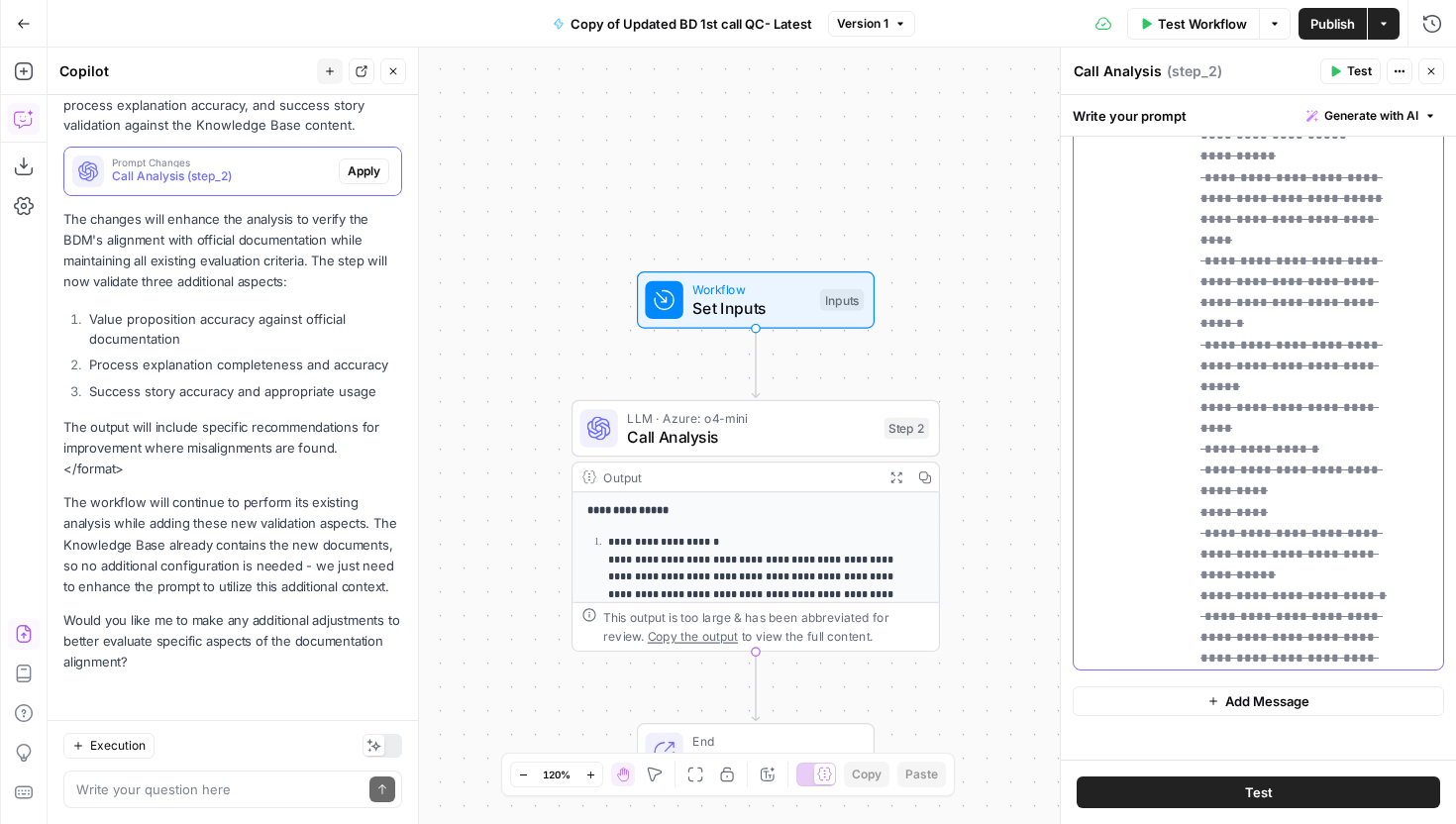click on "**********" at bounding box center [1300, -4216] 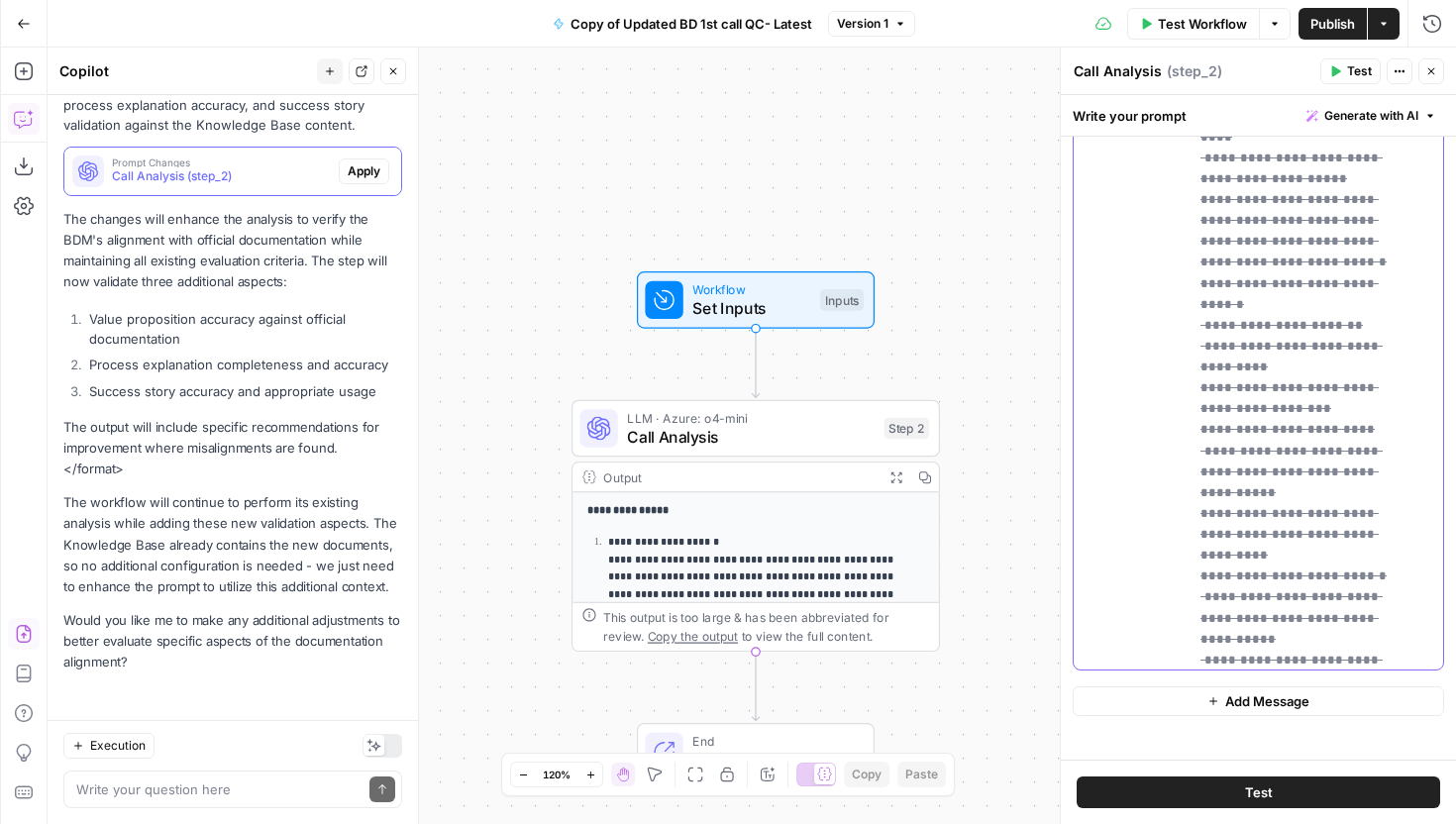 scroll, scrollTop: 7305, scrollLeft: 0, axis: vertical 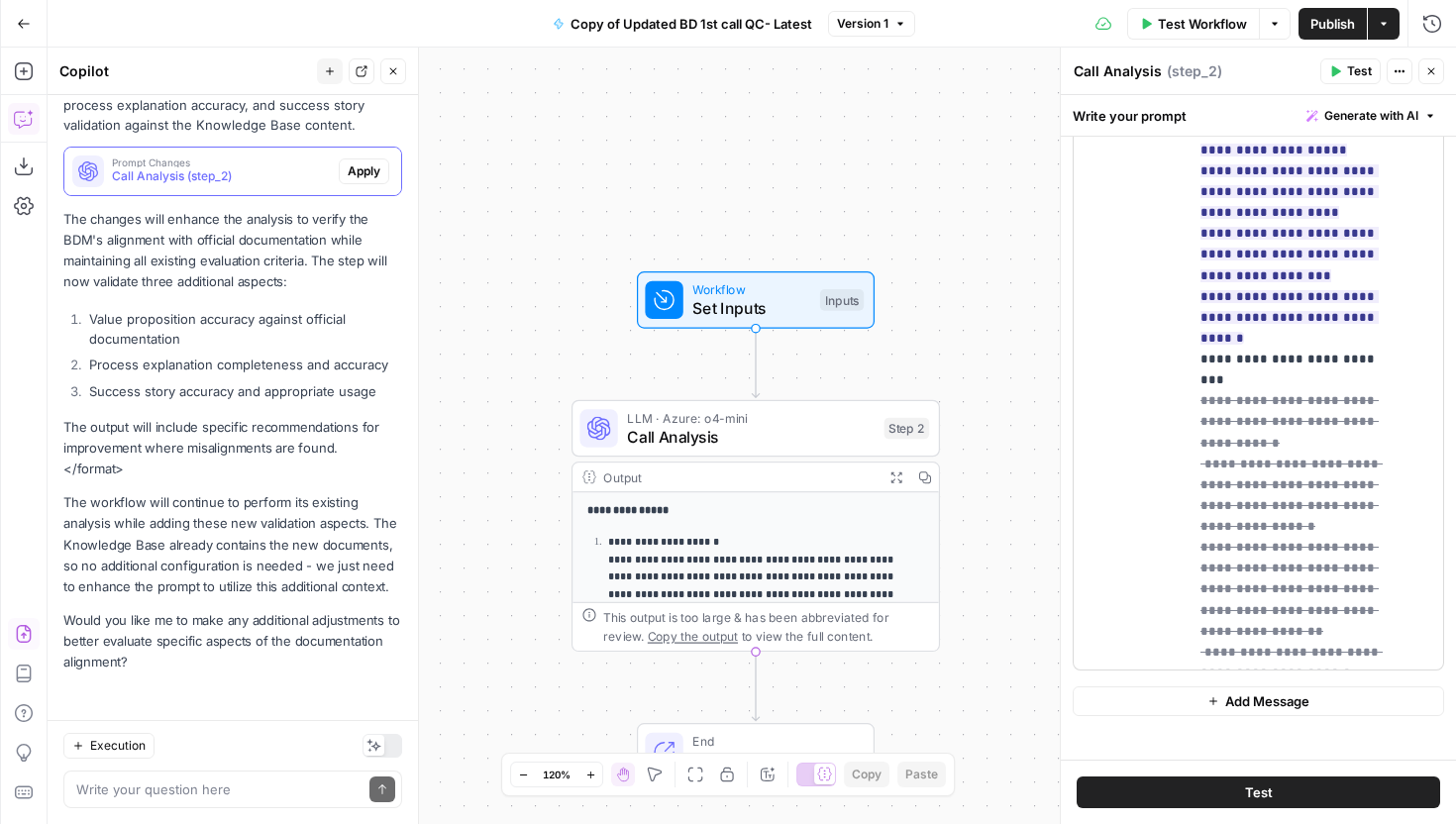 click on "**********" at bounding box center [1258, 266] 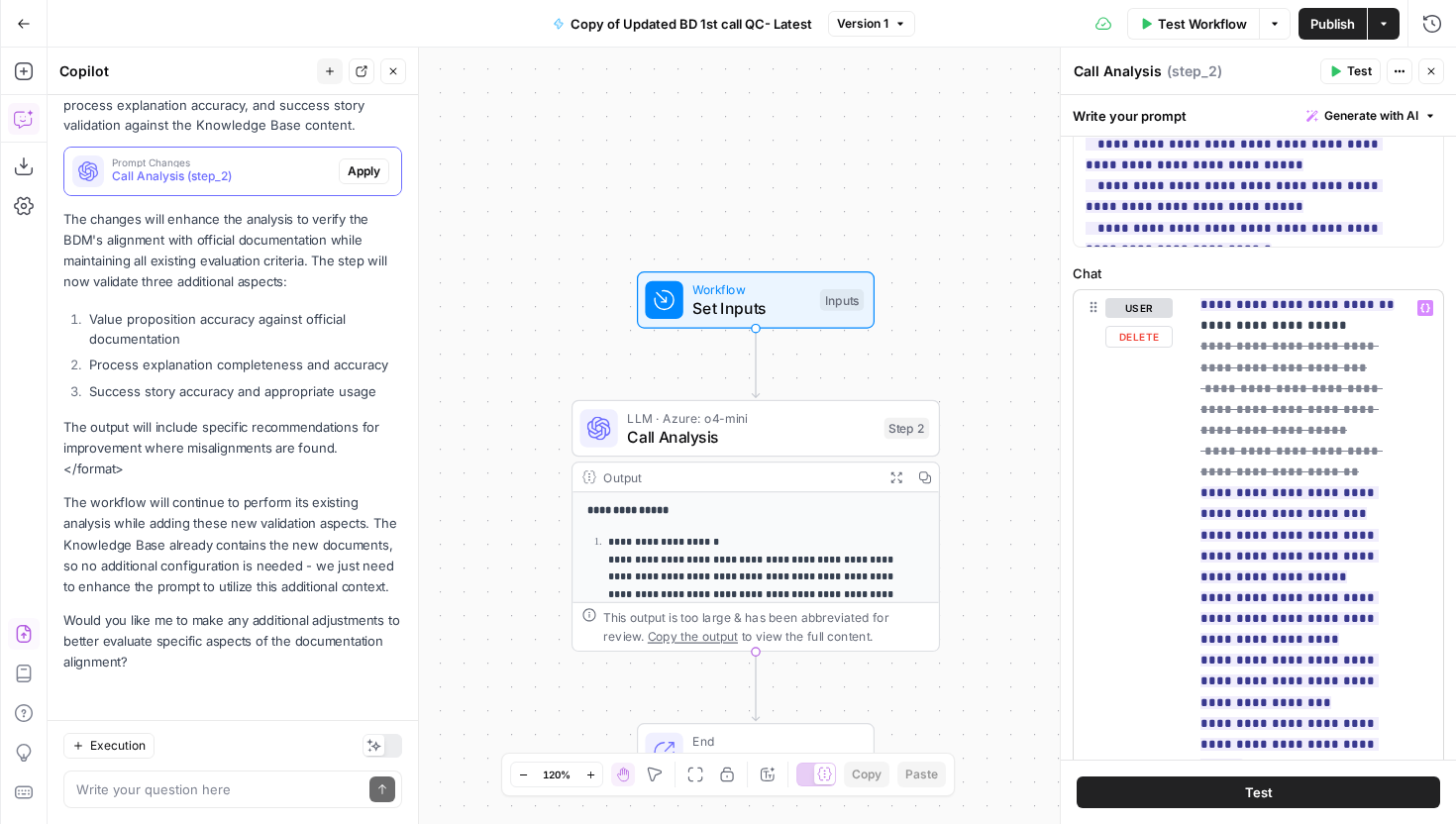 scroll, scrollTop: 732, scrollLeft: 0, axis: vertical 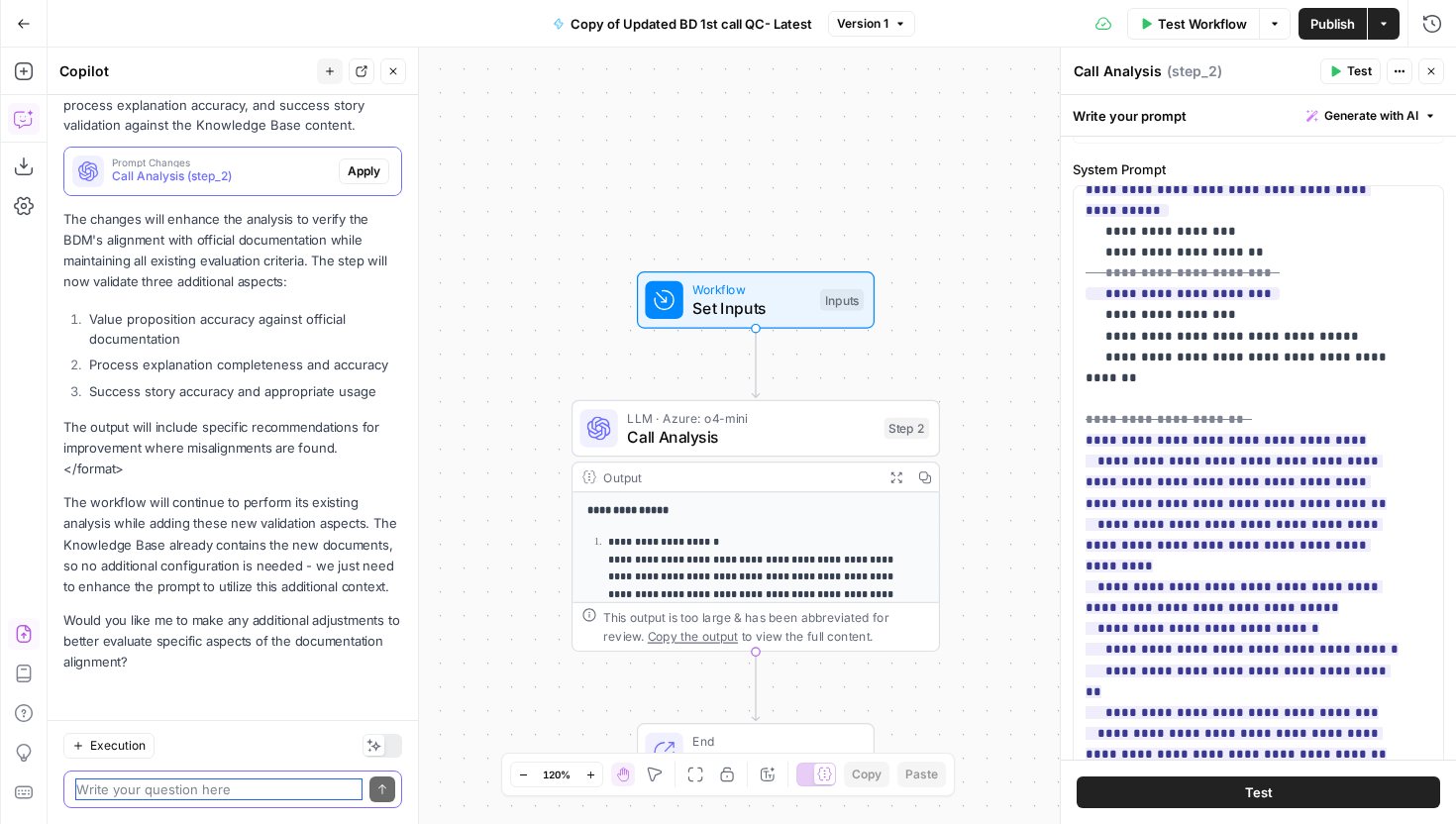 click at bounding box center [219, 789] 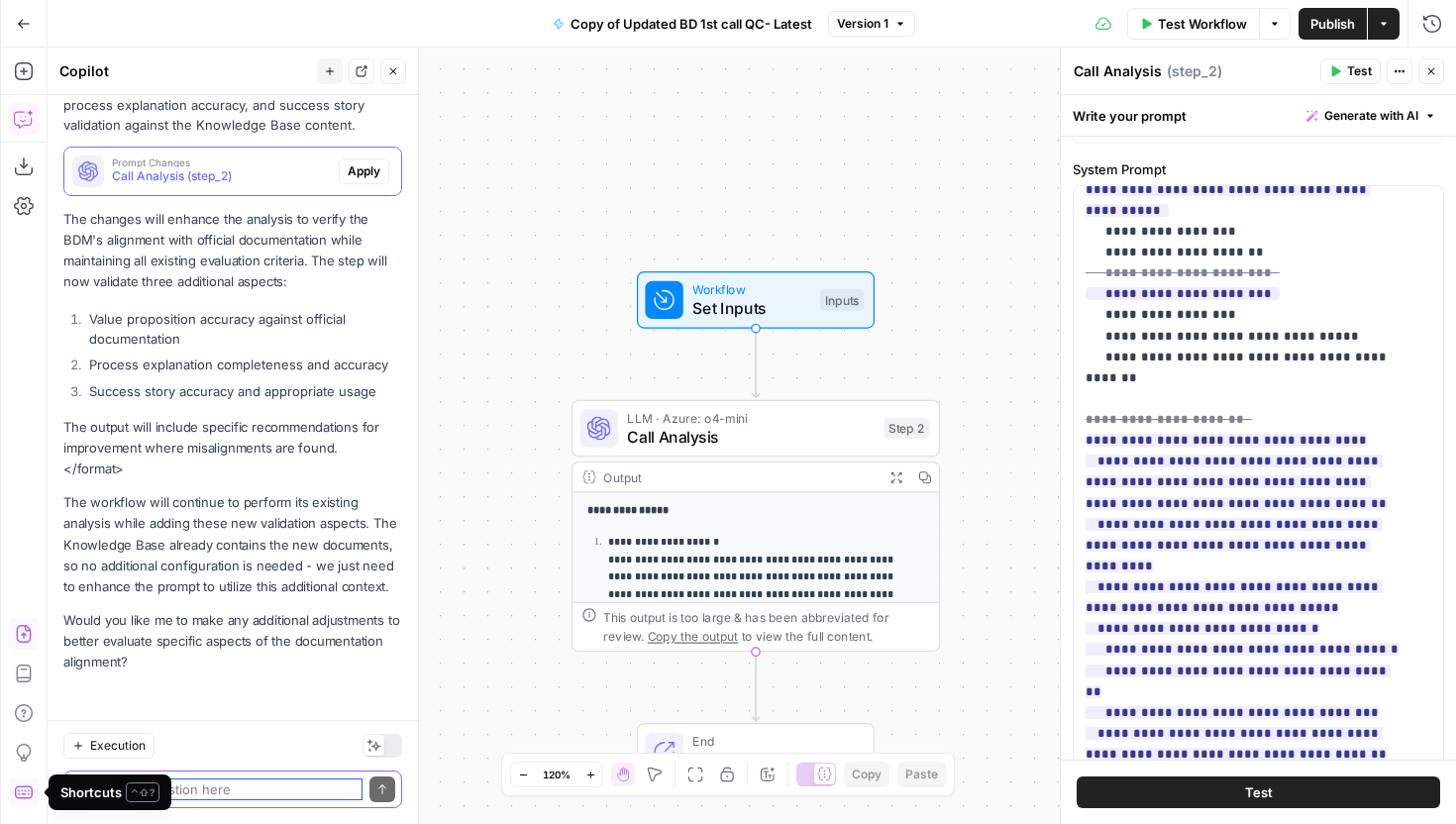 click at bounding box center [219, 789] 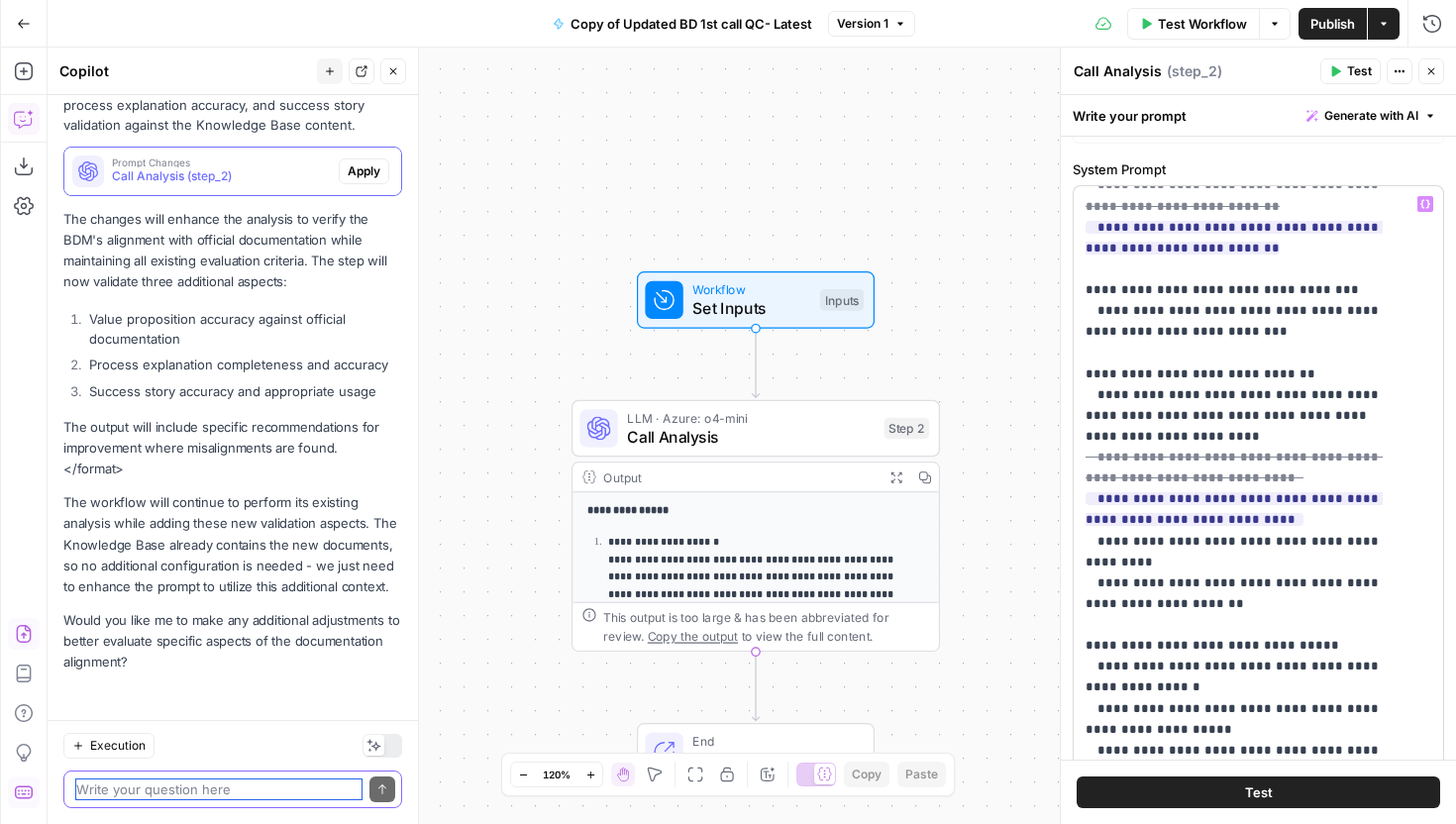 scroll, scrollTop: 0, scrollLeft: 0, axis: both 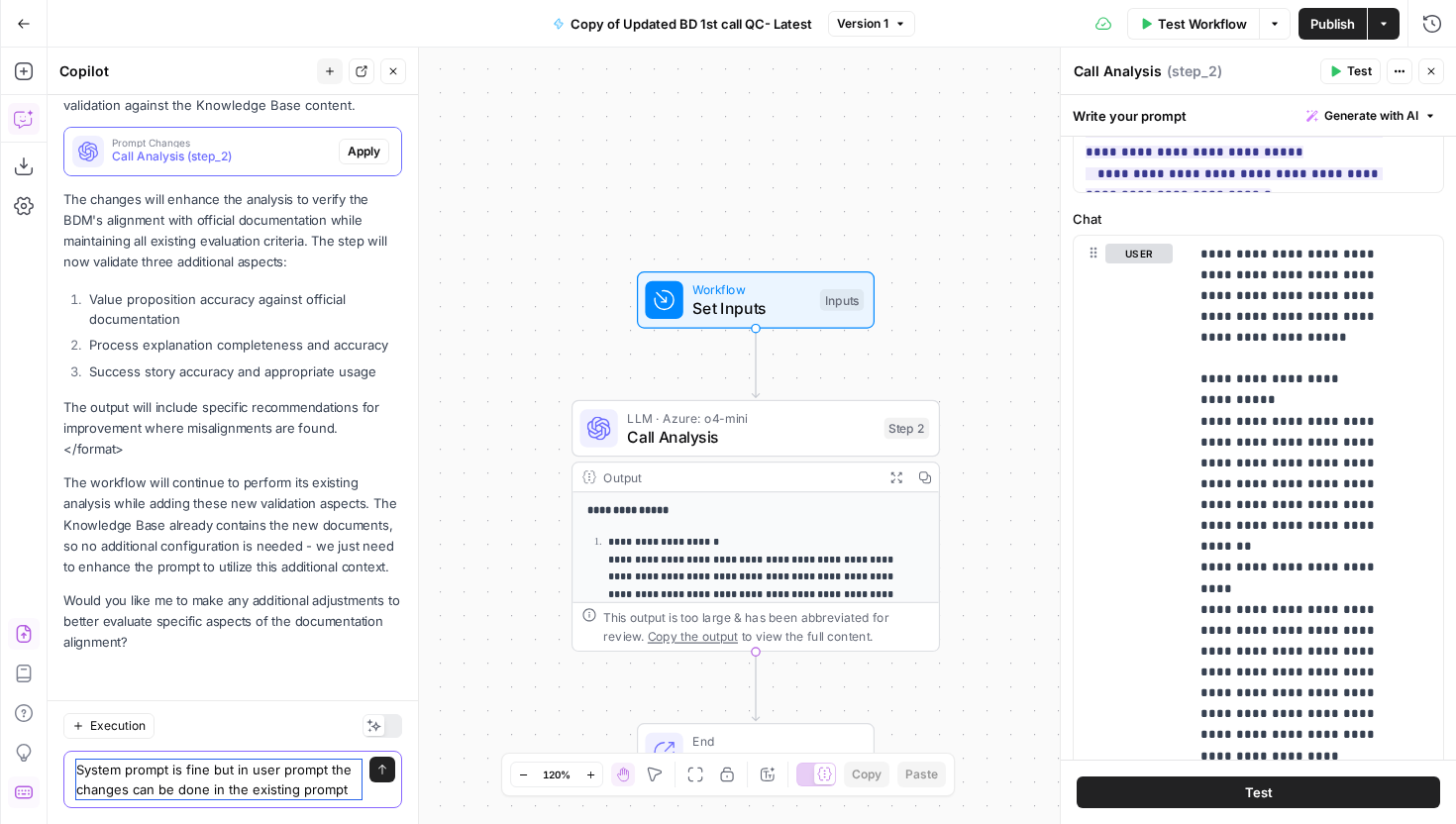type on "System prompt is fine but in user prompt the changes can be done in the existing prompt." 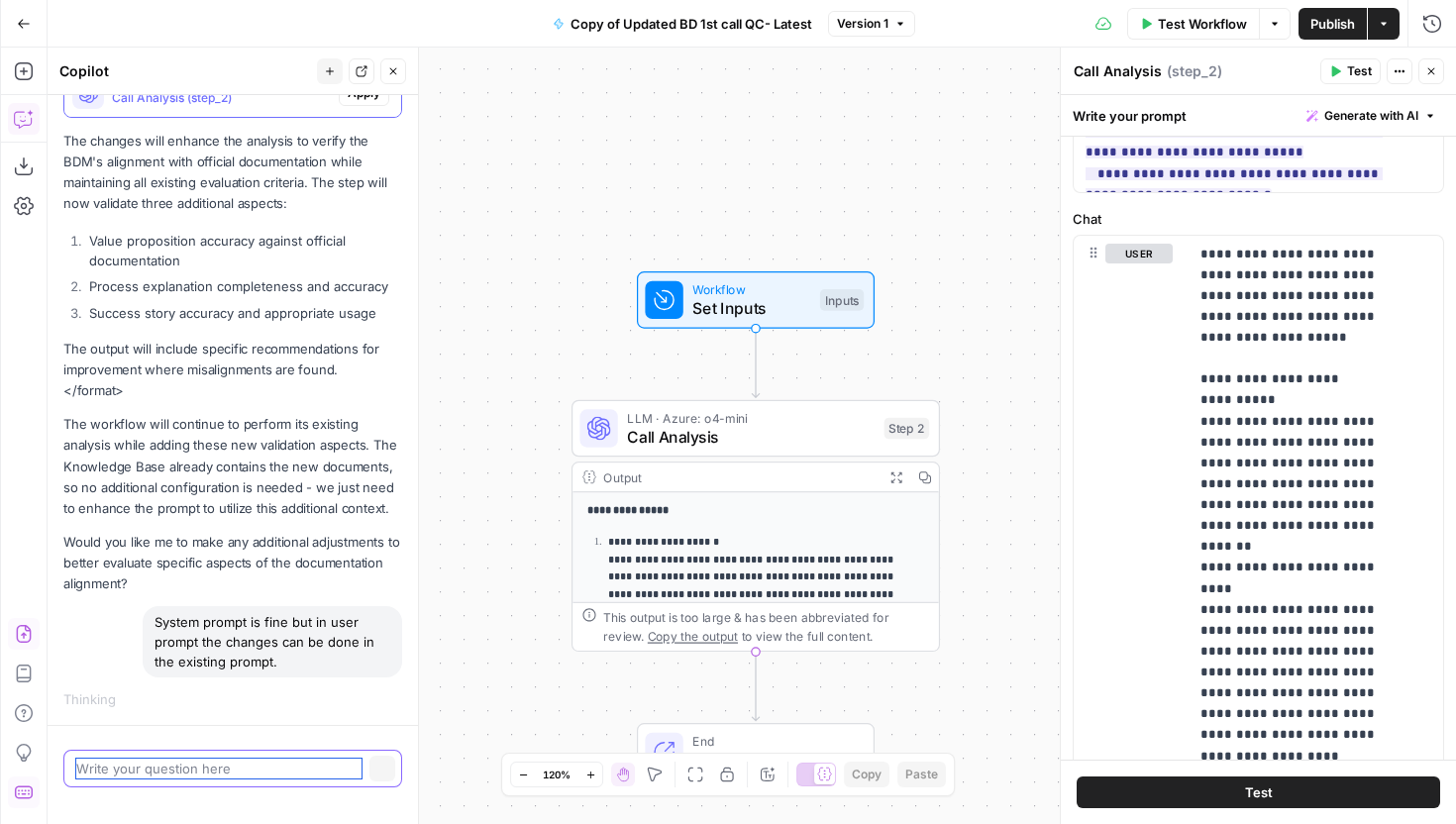 scroll, scrollTop: 896, scrollLeft: 0, axis: vertical 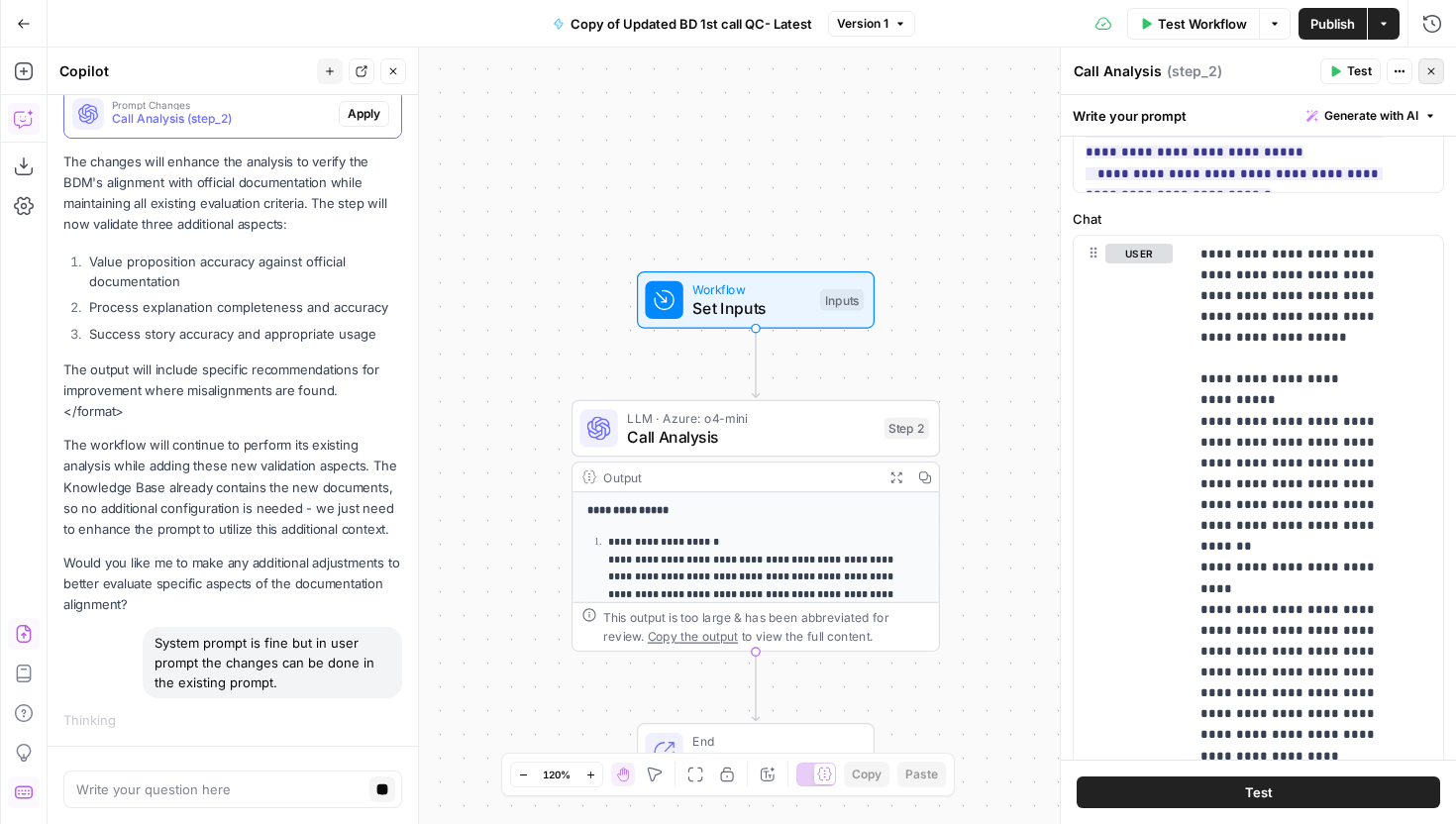 click 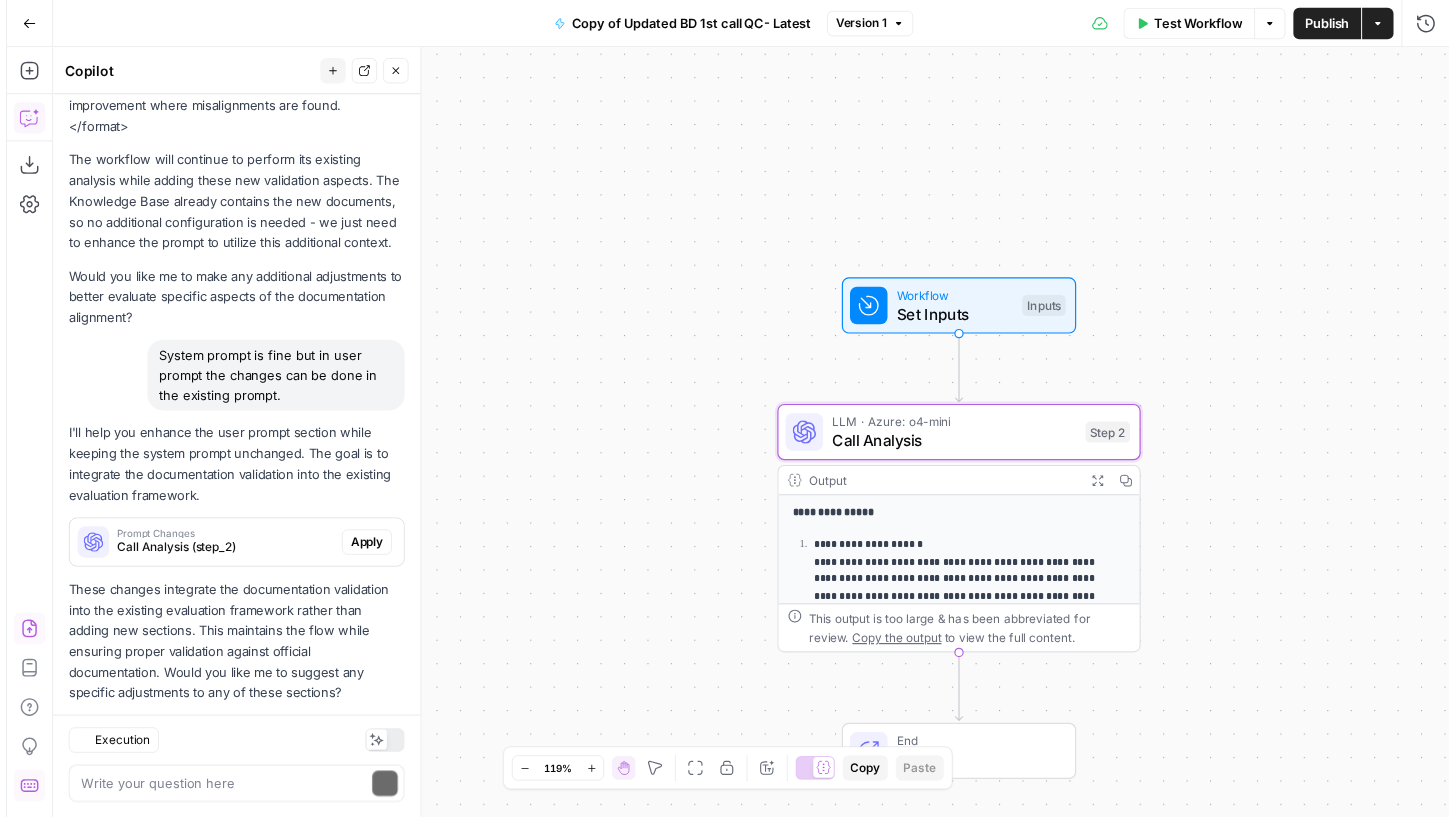 scroll, scrollTop: 1229, scrollLeft: 0, axis: vertical 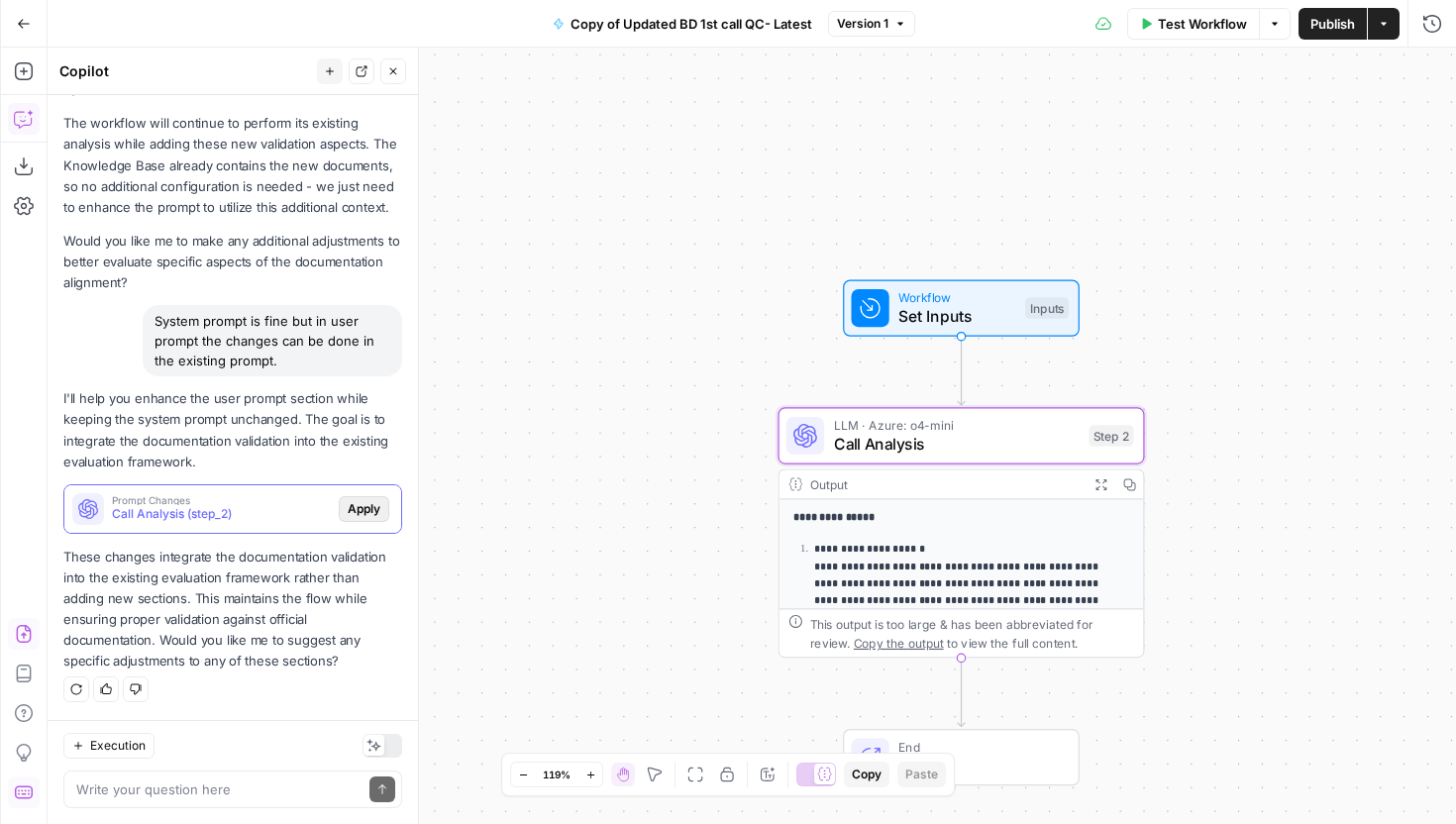 click on "Apply" at bounding box center [364, 509] 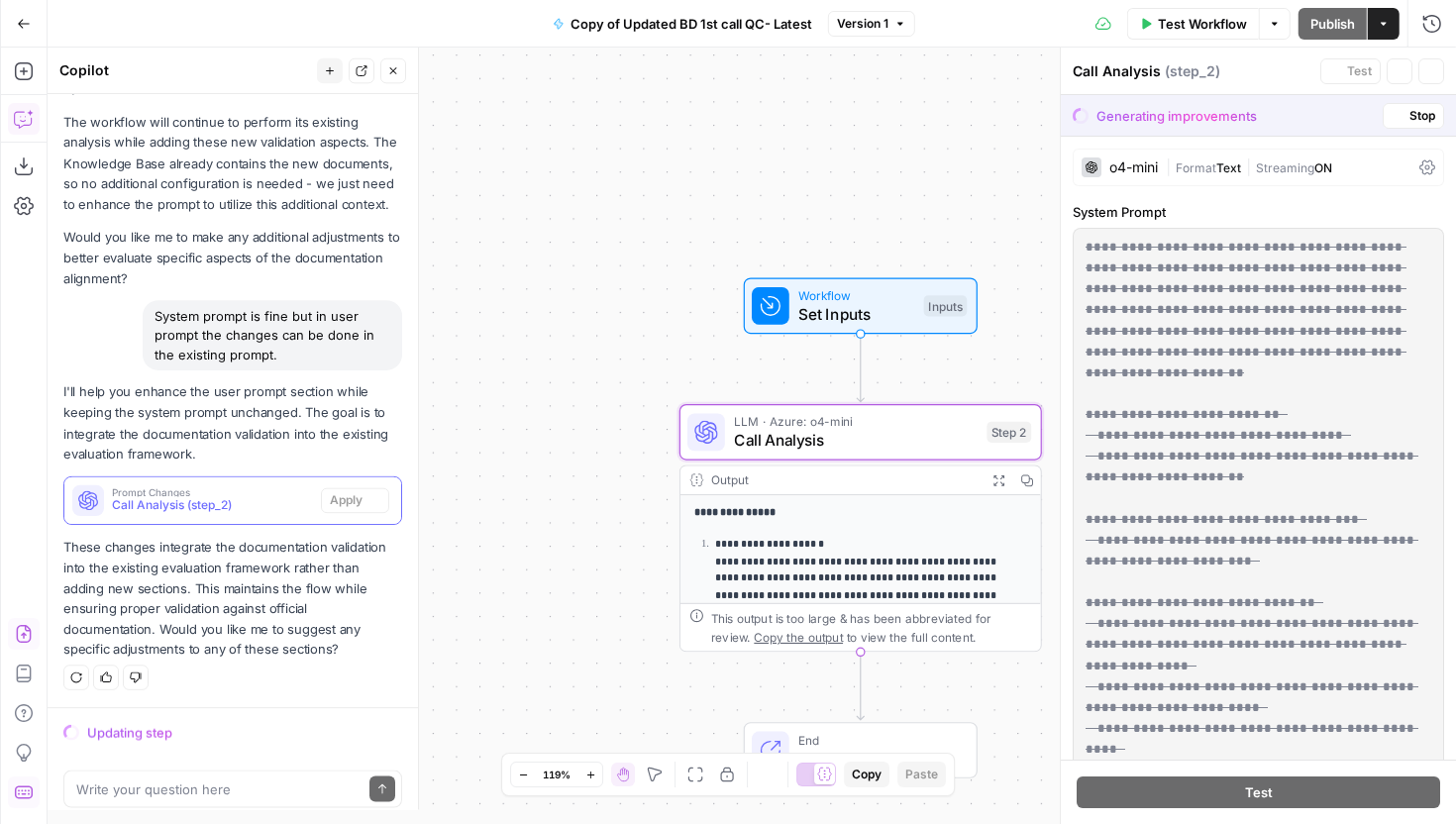 scroll, scrollTop: 1217, scrollLeft: 0, axis: vertical 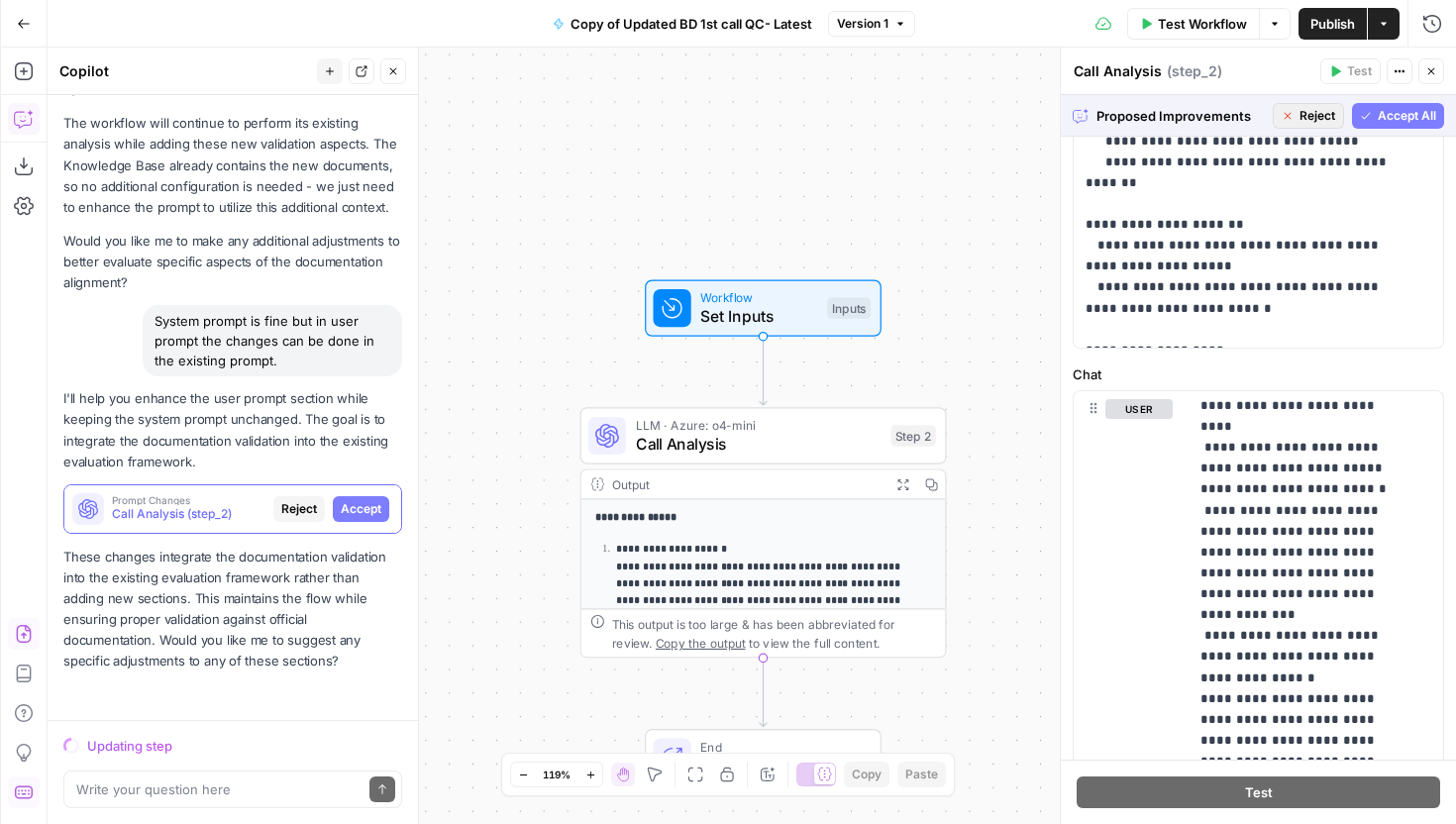 click on "Reject" at bounding box center [1317, 116] 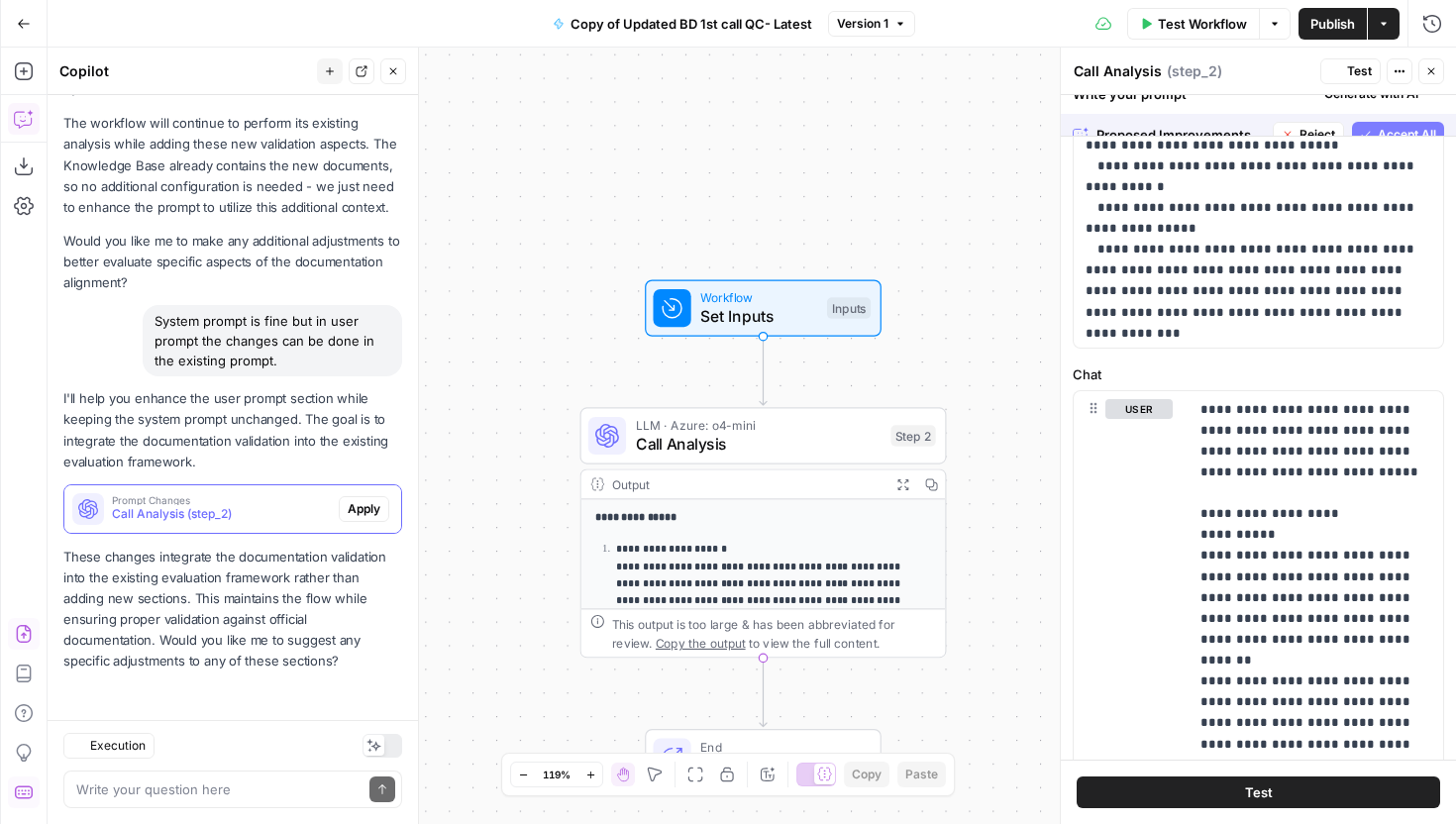scroll, scrollTop: 0, scrollLeft: 0, axis: both 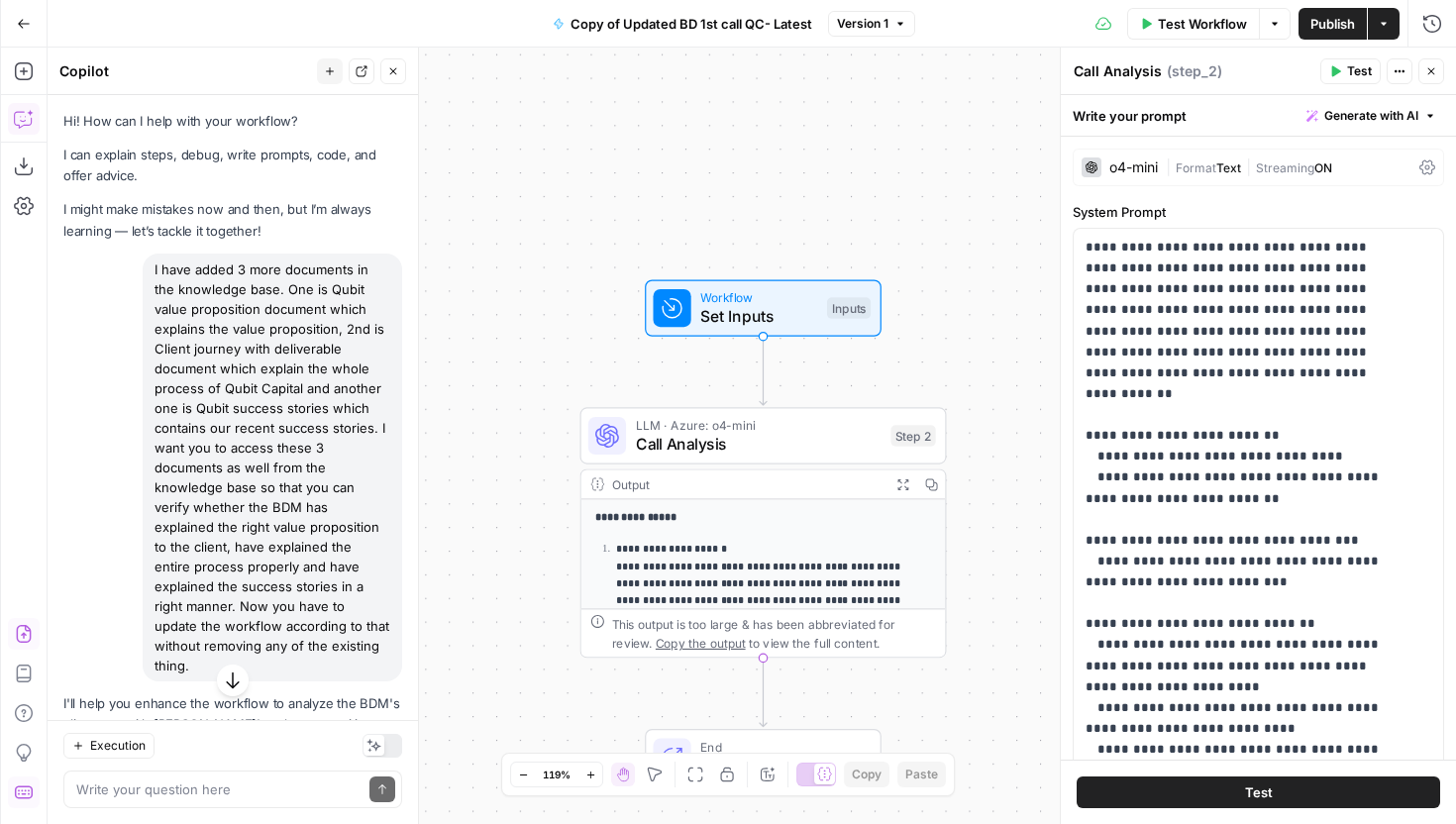 drag, startPoint x: 364, startPoint y: 449, endPoint x: 138, endPoint y: 271, distance: 287.68038 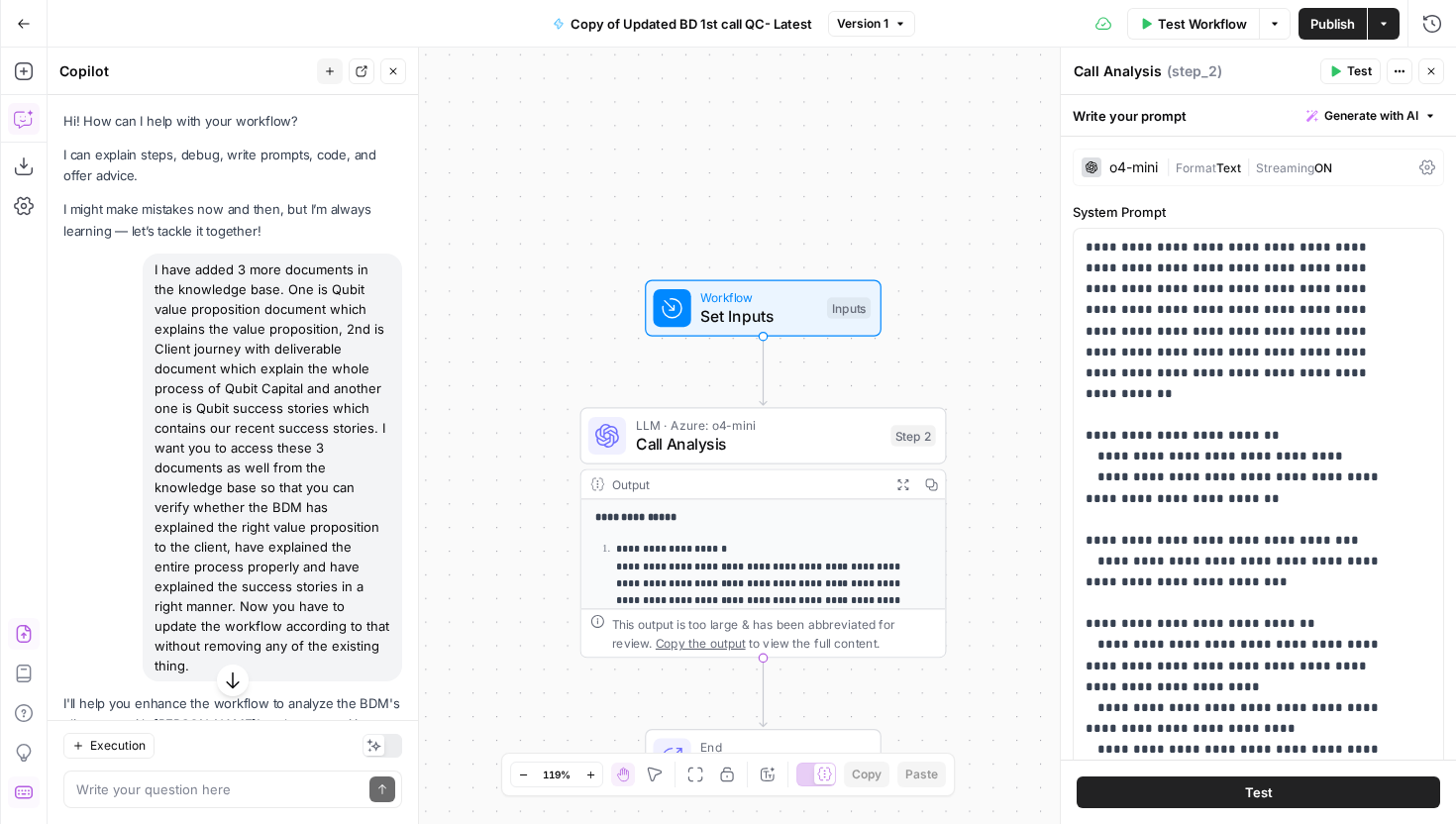 click on "I have added 3 more documents in the knowledge base. One is Qubit value proposition document which explains the value proposition, 2nd is Client journey with deliverable document which explain the whole process of Qubit Capital and another one is Qubit success stories which contains our recent success stories. I want you to access these 3 documents as well from the knowledge base so that you can verify whether the BDM has explained the right value proposition to the client, have explained the entire process properly and have explained the success stories in a right manner. Now you have to update the workflow according to that without removing any of the existing thing." at bounding box center (233, 467) 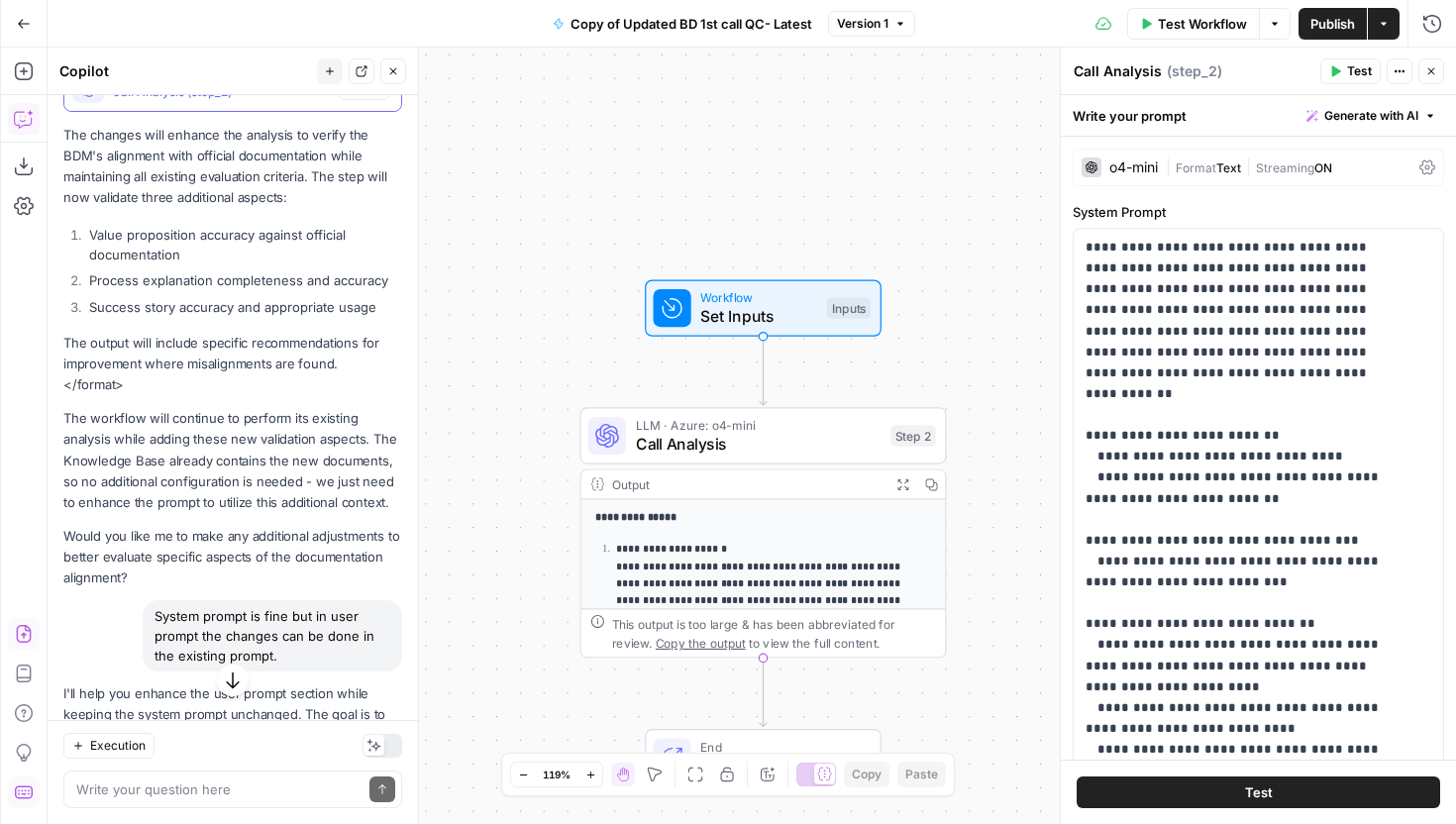 scroll, scrollTop: 1217, scrollLeft: 0, axis: vertical 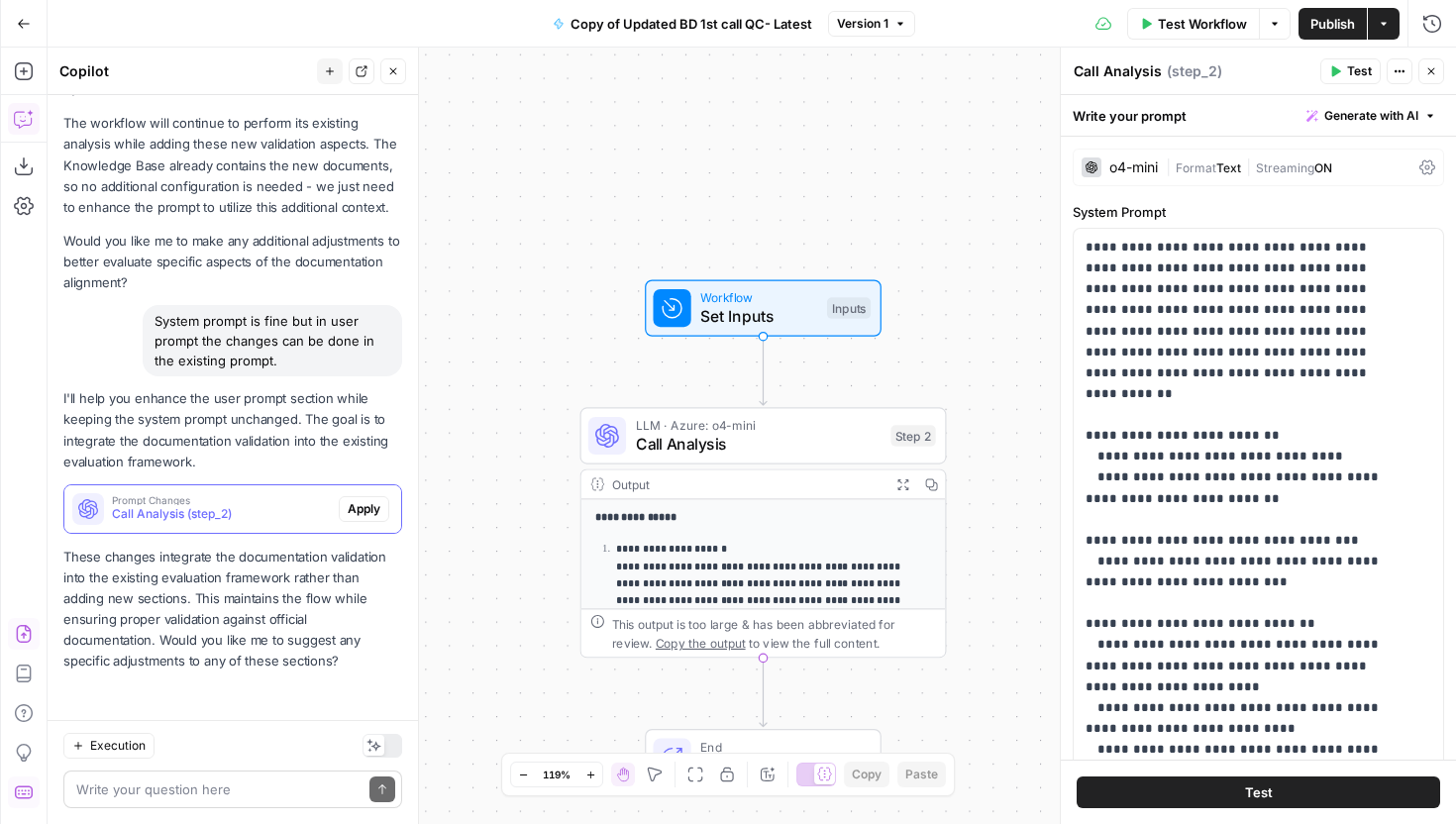 click on "Write your question here Send" at bounding box center [233, 789] 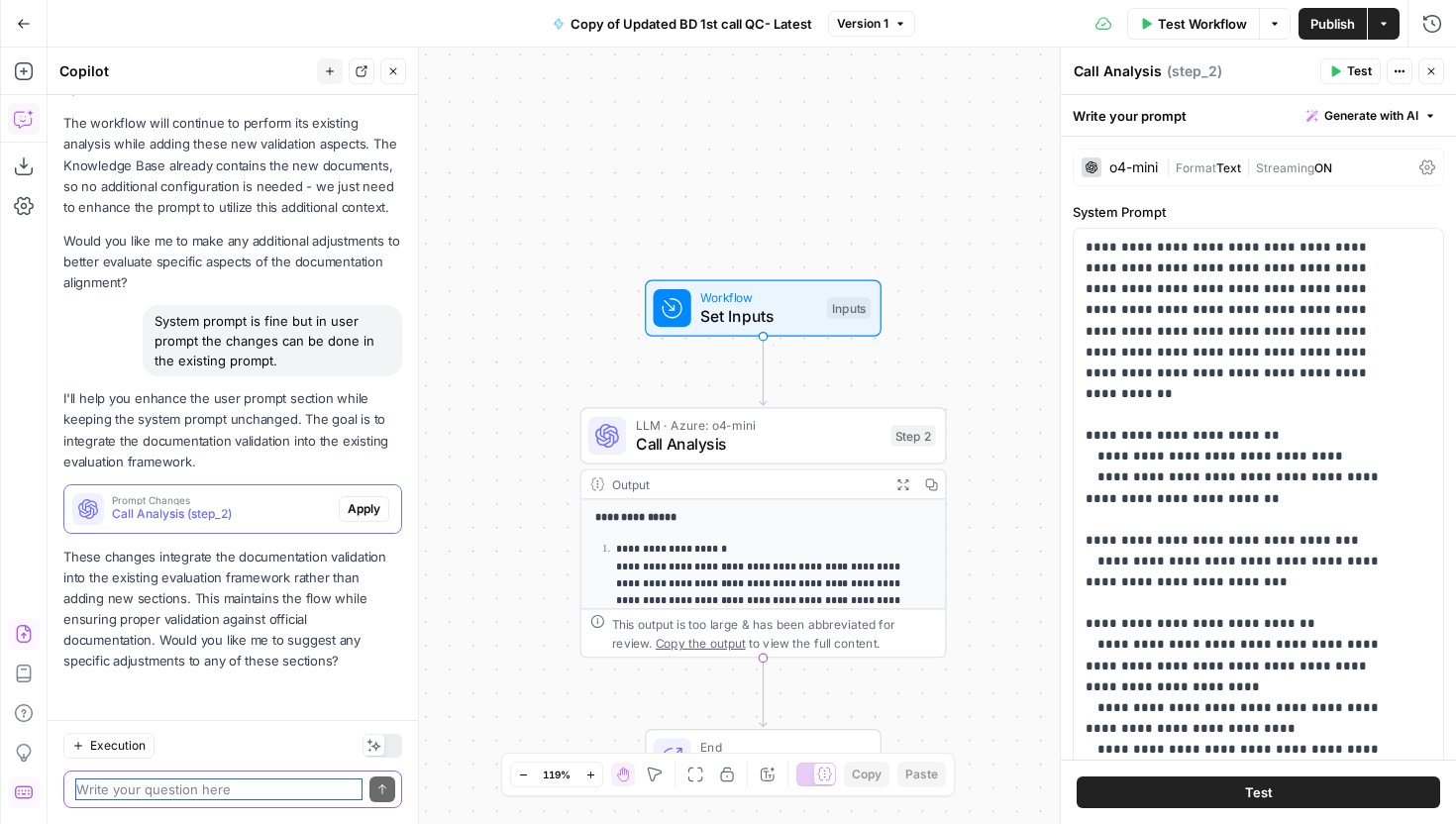 paste on "I have added 3 more documents in the knowledge base. One is Qubit value proposition document which explains the value proposition, 2nd is Client journey with deliverable document which explain the whole process of Qubit Capital and another one is Qubit success stories which contains our recent success stories. I want you to access these 3 documents as well from the knowledge base so that you can verify whether the BDM has explained the right value proposition to the client, have explained the entire process properly and have explained the success stories in a right manner. Now you have to update the workflow according to that without removing any of the existing thing." 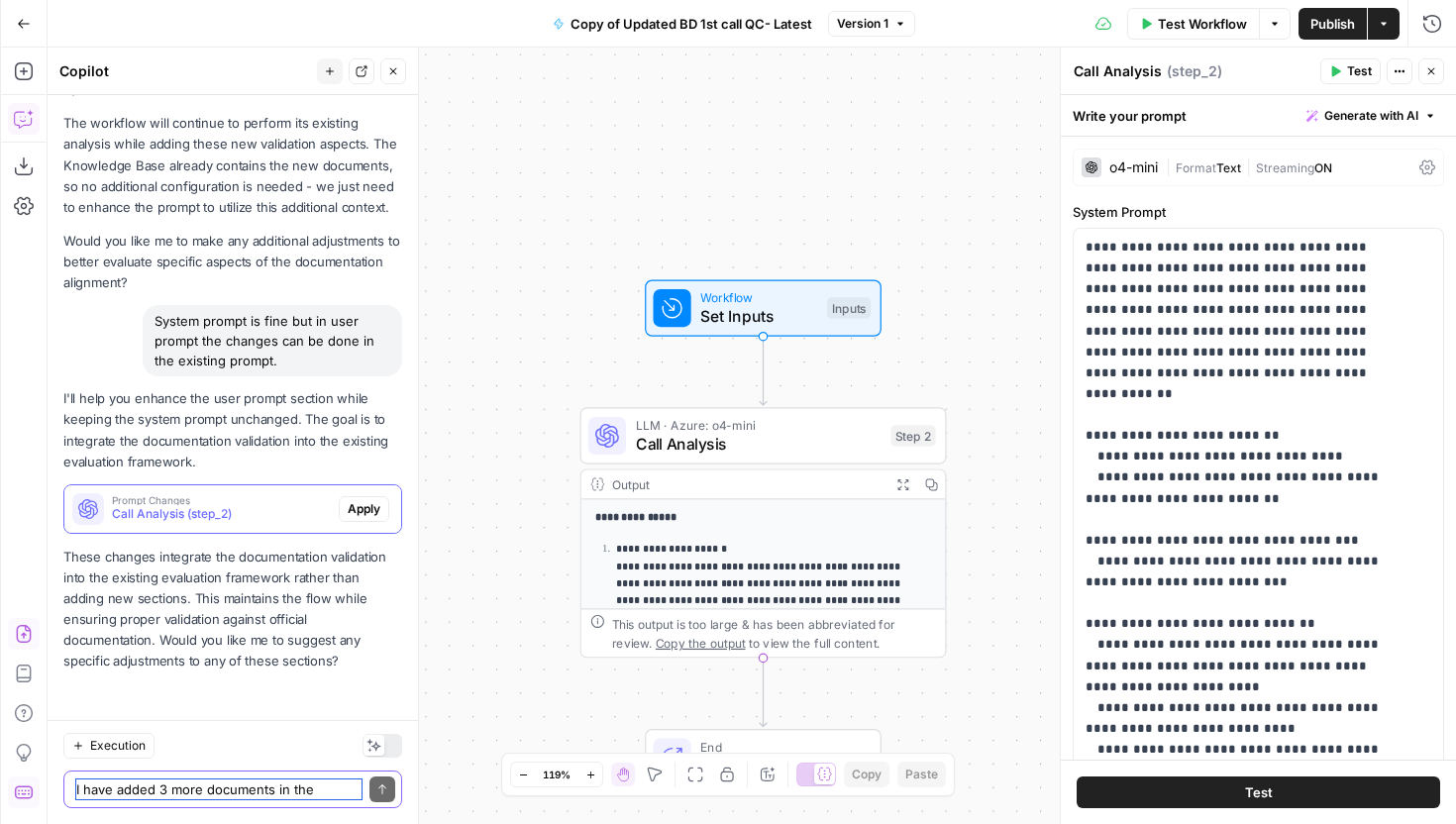 scroll, scrollTop: 1494, scrollLeft: 0, axis: vertical 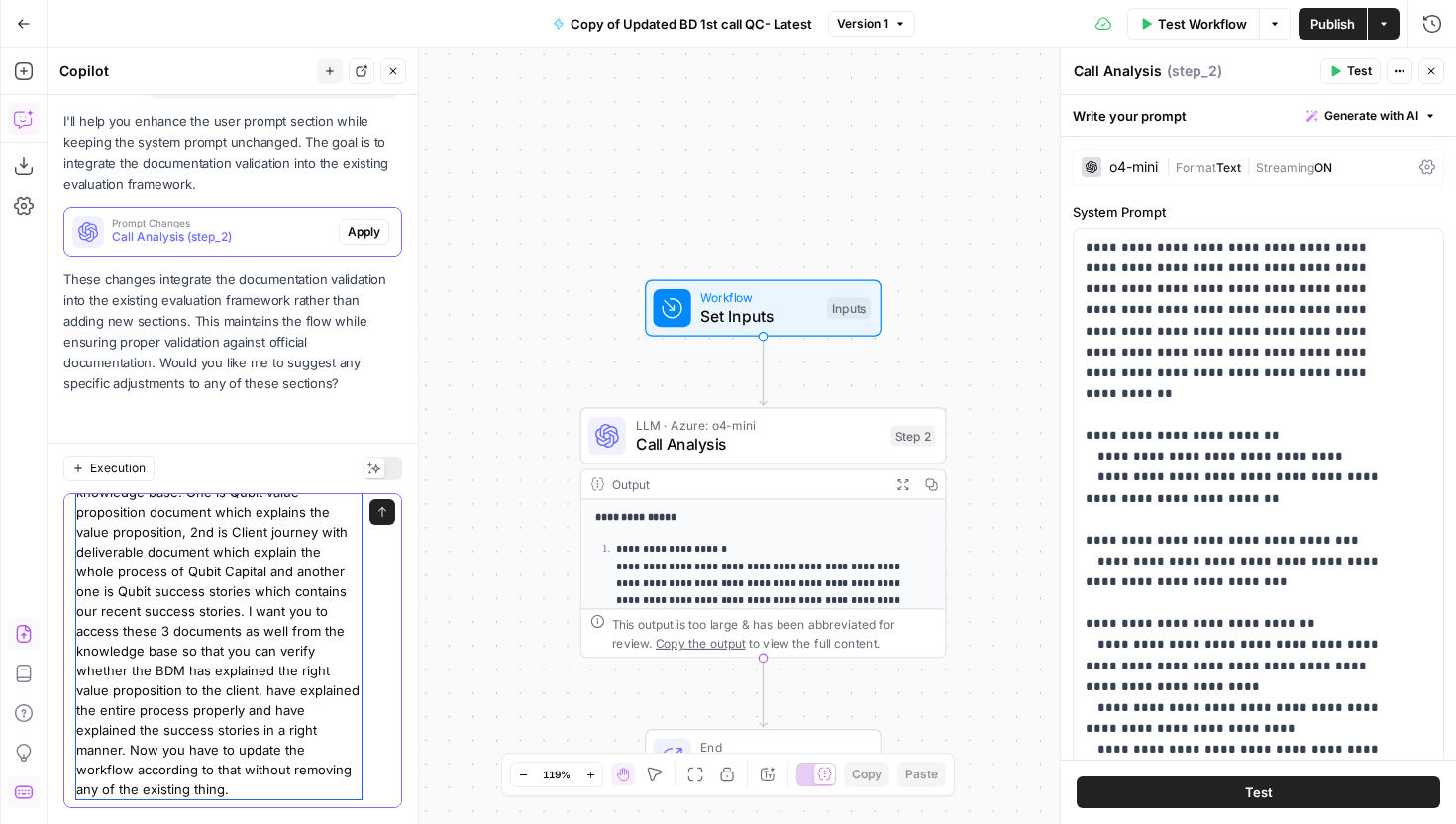 drag, startPoint x: 302, startPoint y: 790, endPoint x: 240, endPoint y: 769, distance: 65.459911 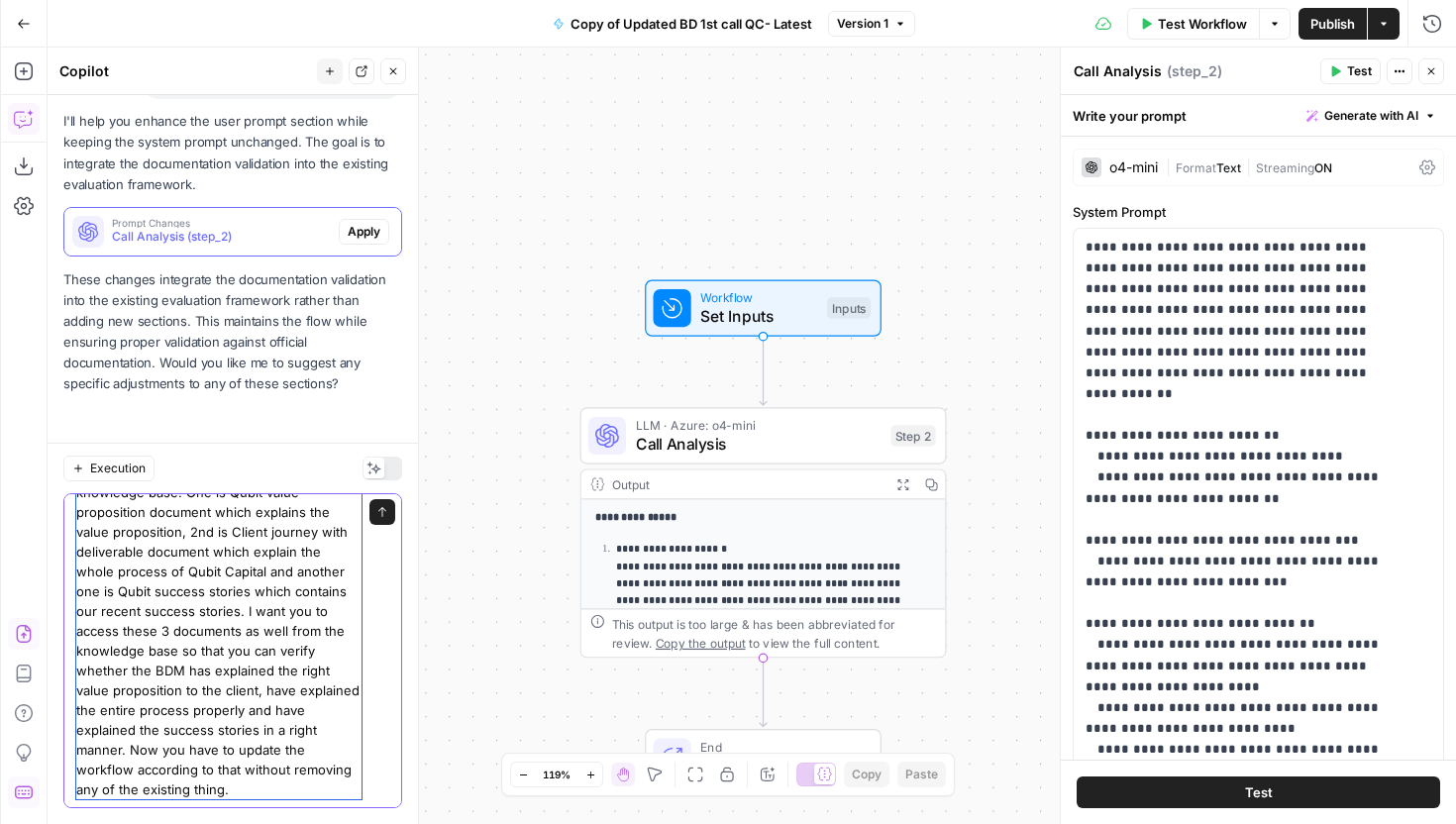 click on "I have added 3 more documents in the knowledge base. One is Qubit value proposition document which explains the value proposition, 2nd is Client journey with deliverable document which explain the whole process of Qubit Capital and another one is Qubit success stories which contains our recent success stories. I want you to access these 3 documents as well from the knowledge base so that you can verify whether the BDM has explained the right value proposition to the client, have explained the entire process properly and have explained the success stories in a right manner. Now you have to update the workflow according to that without removing any of the existing thing." at bounding box center [219, 631] 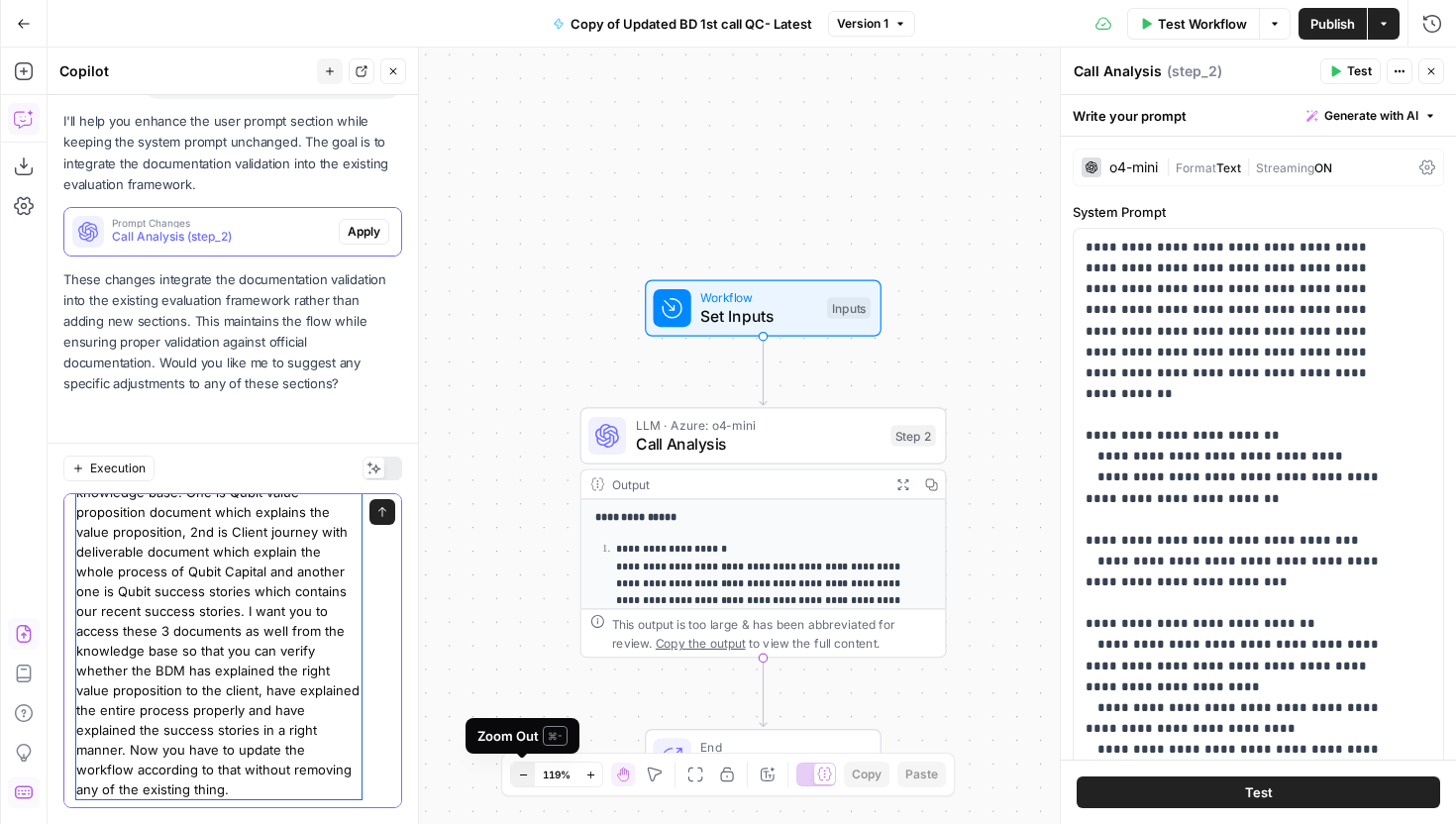 type on "I have added 3 more documents in the knowledge base. One is Qubit value proposition document which explains the value proposition, 2nd is Client journey with deliverable document which explain the whole process of Qubit Capital and another one is Qubit success stories which contains our recent success stories. I want you to access these 3 documents as well from the knowledge base so that you can verify whether the BDM has explained the right value proposition to the client, have explained the entire process properly and have explained the success stories in a right manner. Now you have to update the workflow according to that." 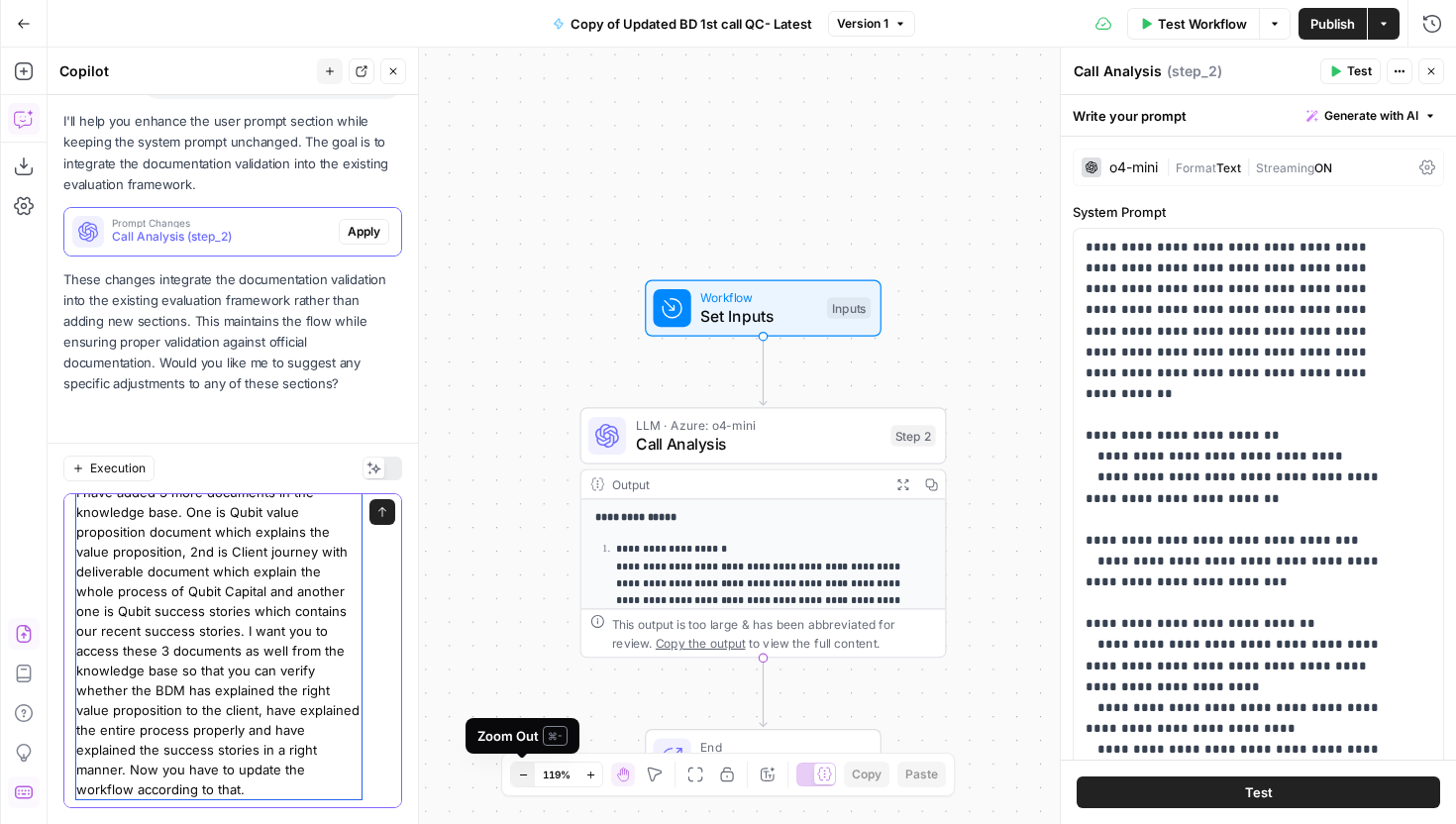 scroll, scrollTop: 40, scrollLeft: 0, axis: vertical 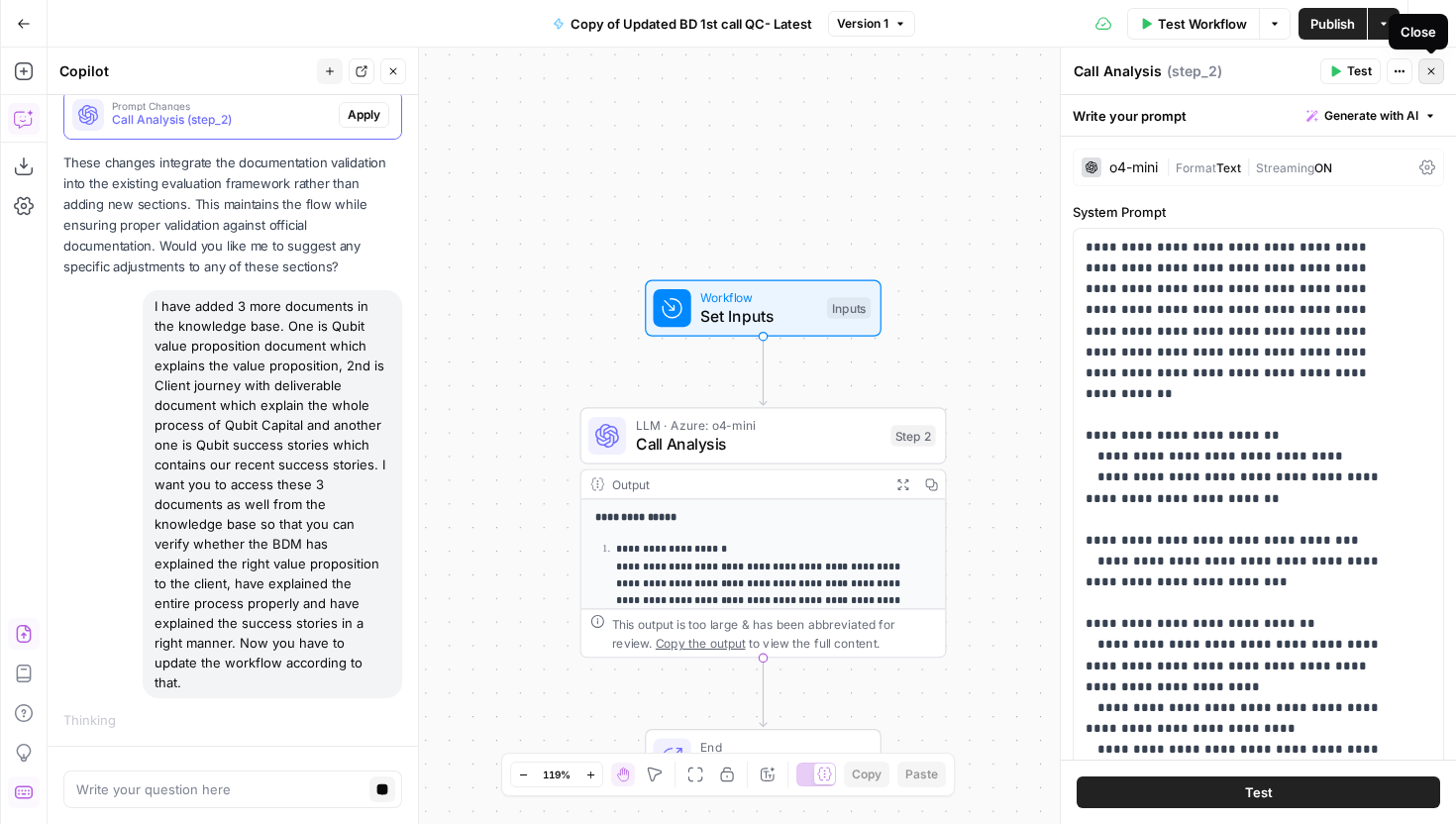 click 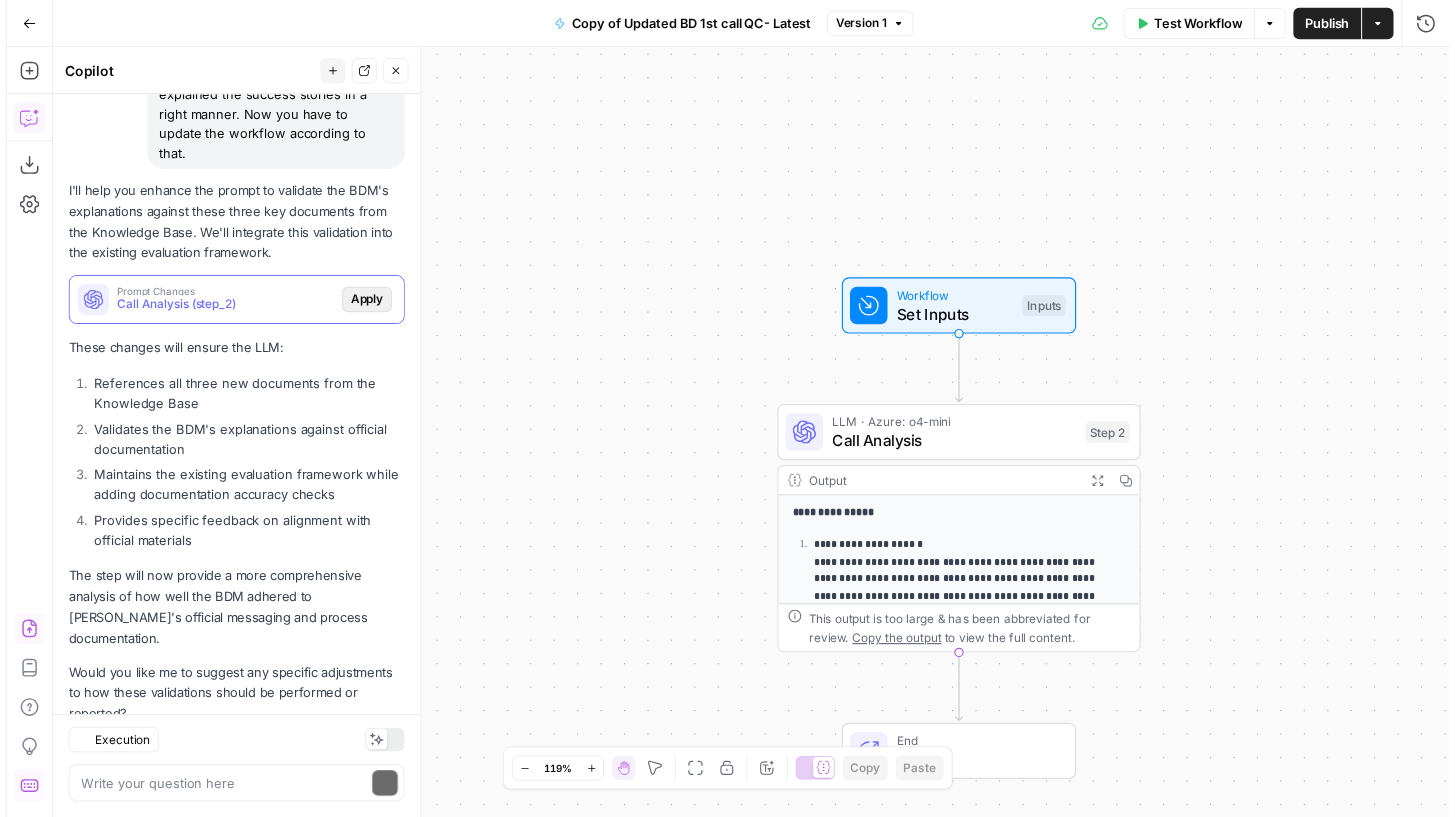 scroll, scrollTop: 2198, scrollLeft: 0, axis: vertical 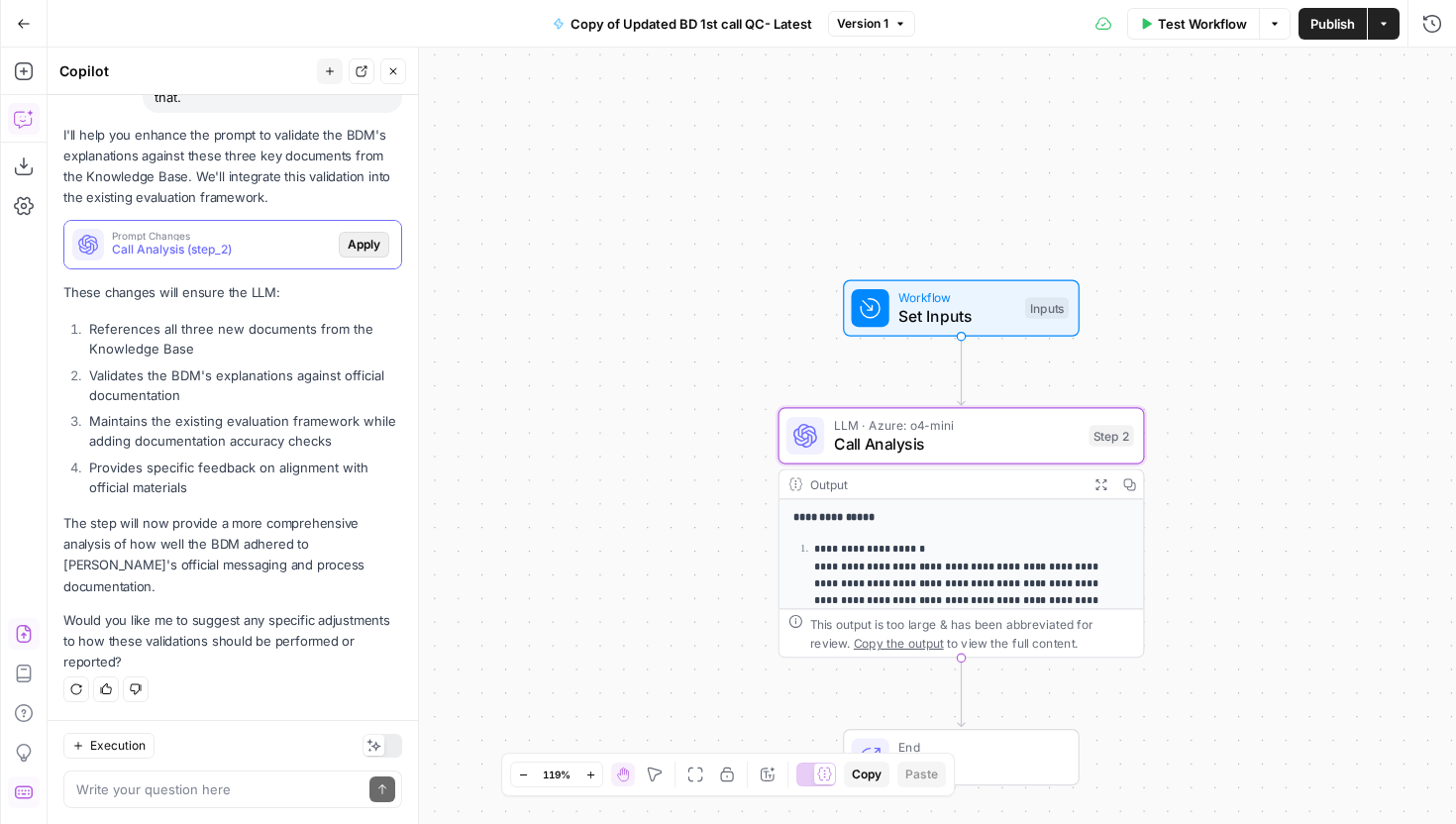 click on "Apply" at bounding box center [364, 245] 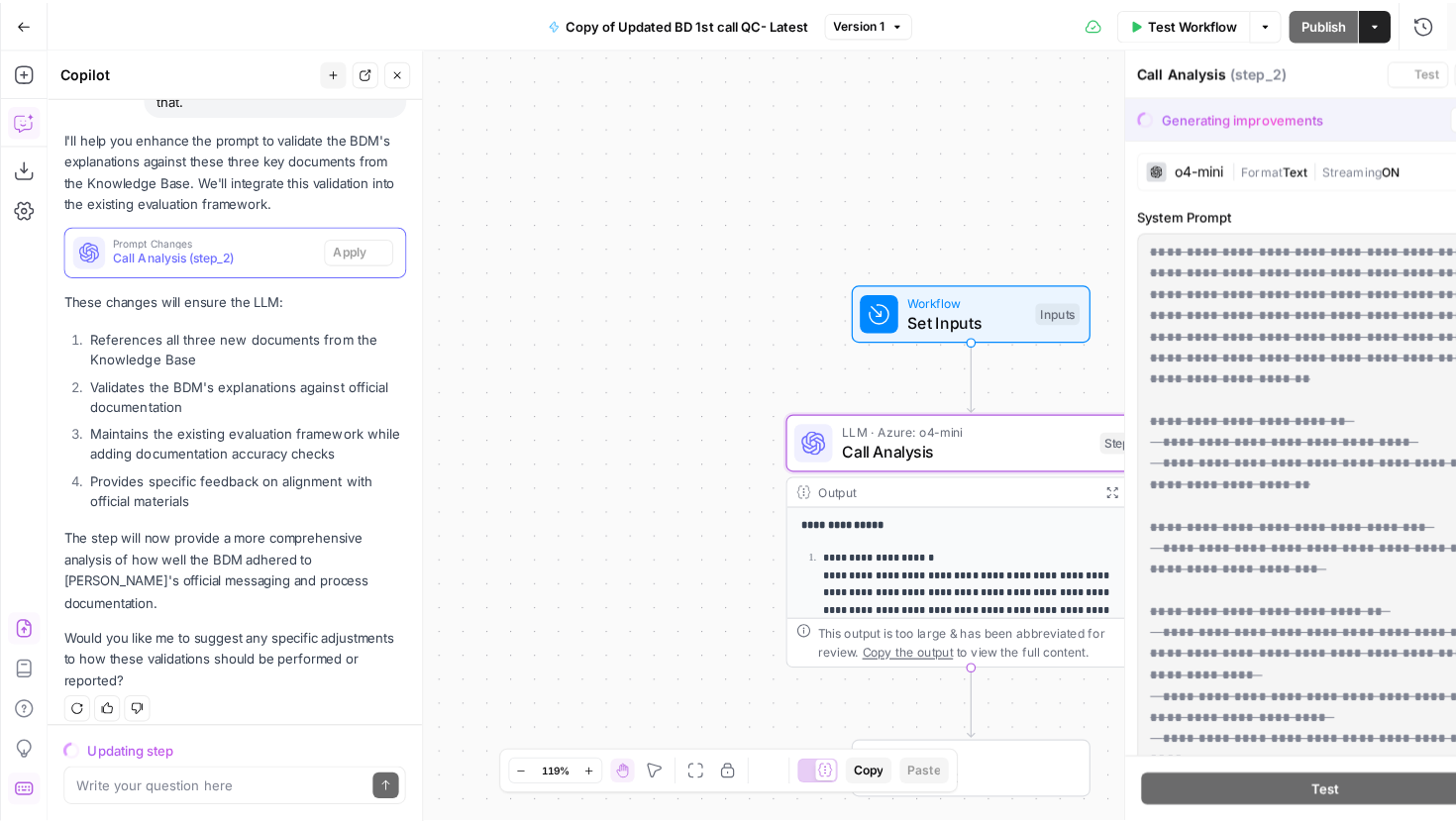 scroll, scrollTop: 2177, scrollLeft: 0, axis: vertical 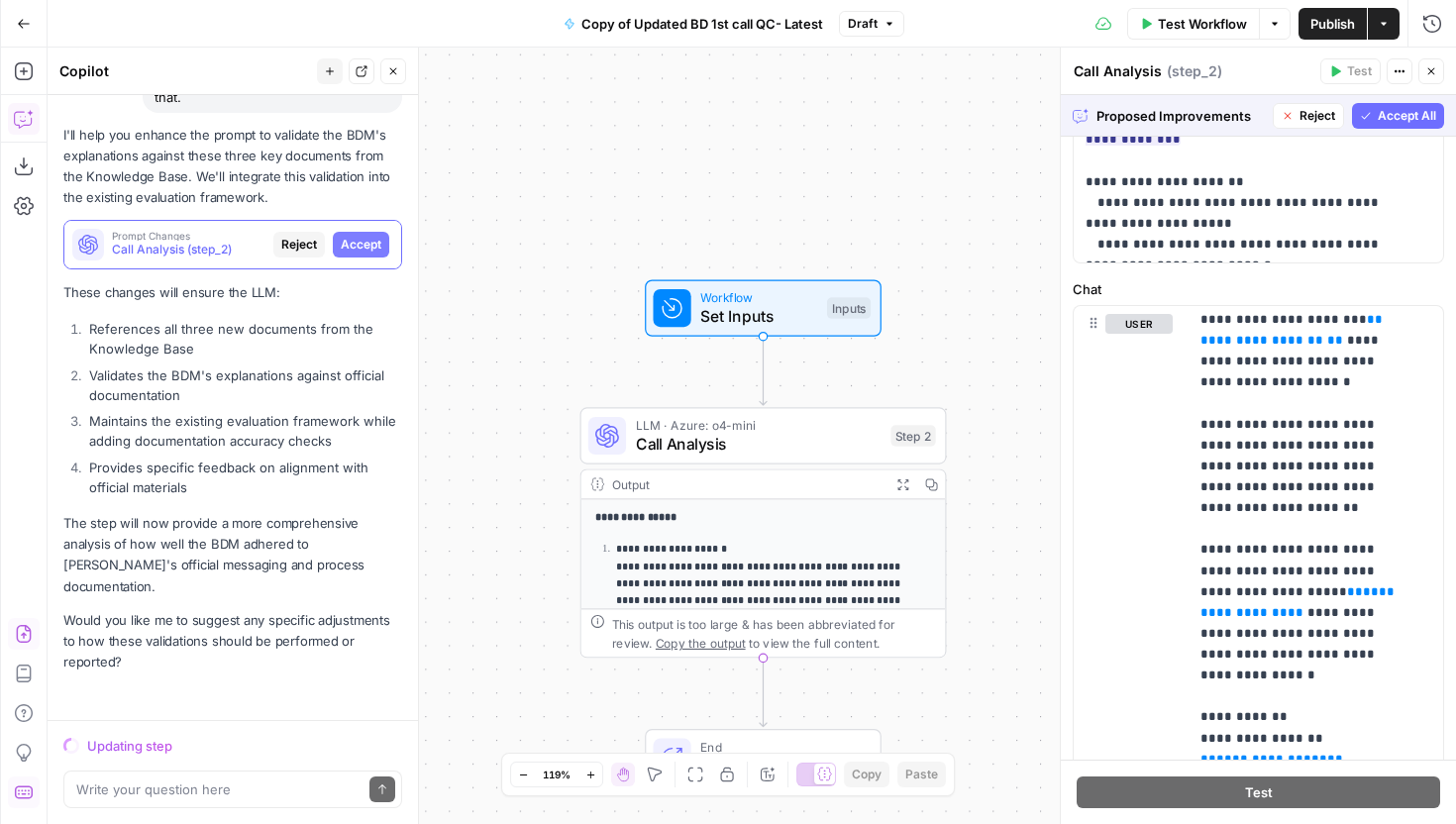click on "Accept All" at bounding box center (1406, 116) 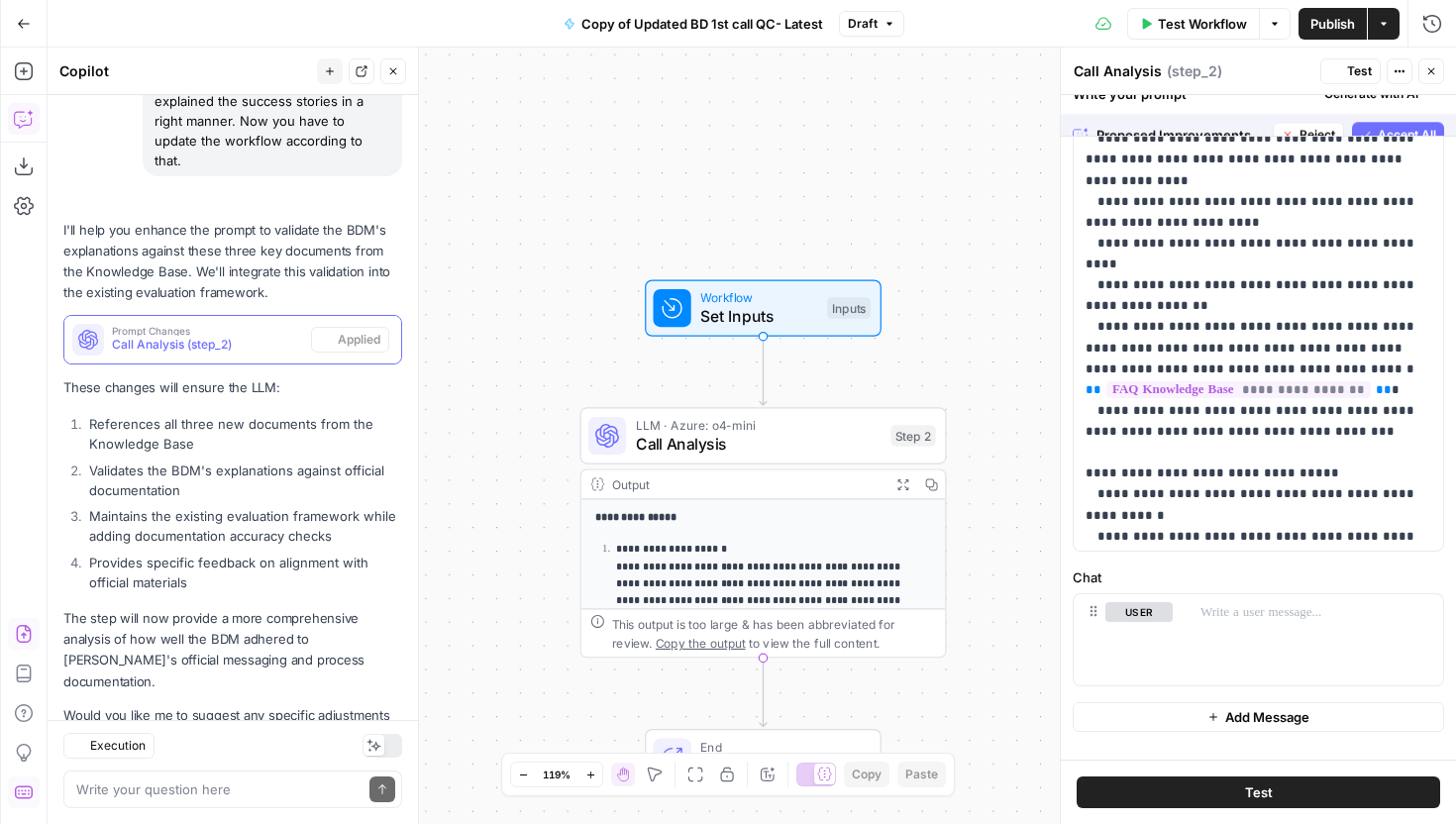 scroll, scrollTop: 2272, scrollLeft: 0, axis: vertical 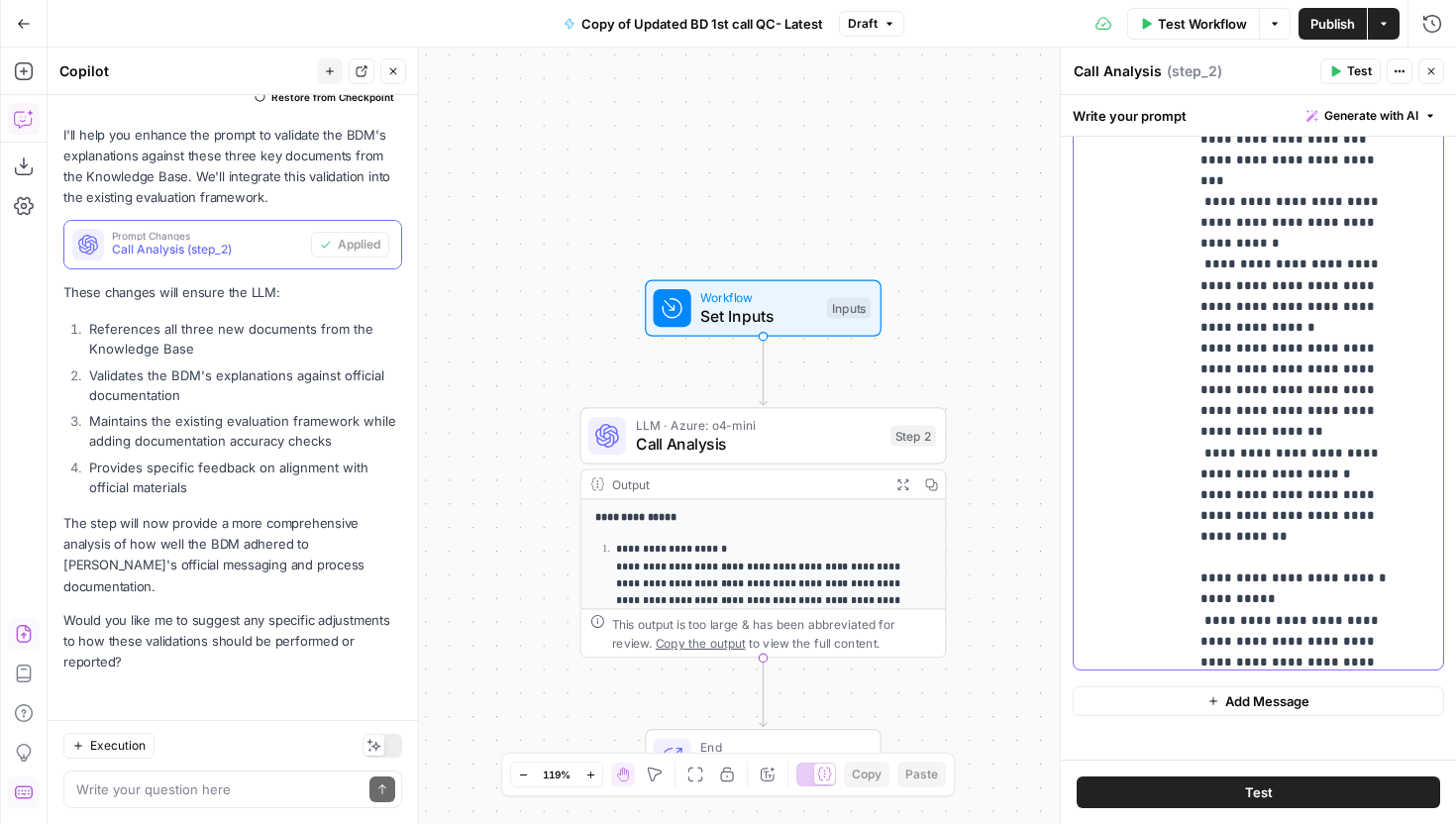 drag, startPoint x: 1198, startPoint y: 401, endPoint x: 1346, endPoint y: 557, distance: 215.03488 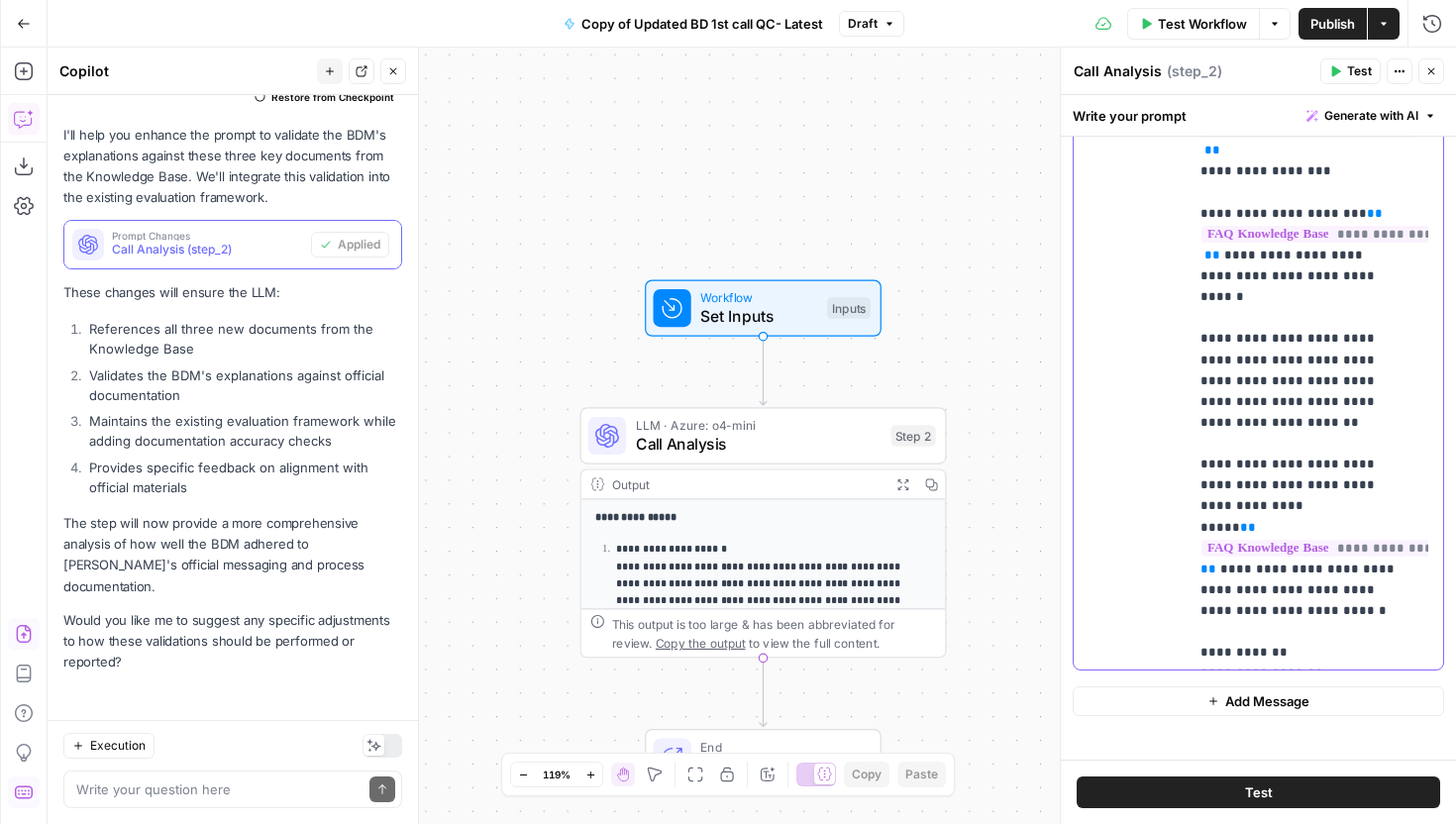 scroll, scrollTop: 14786, scrollLeft: 0, axis: vertical 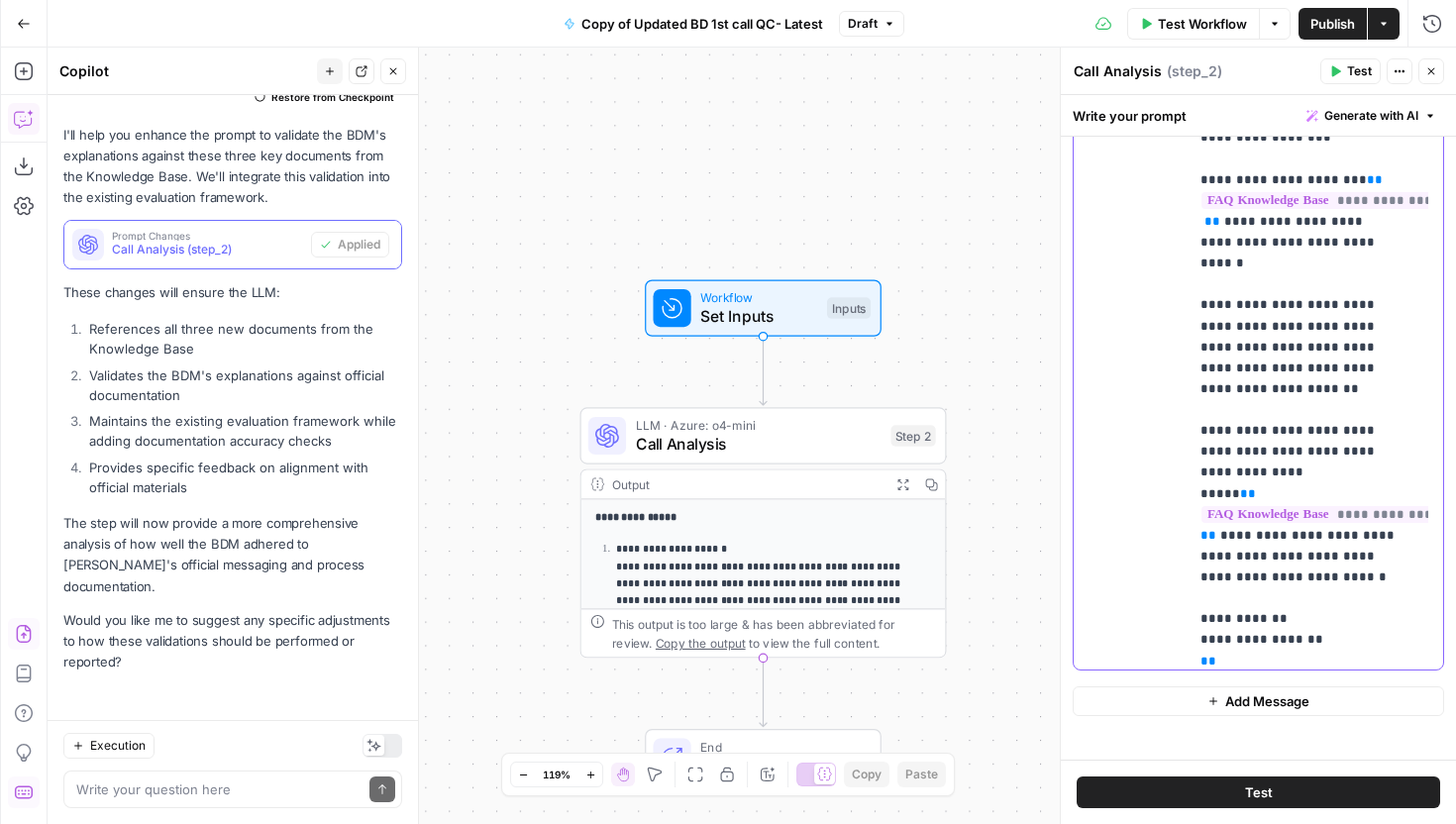 drag, startPoint x: 1277, startPoint y: 431, endPoint x: 1197, endPoint y: 293, distance: 159.51176 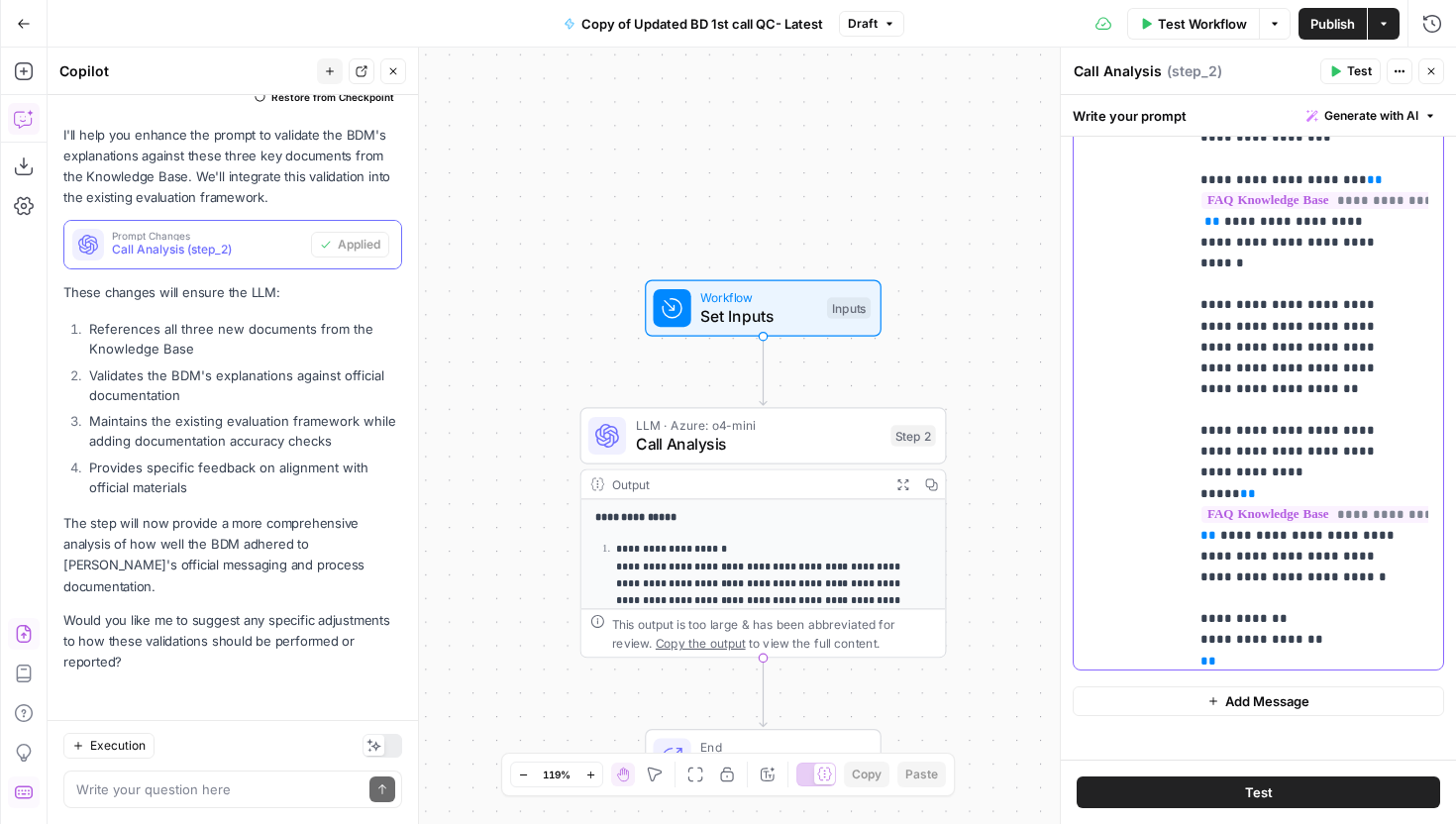 click on "**********" at bounding box center (1308, 266) 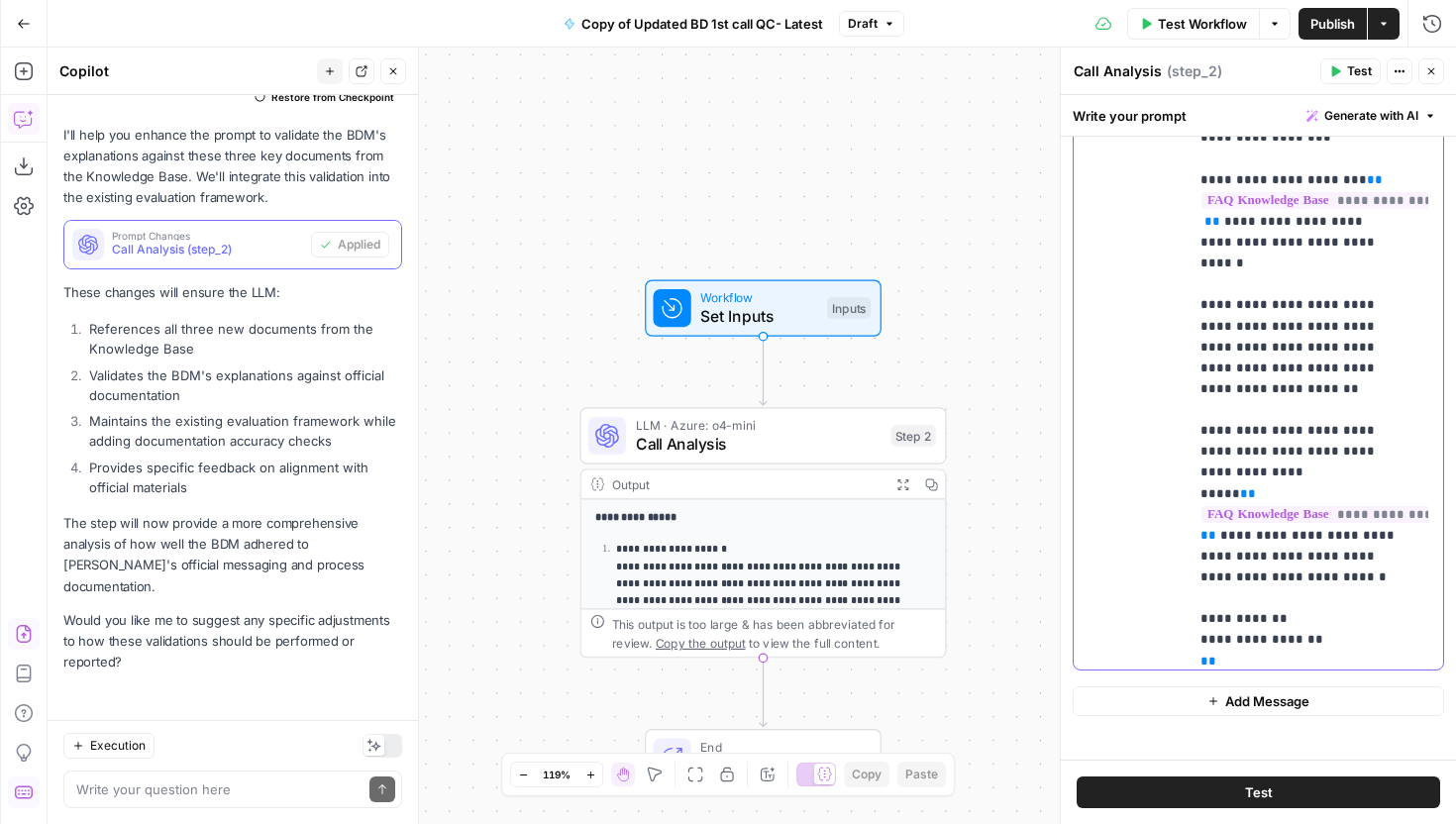 scroll, scrollTop: 14789, scrollLeft: 0, axis: vertical 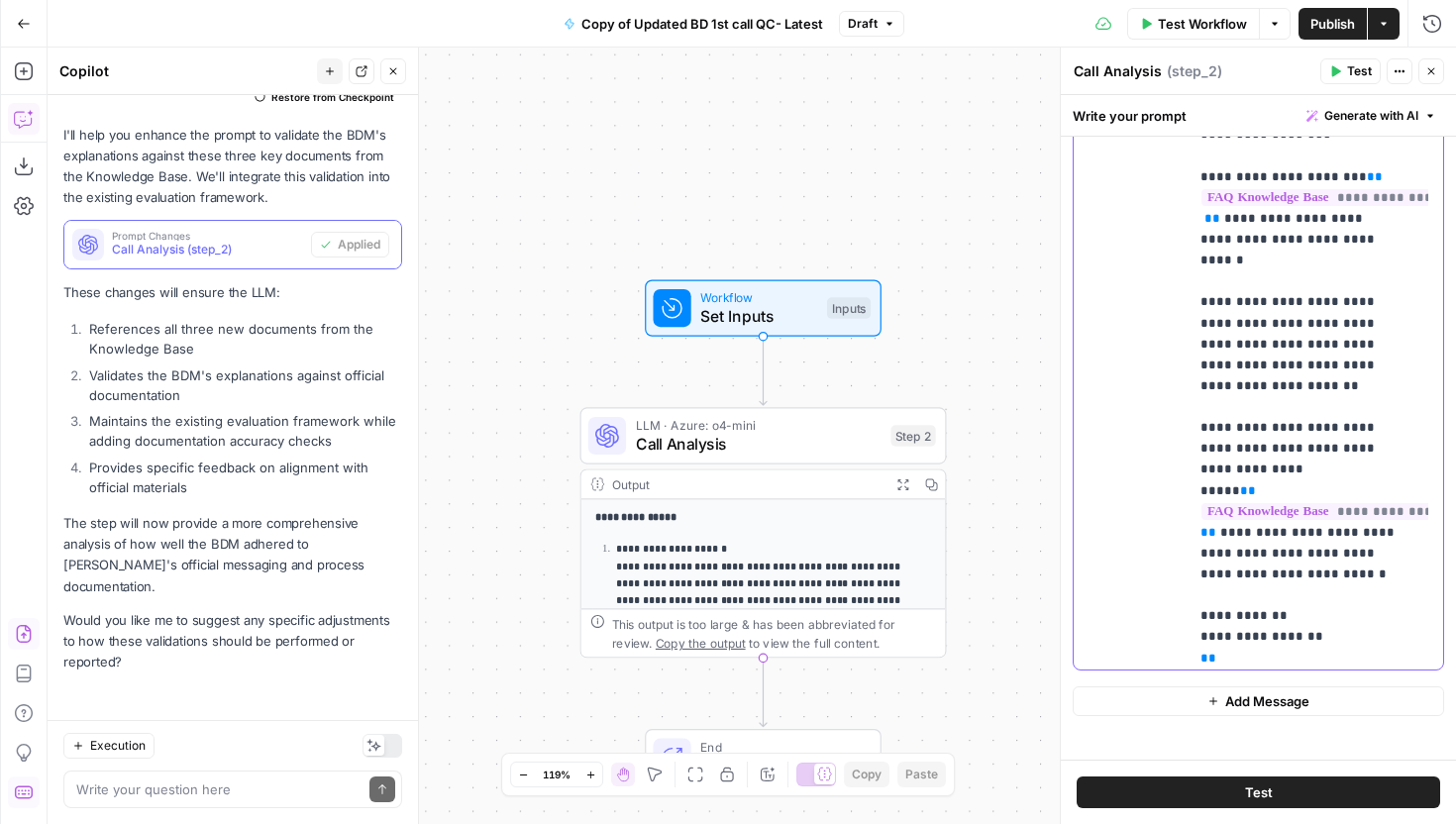 drag, startPoint x: 1375, startPoint y: 633, endPoint x: 1196, endPoint y: 519, distance: 212.2192 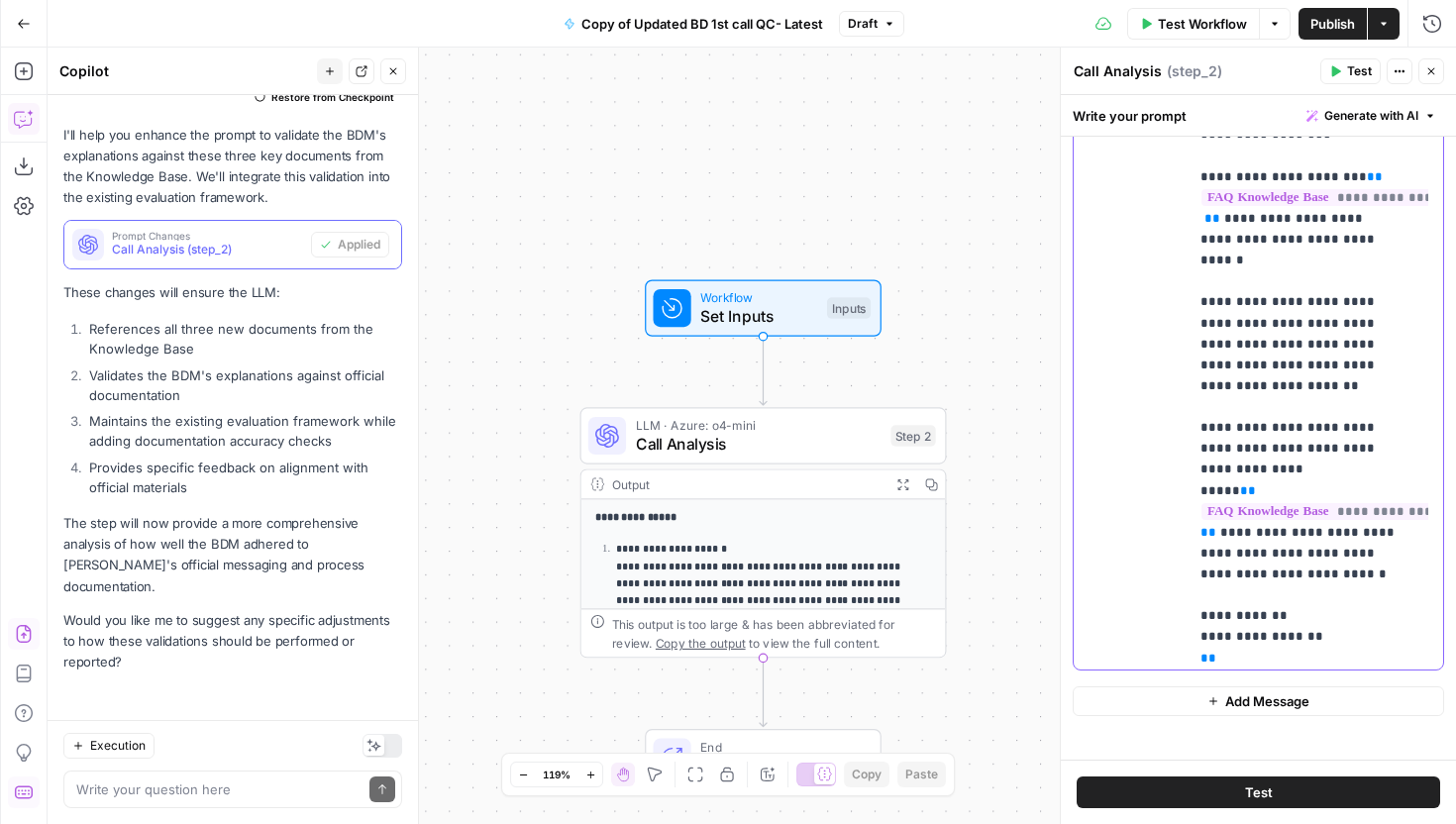click on "**********" at bounding box center [1308, 266] 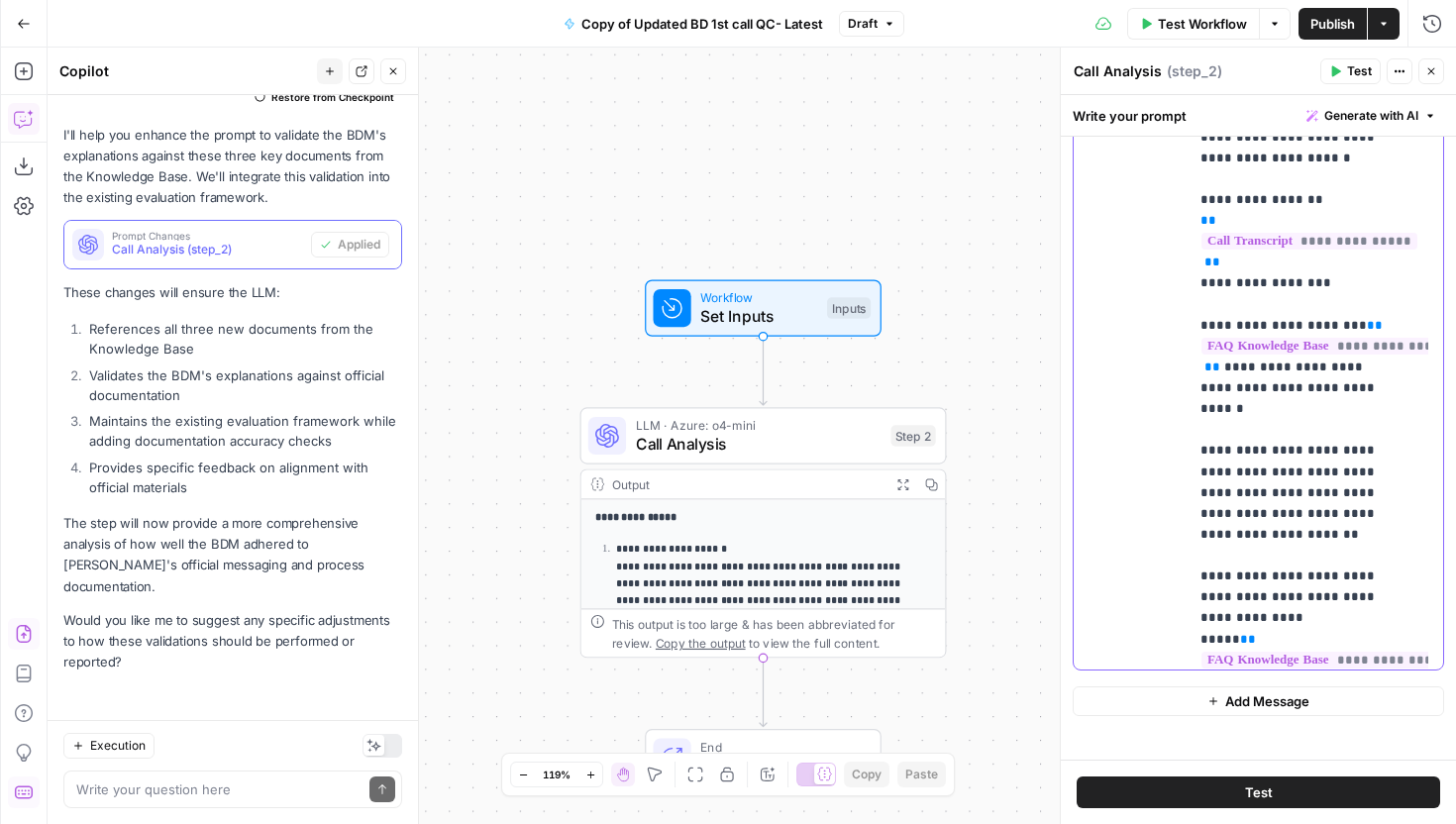scroll, scrollTop: 14643, scrollLeft: 0, axis: vertical 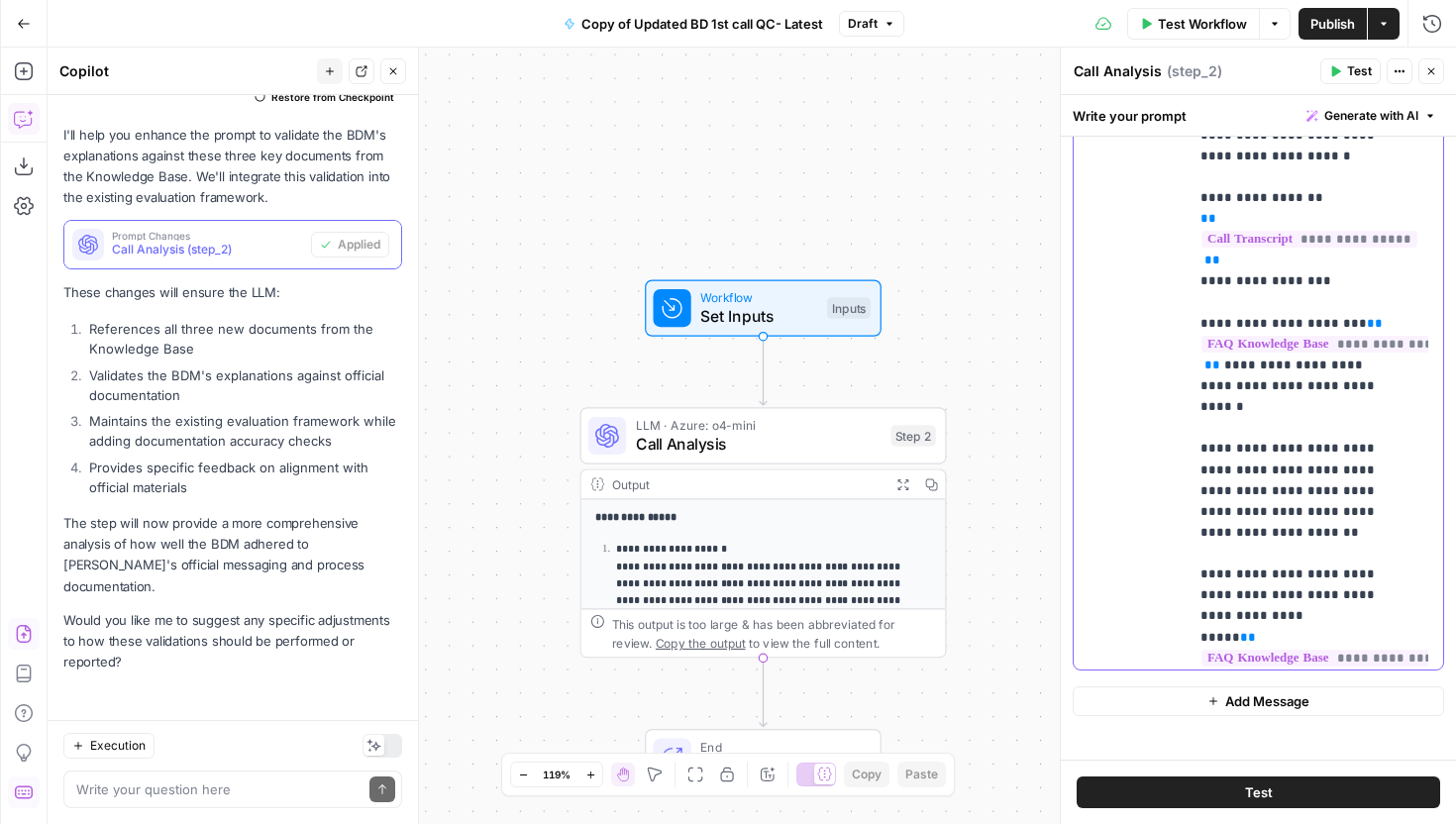 drag, startPoint x: 1206, startPoint y: 637, endPoint x: 1166, endPoint y: 455, distance: 186.3438 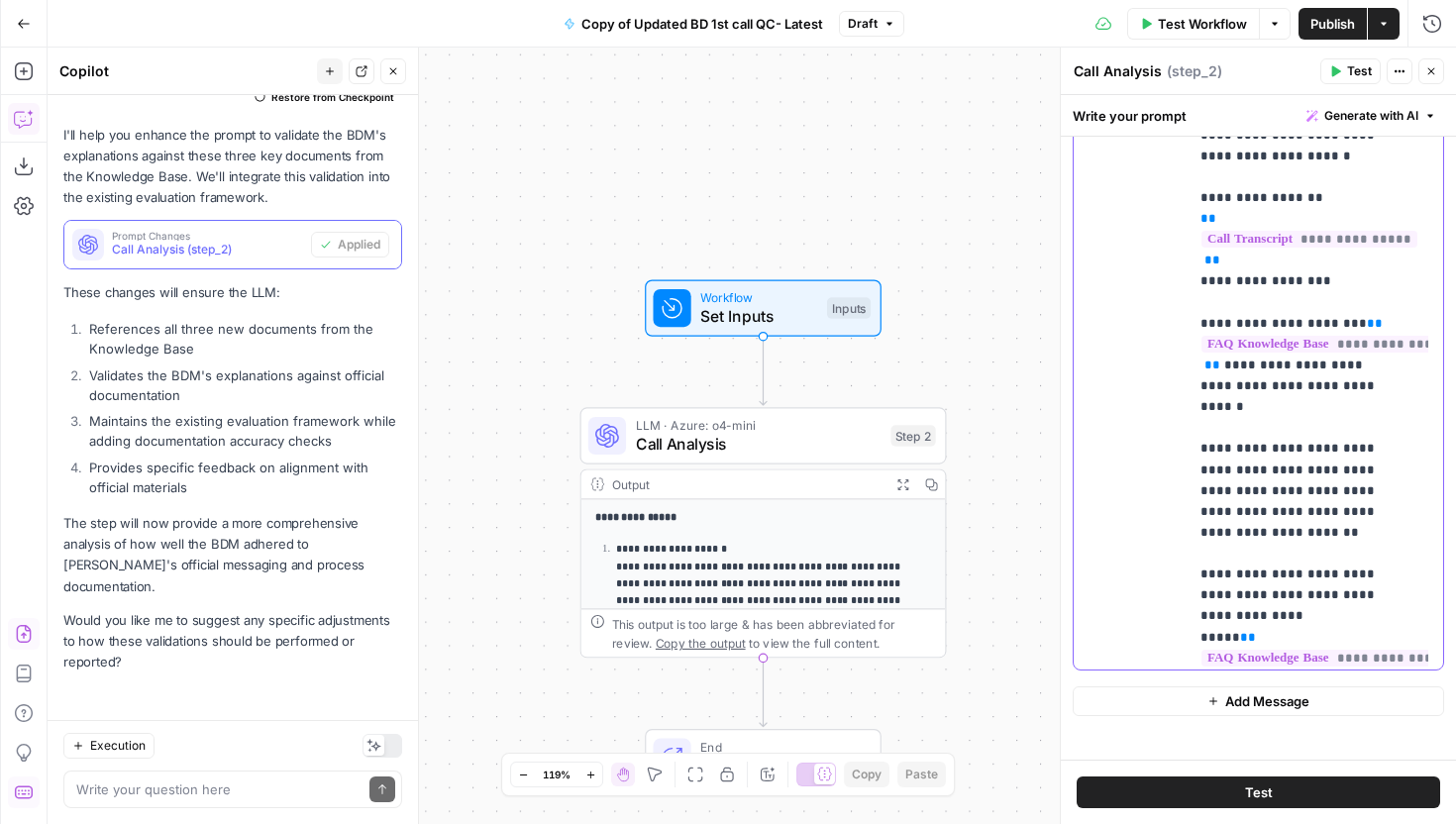 click on "**********" at bounding box center [1258, 266] 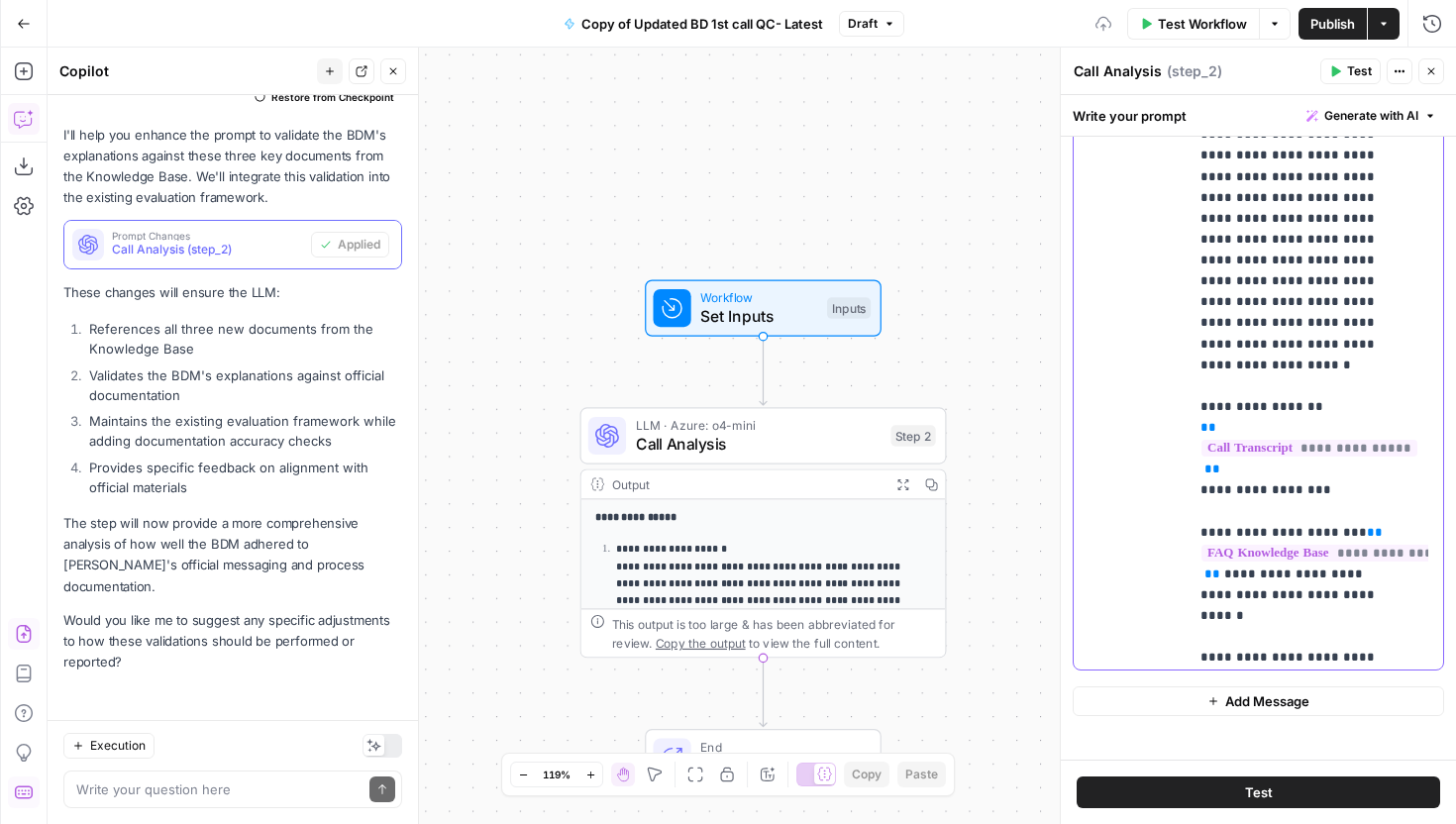 scroll, scrollTop: 14413, scrollLeft: 0, axis: vertical 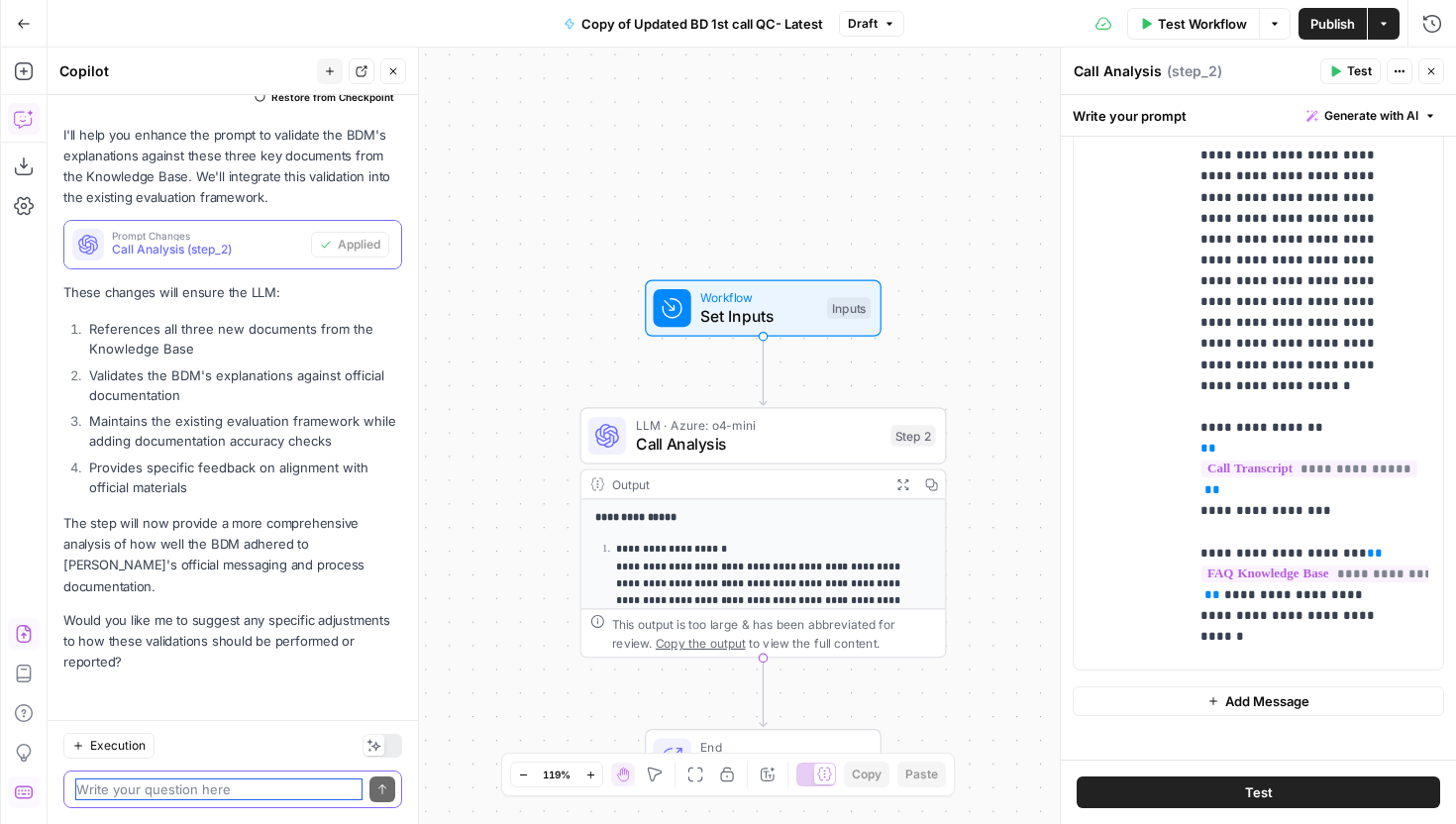 click at bounding box center [219, 789] 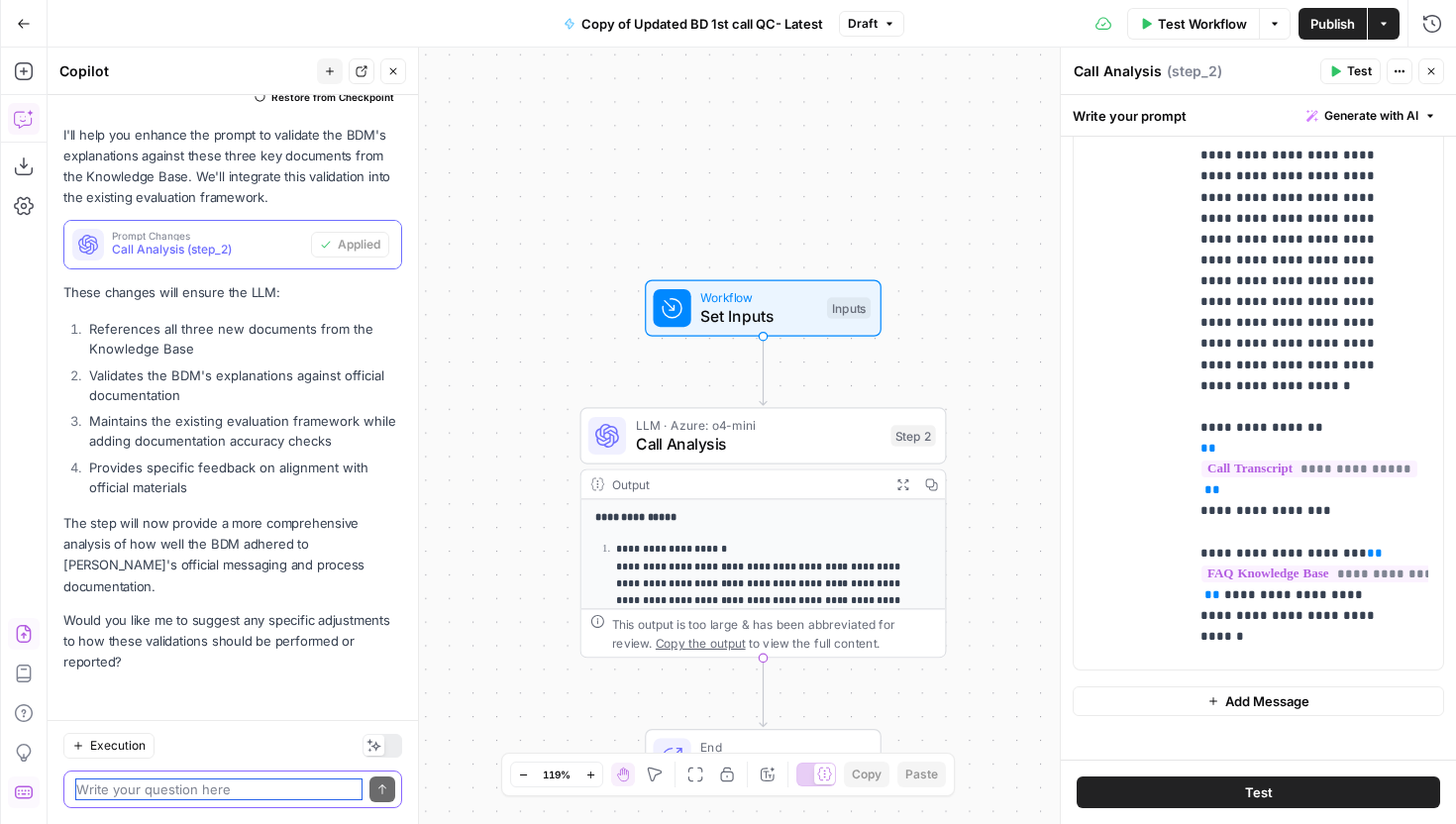 paste on "**Process Explanation Accuracy:**
- Assessment of process explanation against client journey documentation
- Evaluation of proper sequencing of journey steps
- Recommendations for improvement" 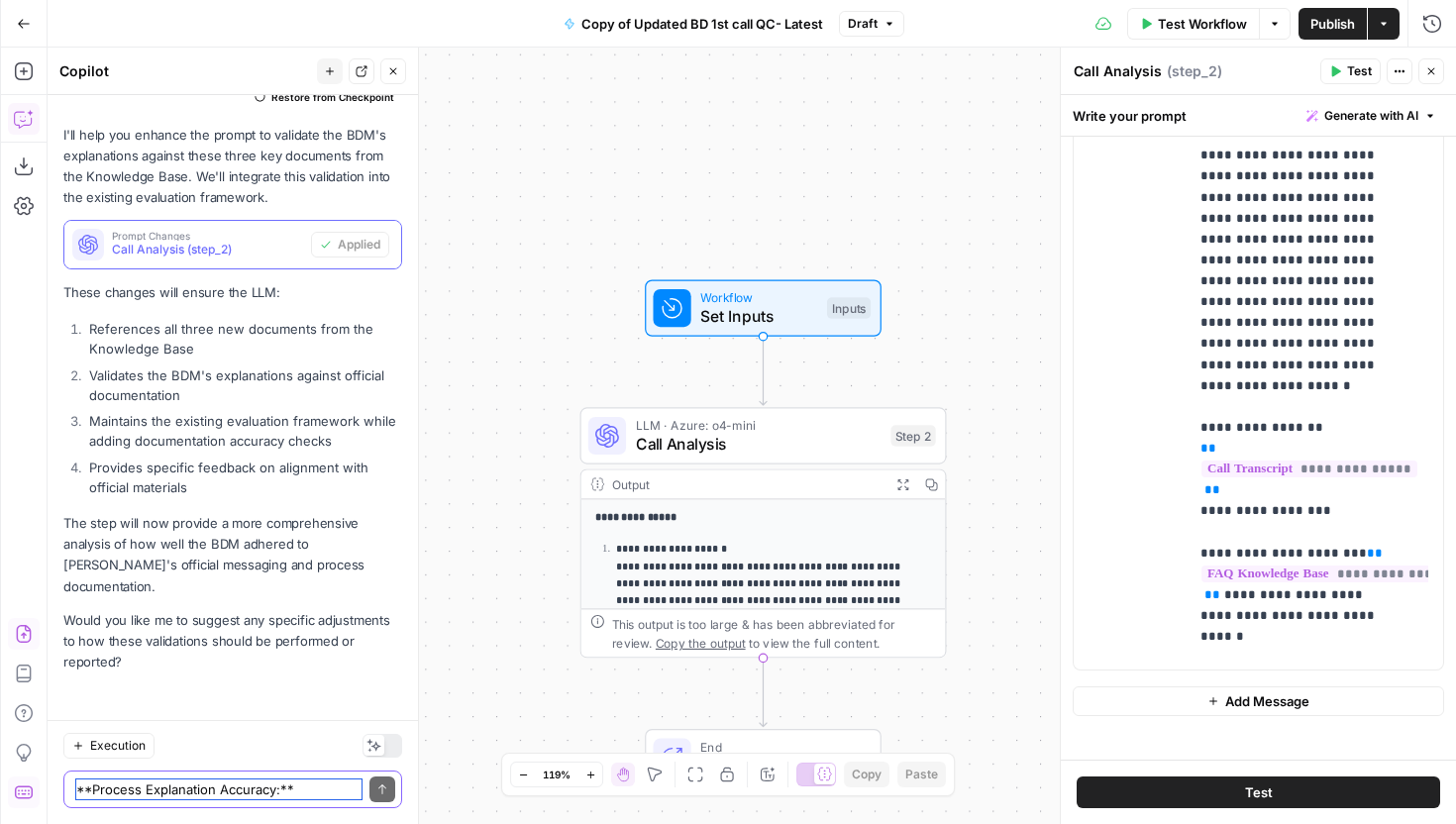 scroll, scrollTop: 2371, scrollLeft: 0, axis: vertical 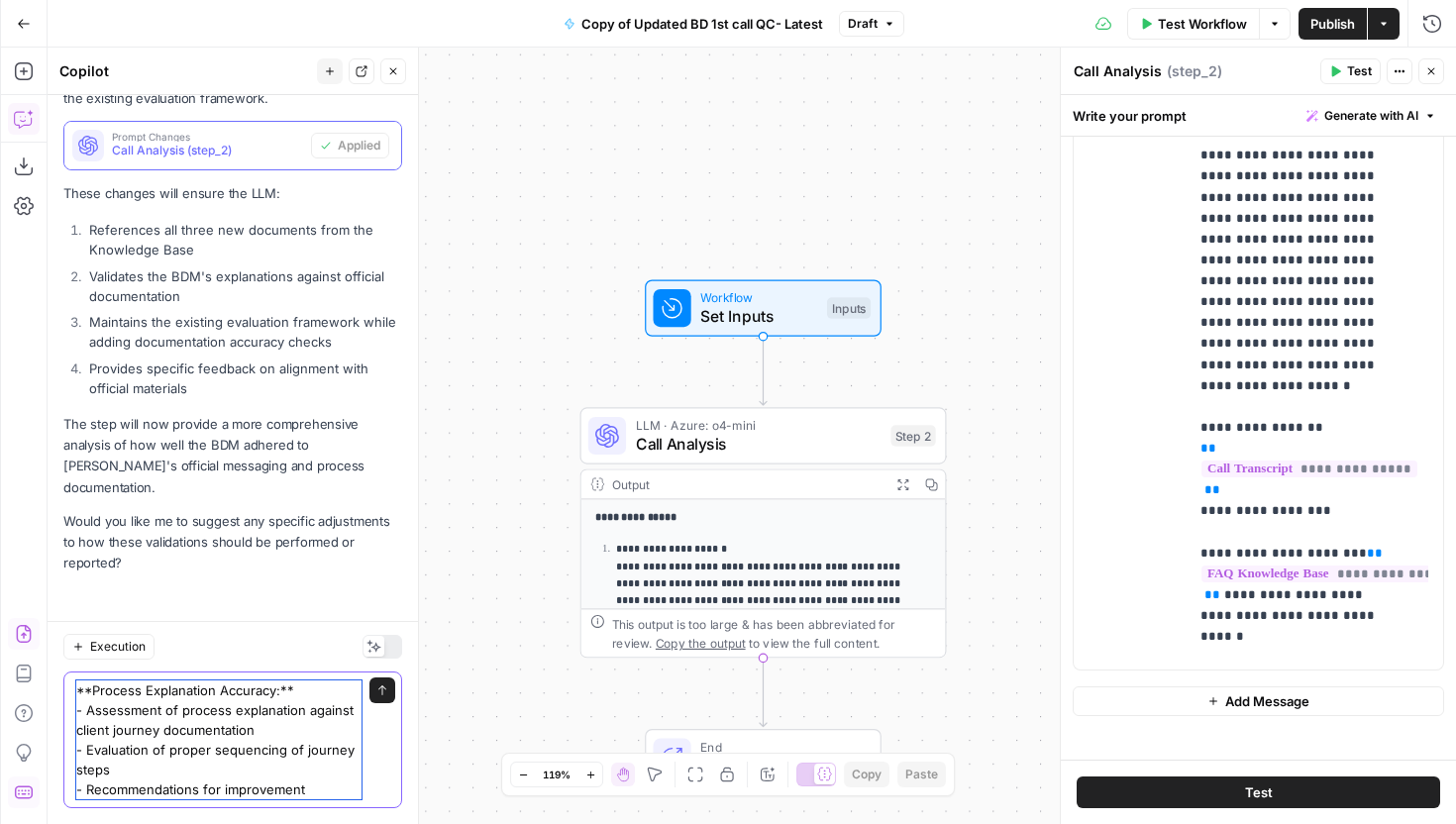 click on "**Process Explanation Accuracy:**
- Assessment of process explanation against client journey documentation
- Evaluation of proper sequencing of journey steps
- Recommendations for improvement" at bounding box center (219, 740) 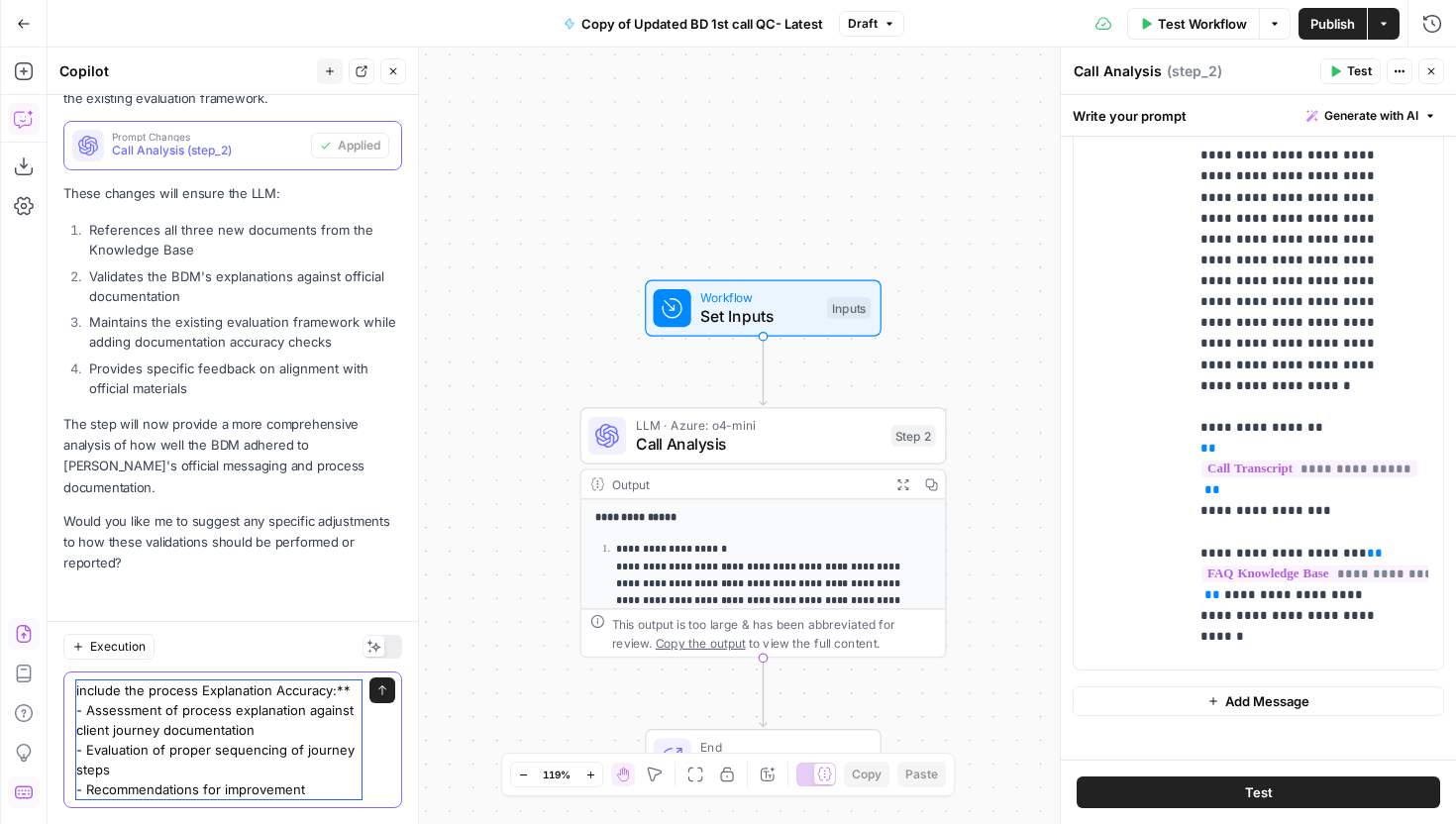 scroll, scrollTop: 2391, scrollLeft: 0, axis: vertical 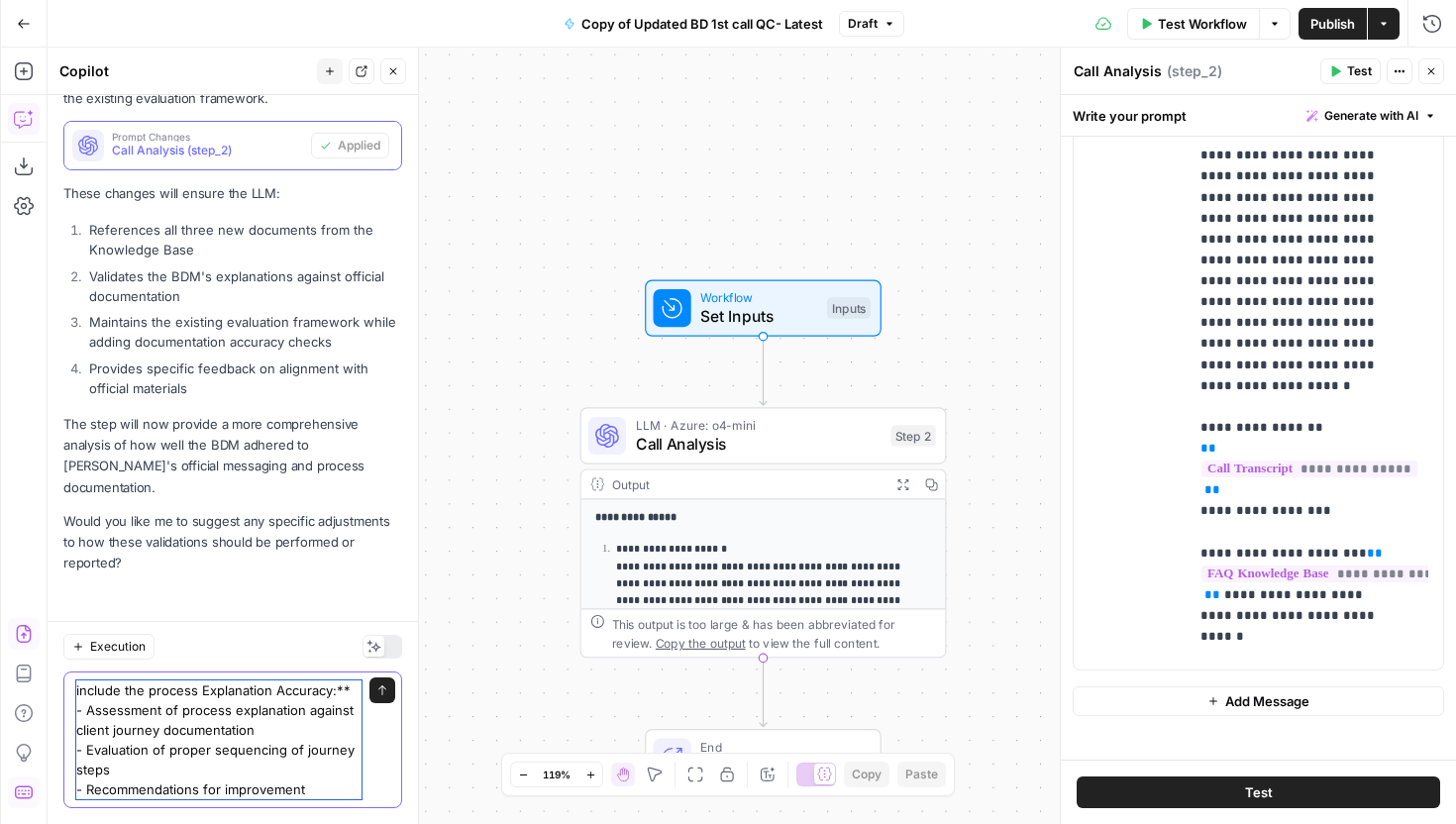 click on "include the process Explanation Accuracy:**
- Assessment of process explanation against client journey documentation
- Evaluation of proper sequencing of journey steps
- Recommendations for improvement" at bounding box center [219, 740] 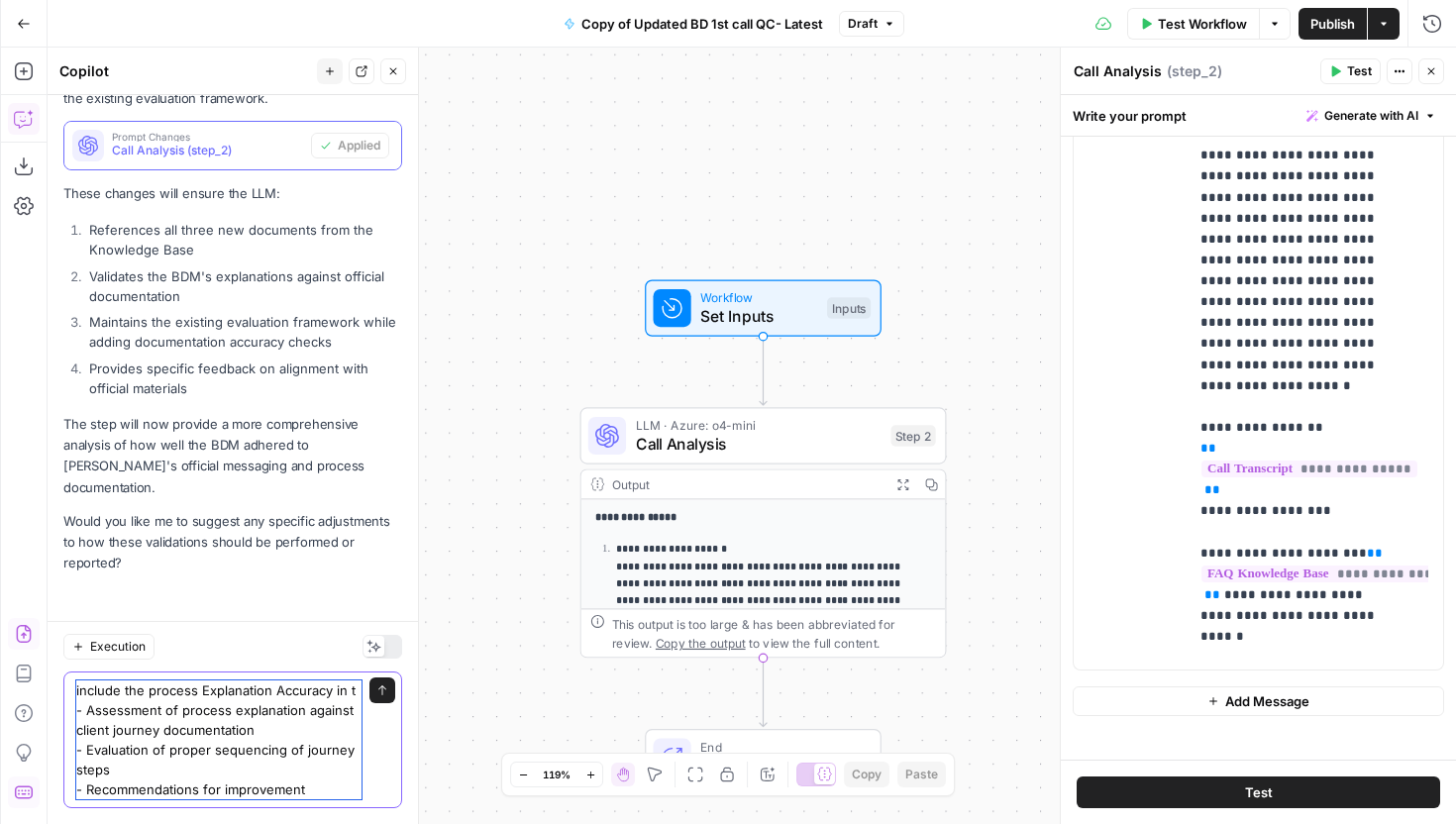 scroll, scrollTop: 2391, scrollLeft: 0, axis: vertical 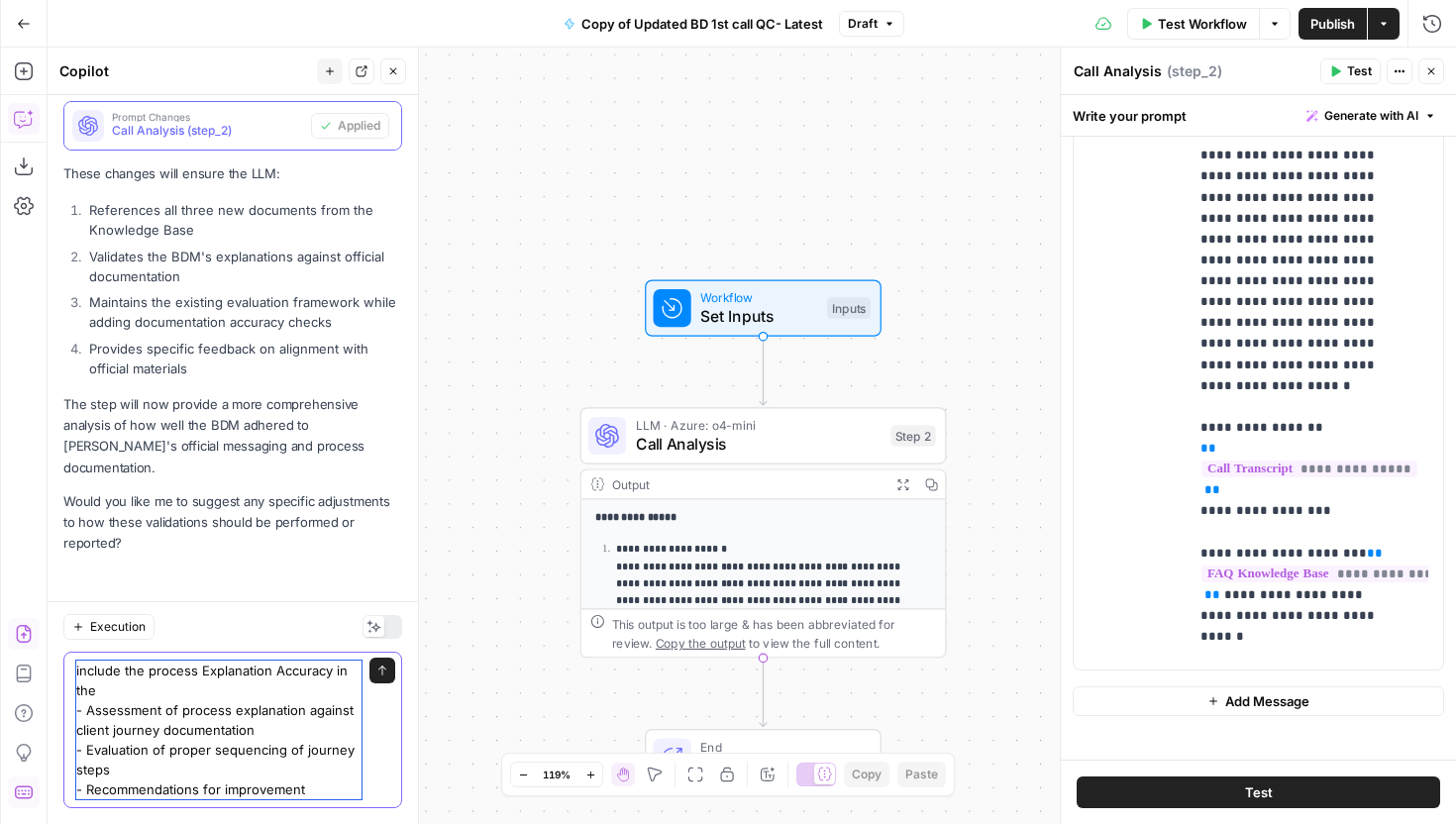 paste on "6. Value Proposition Delivery" 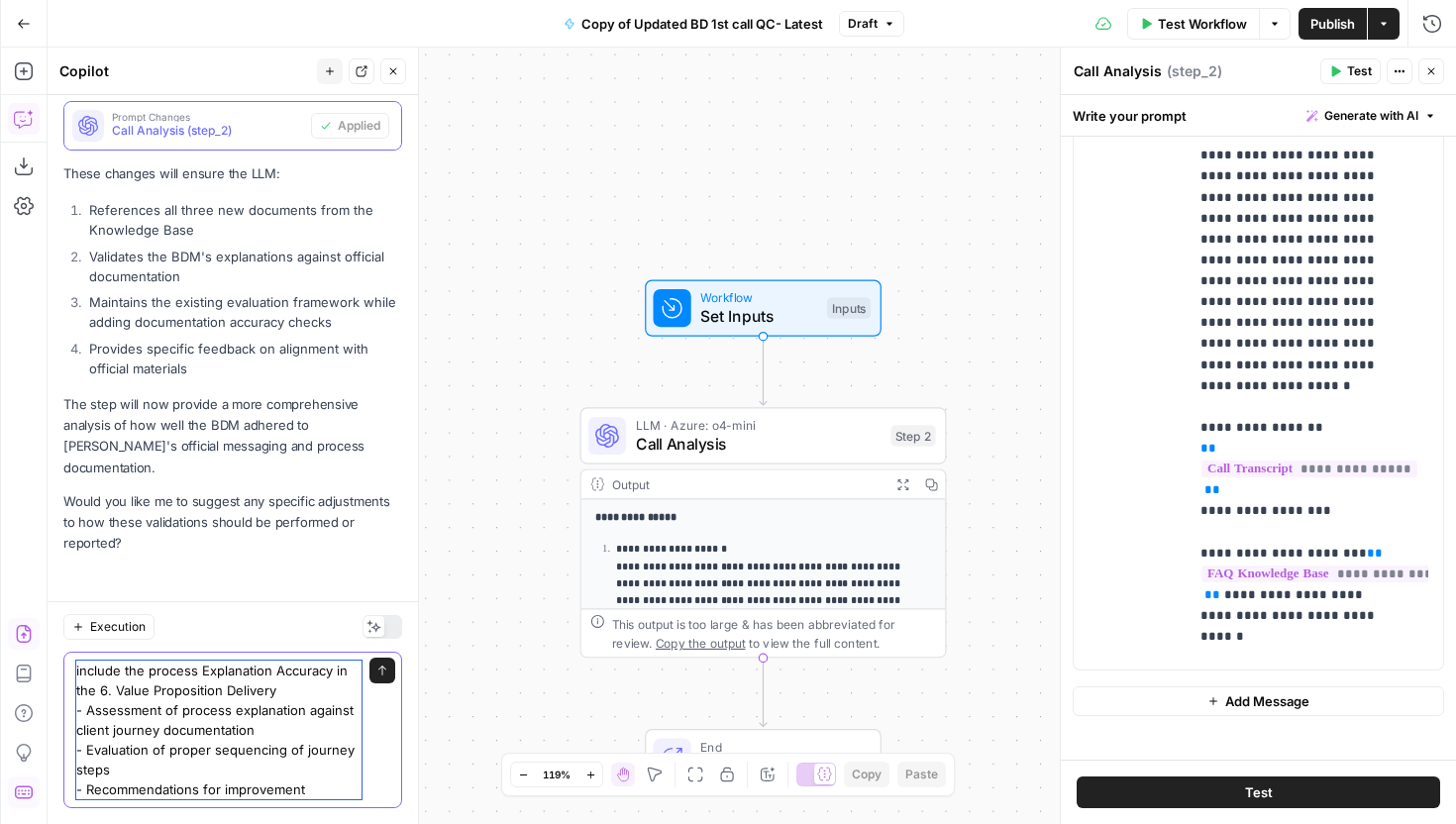 click on "include the process Explanation Accuracy in the 6. Value Proposition Delivery
- Assessment of process explanation against client journey documentation
- Evaluation of proper sequencing of journey steps
- Recommendations for improvement" at bounding box center [219, 730] 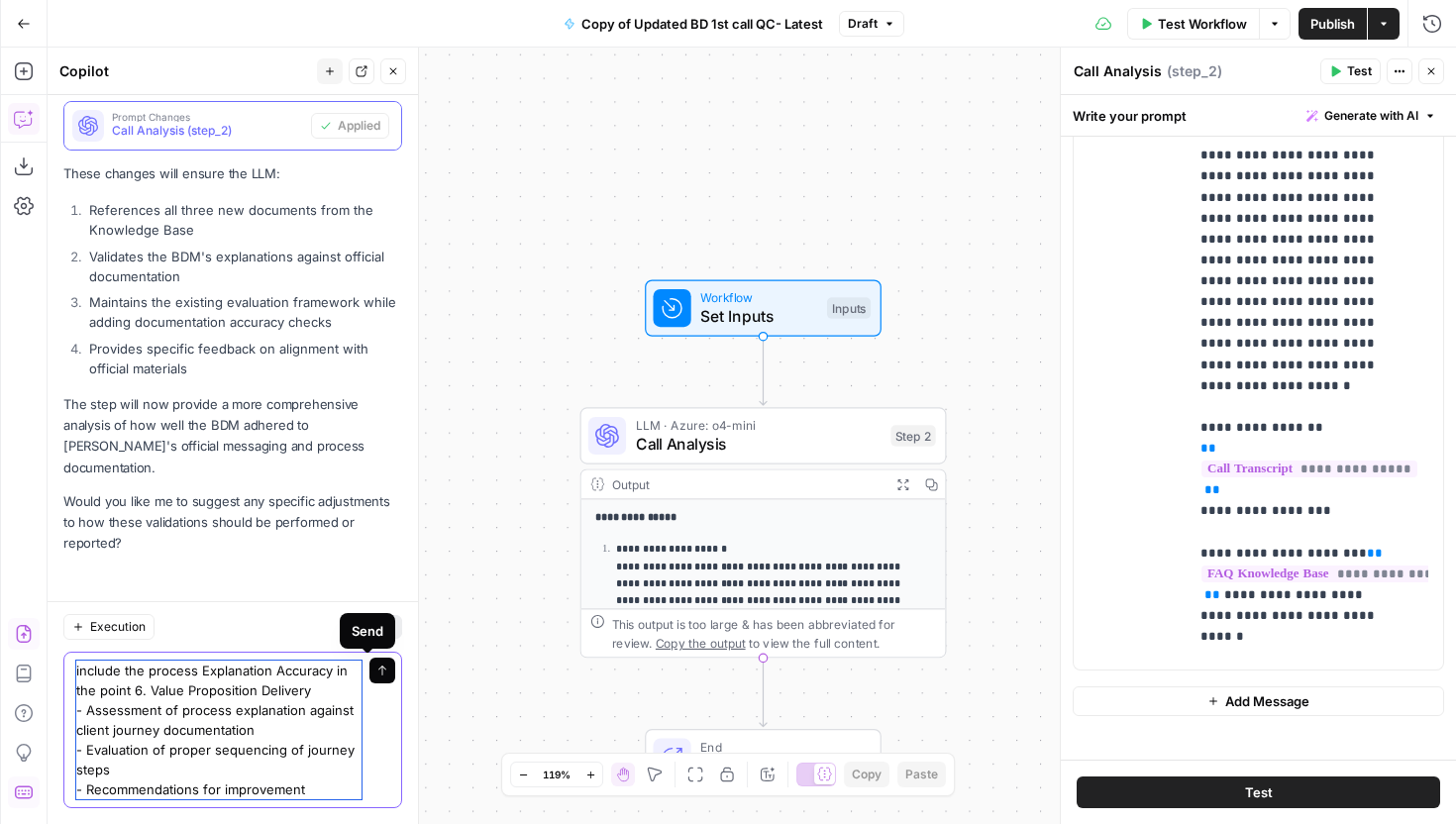 type on "include the process Explanation Accuracy in the point 6. Value Proposition Delivery
- Assessment of process explanation against client journey documentation
- Evaluation of proper sequencing of journey steps
- Recommendations for improvement" 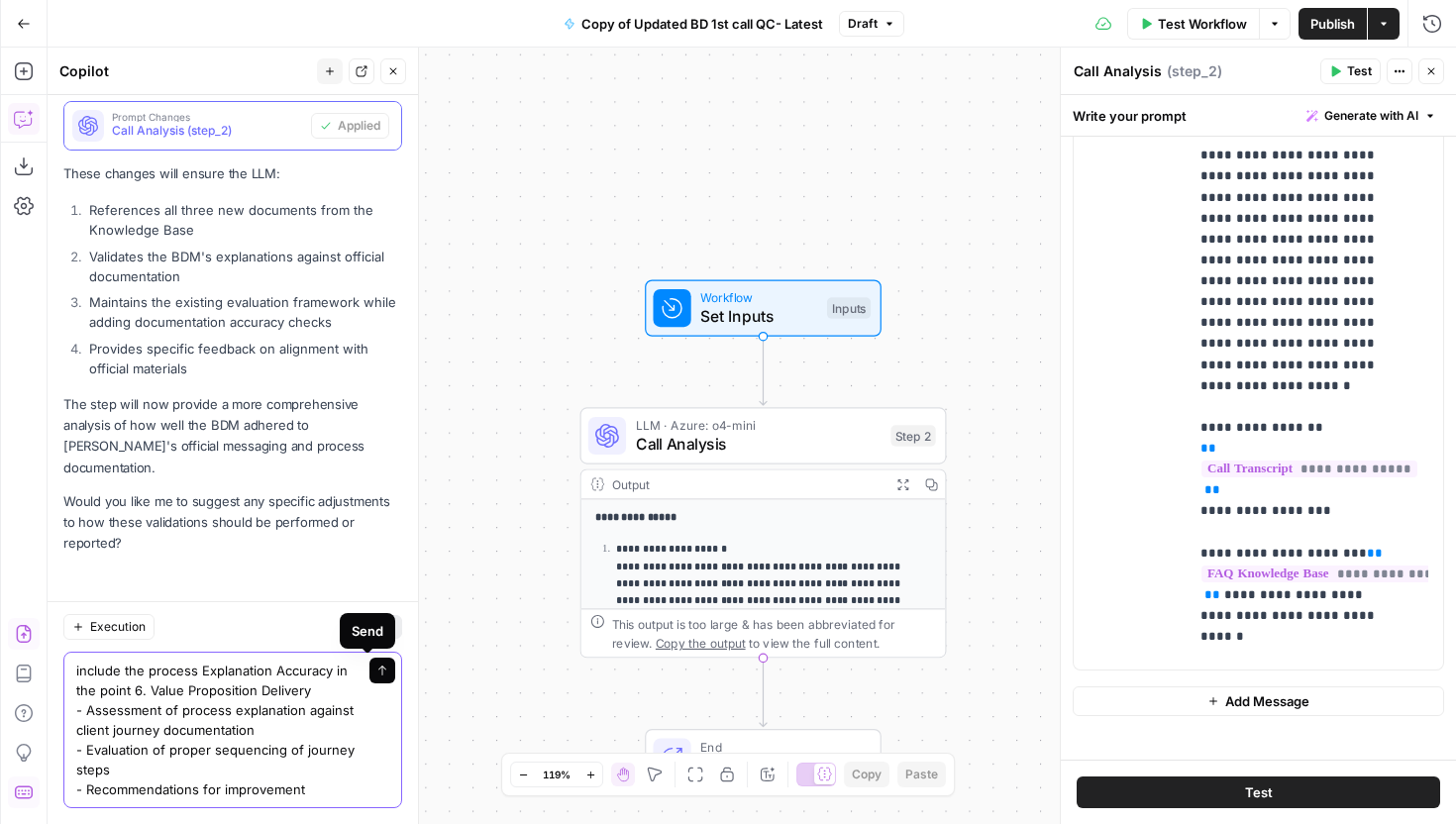 click 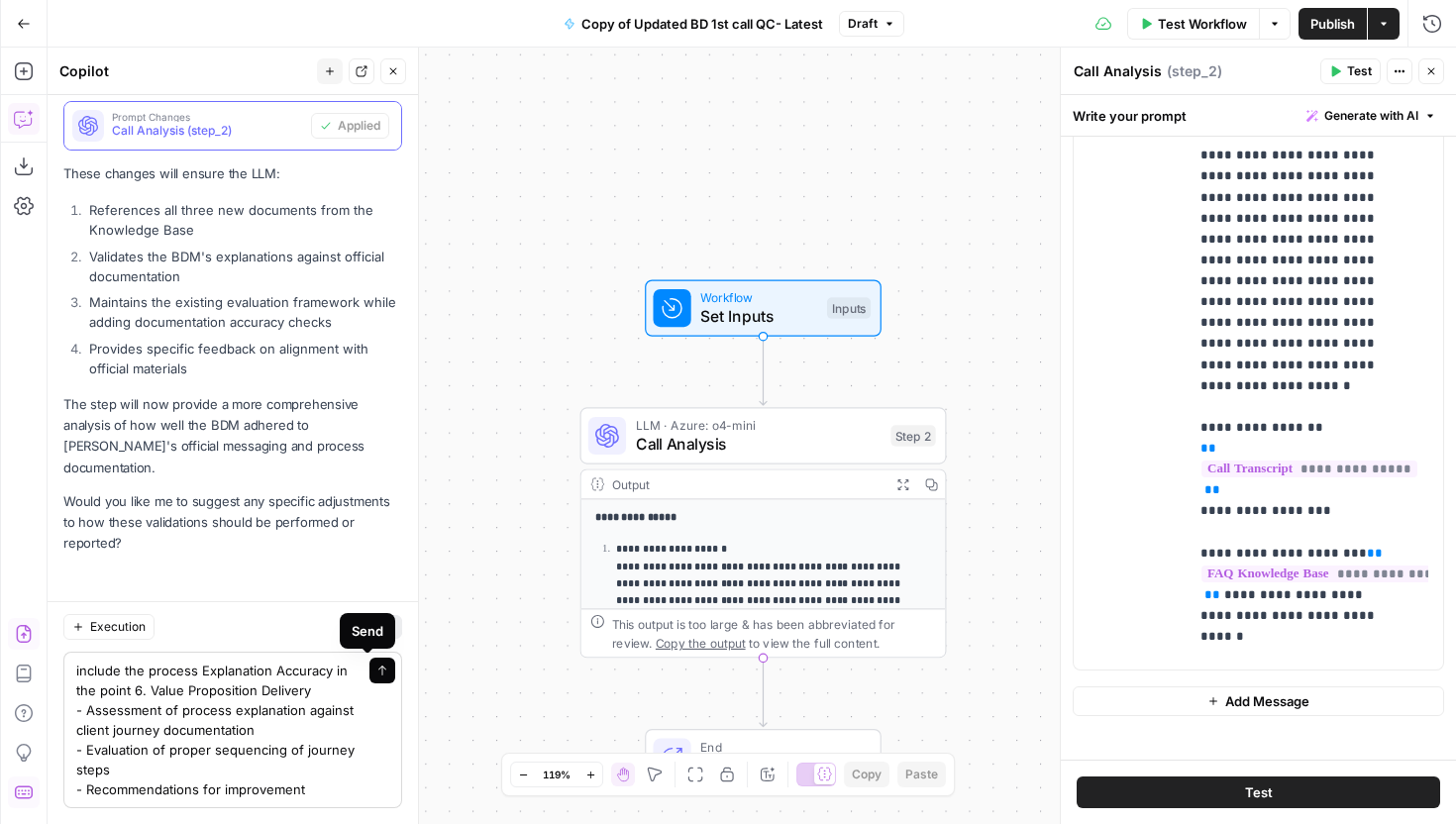 type 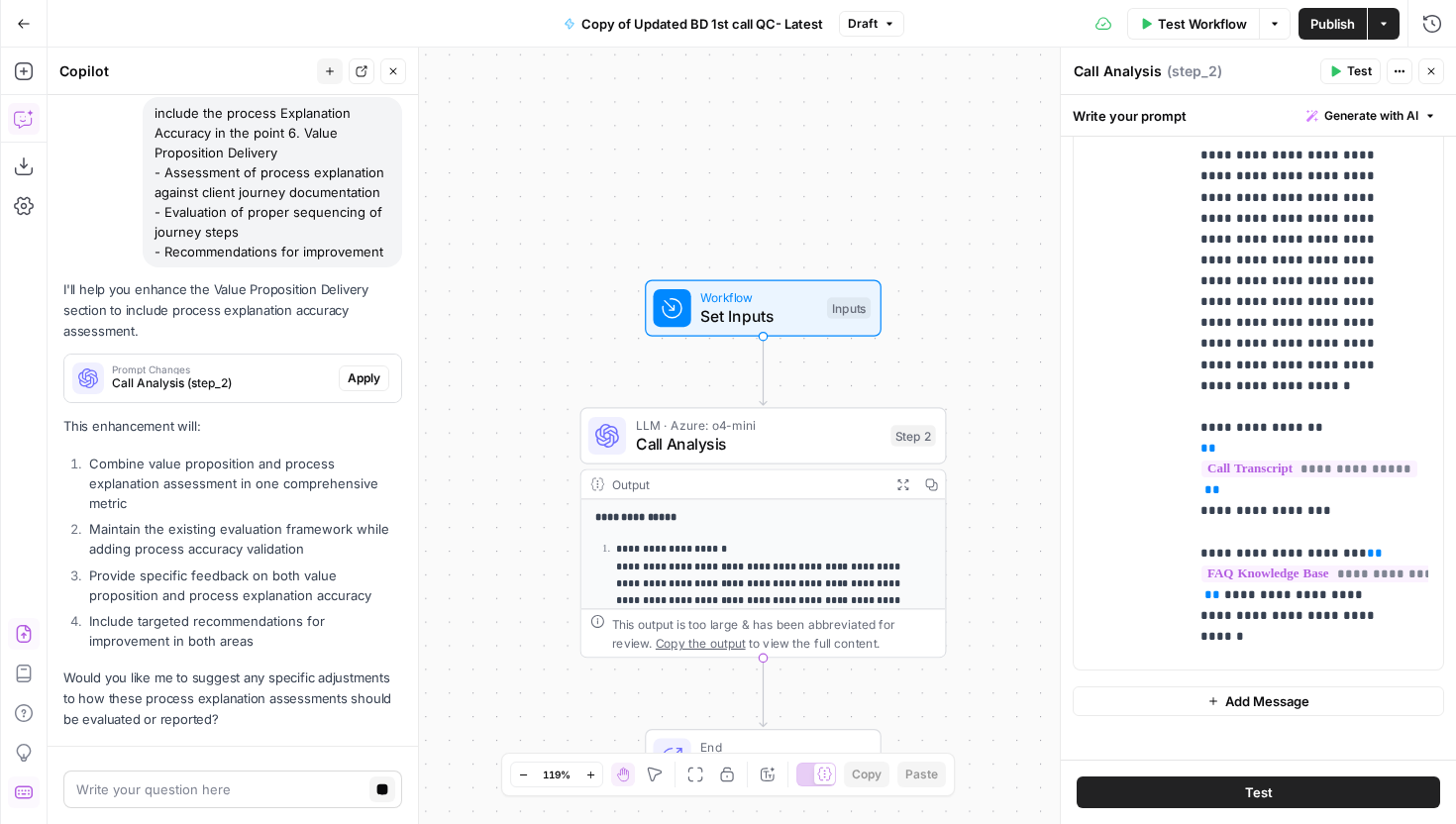 scroll, scrollTop: 2955, scrollLeft: 0, axis: vertical 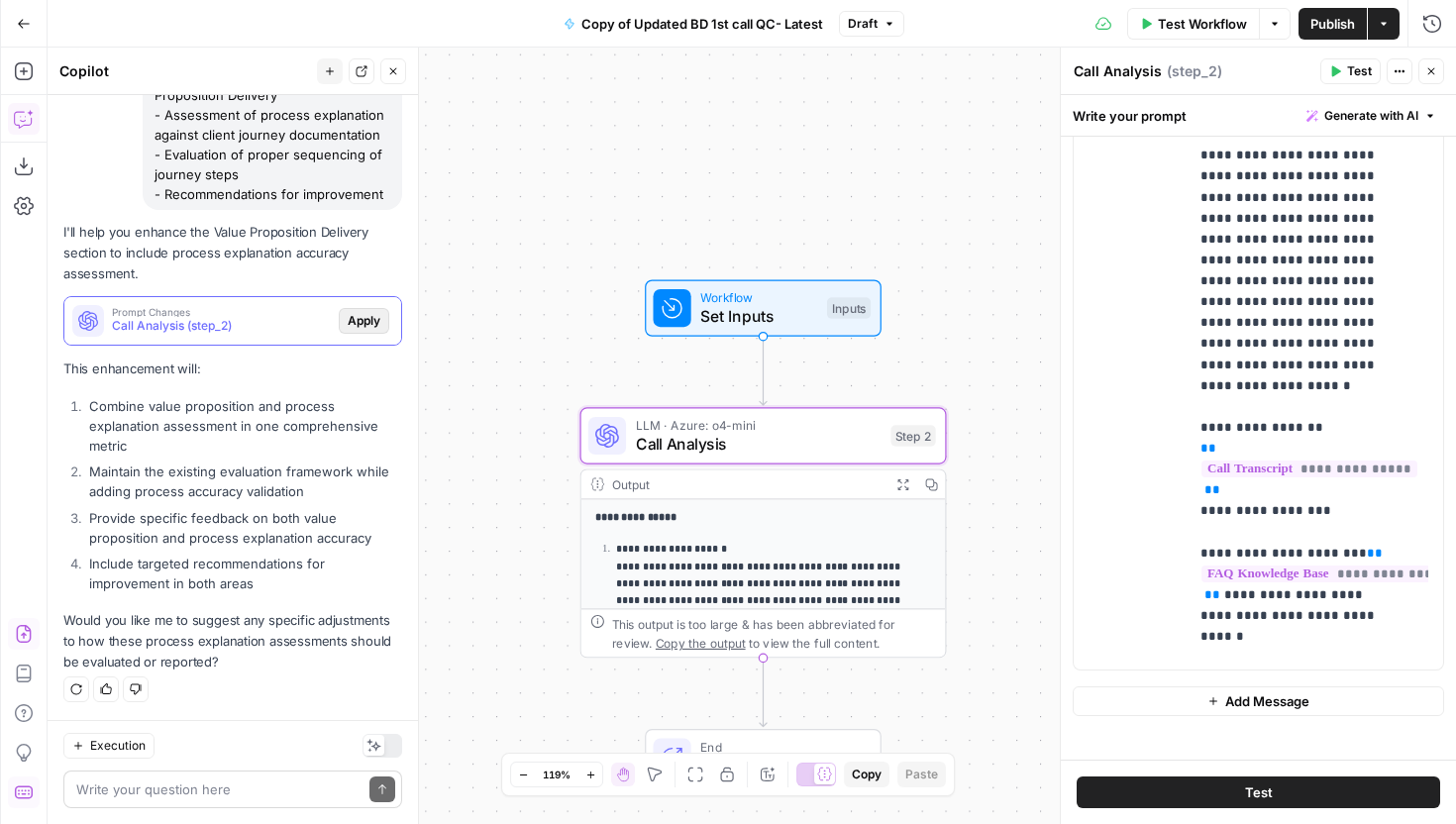 click on "Apply" at bounding box center [364, 321] 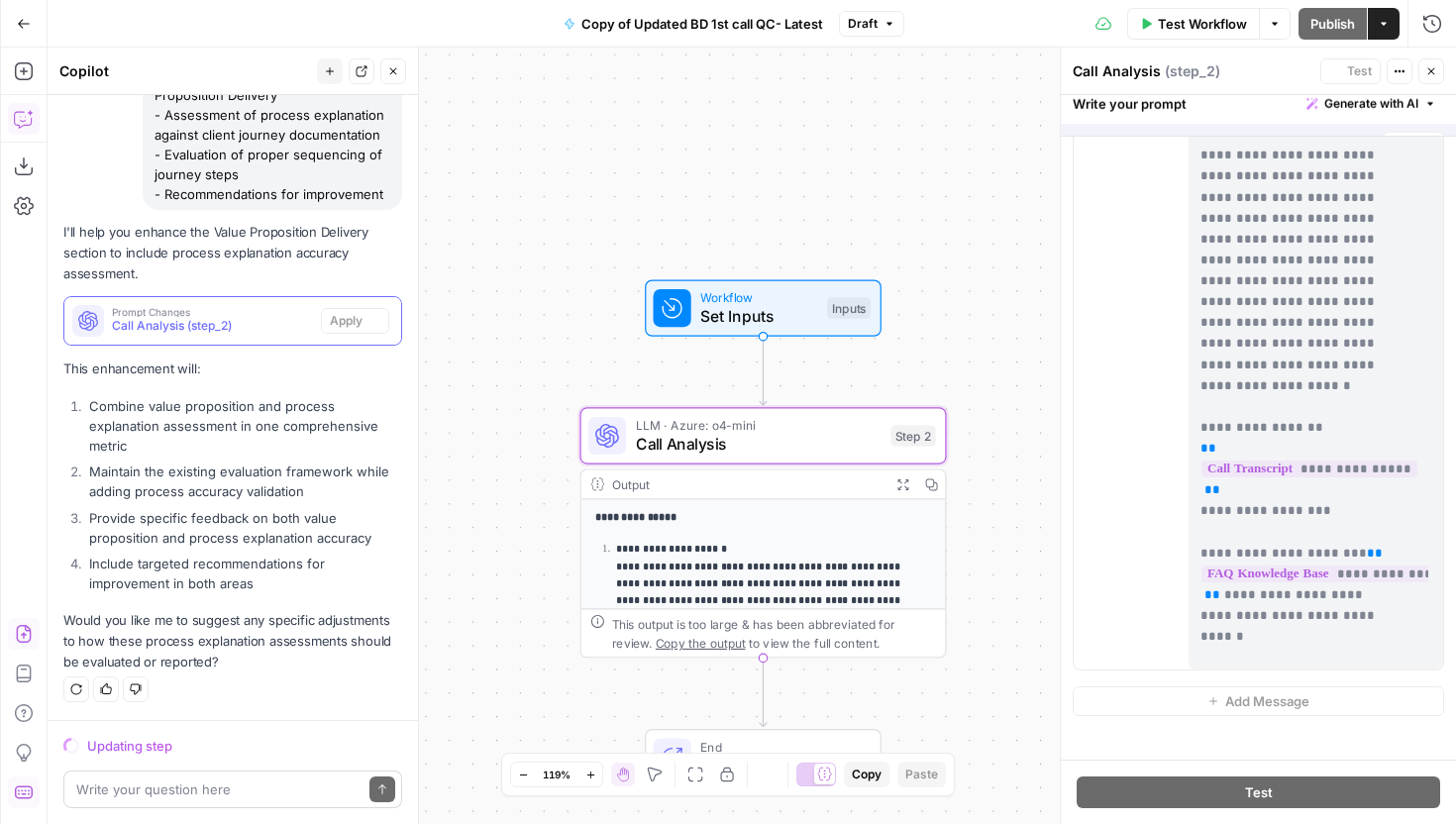 scroll, scrollTop: 2860, scrollLeft: 0, axis: vertical 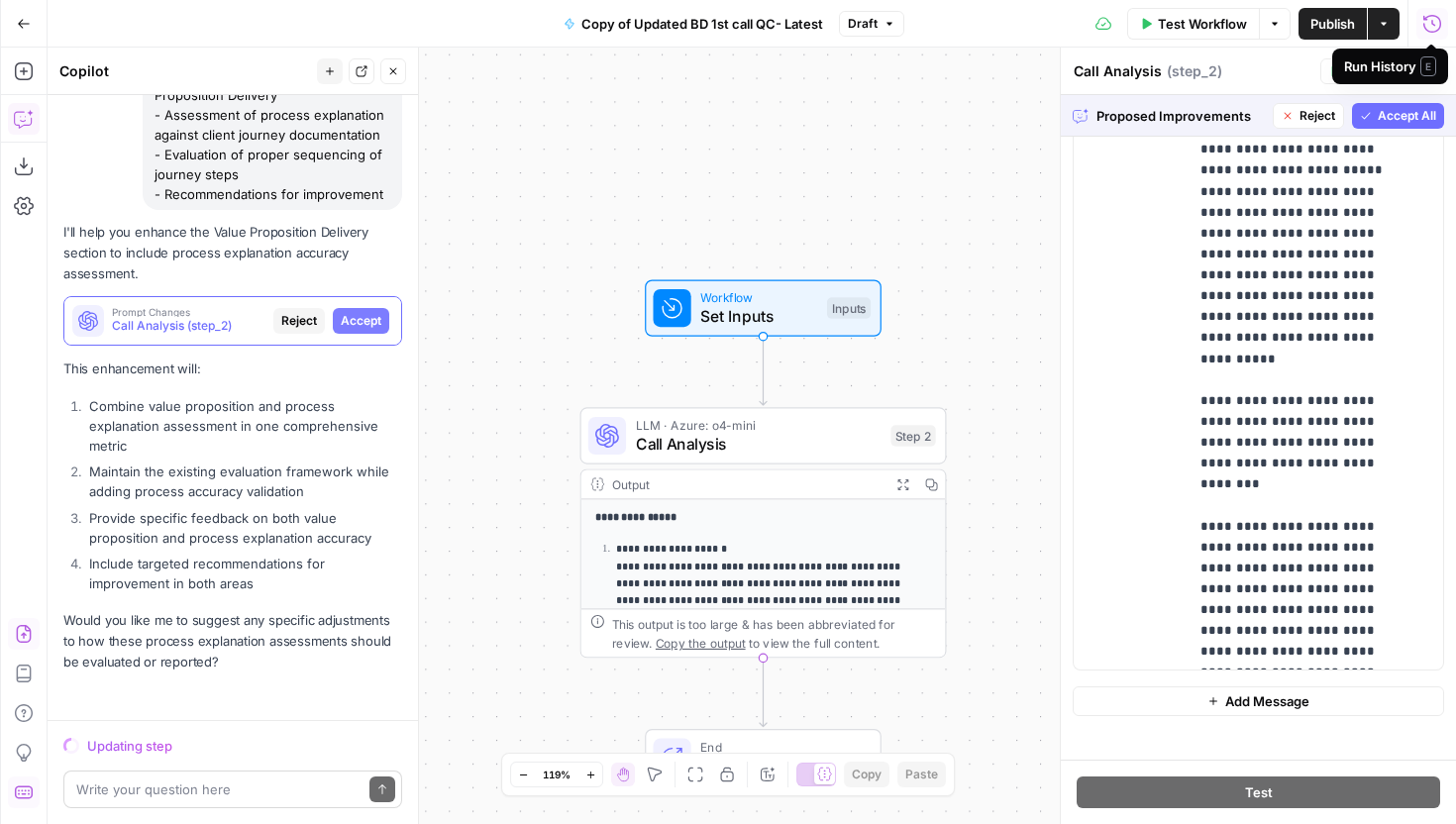 click on "Accept All" at bounding box center [1406, 116] 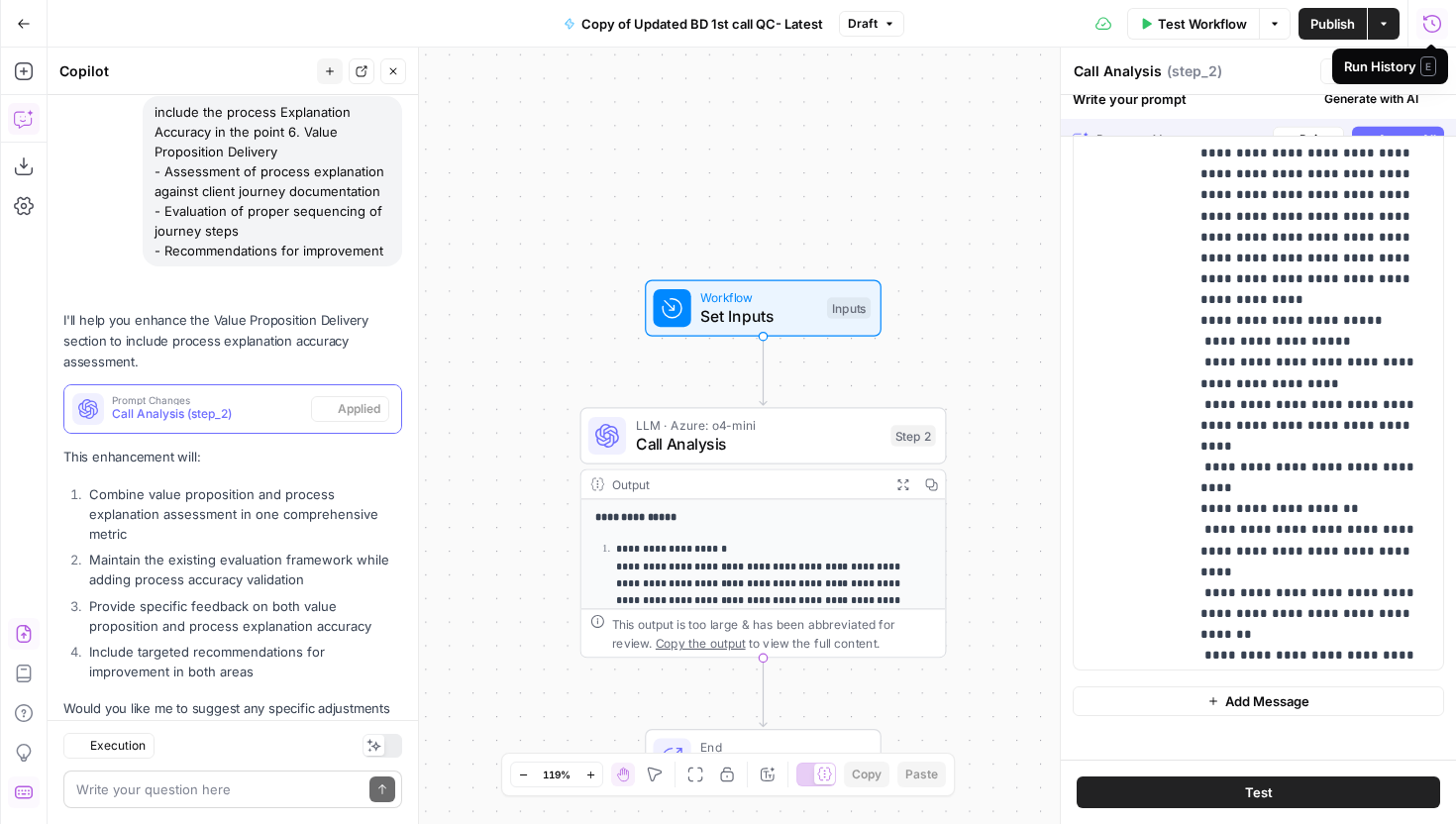 scroll, scrollTop: 2987, scrollLeft: 0, axis: vertical 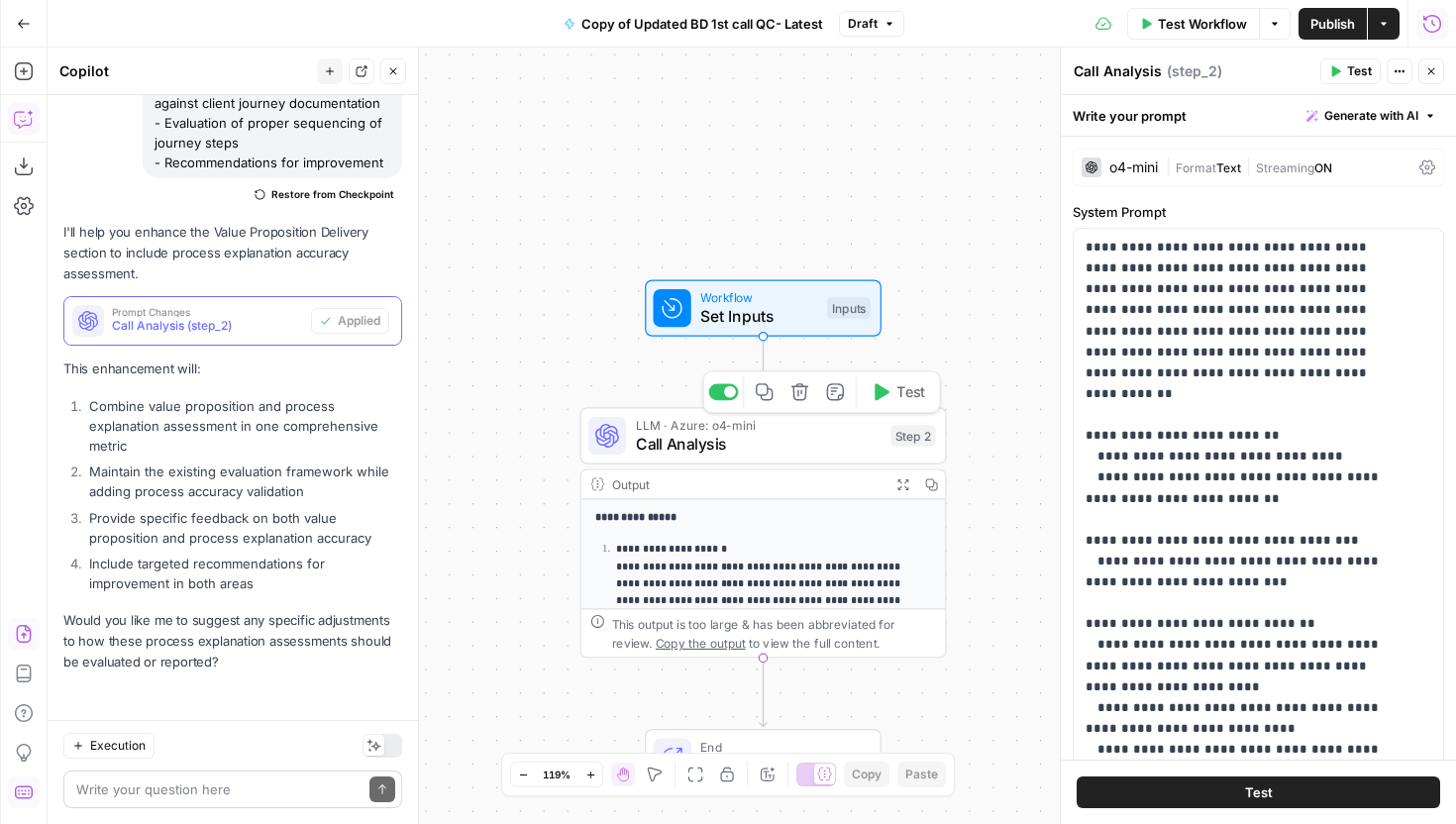 click on "Call Analysis" at bounding box center [759, 444] 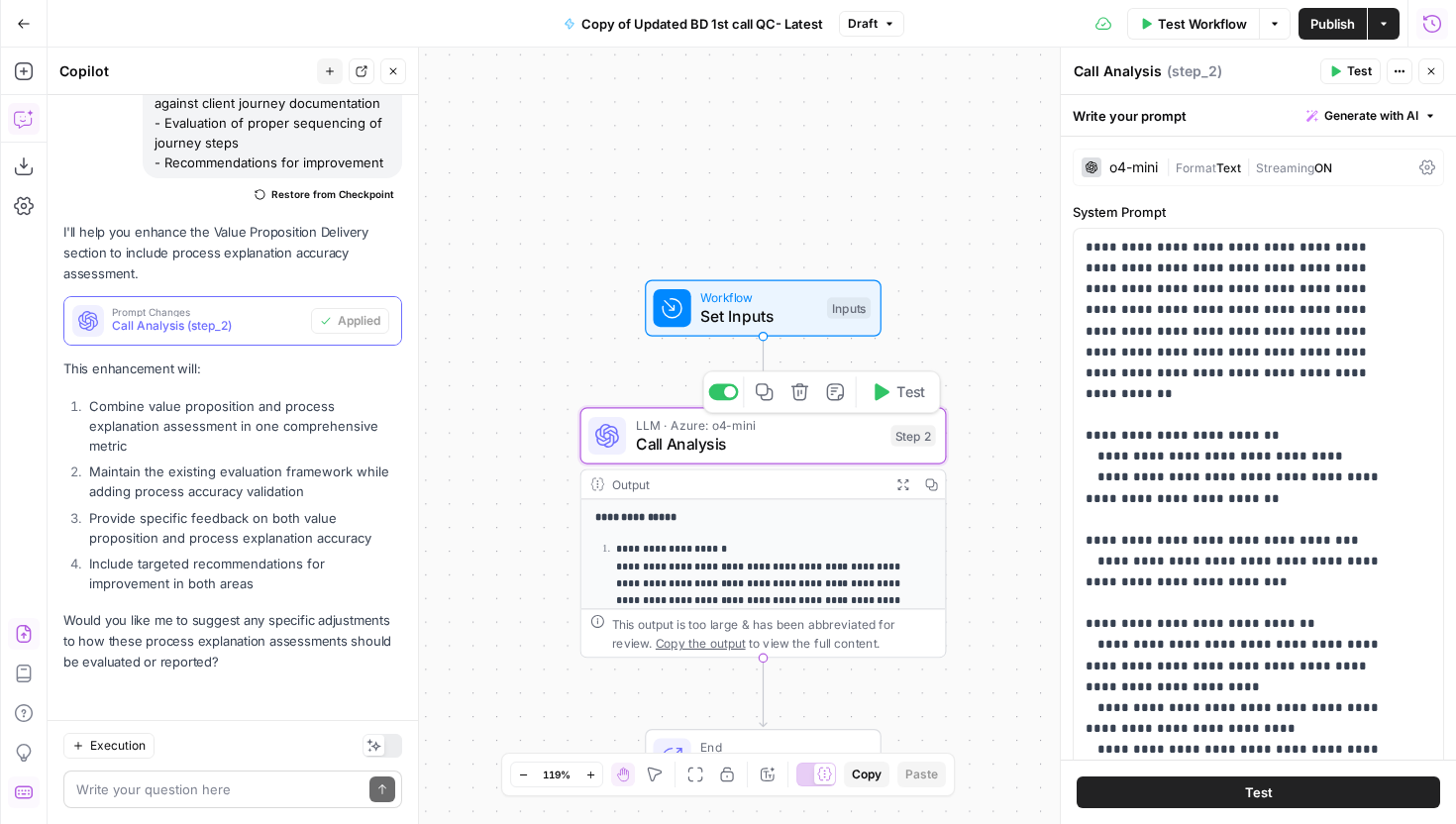 click on "LLM · Azure: o4-mini Call Analysis Step 2 Copy step Delete step Add Note Test" at bounding box center [762, 436] 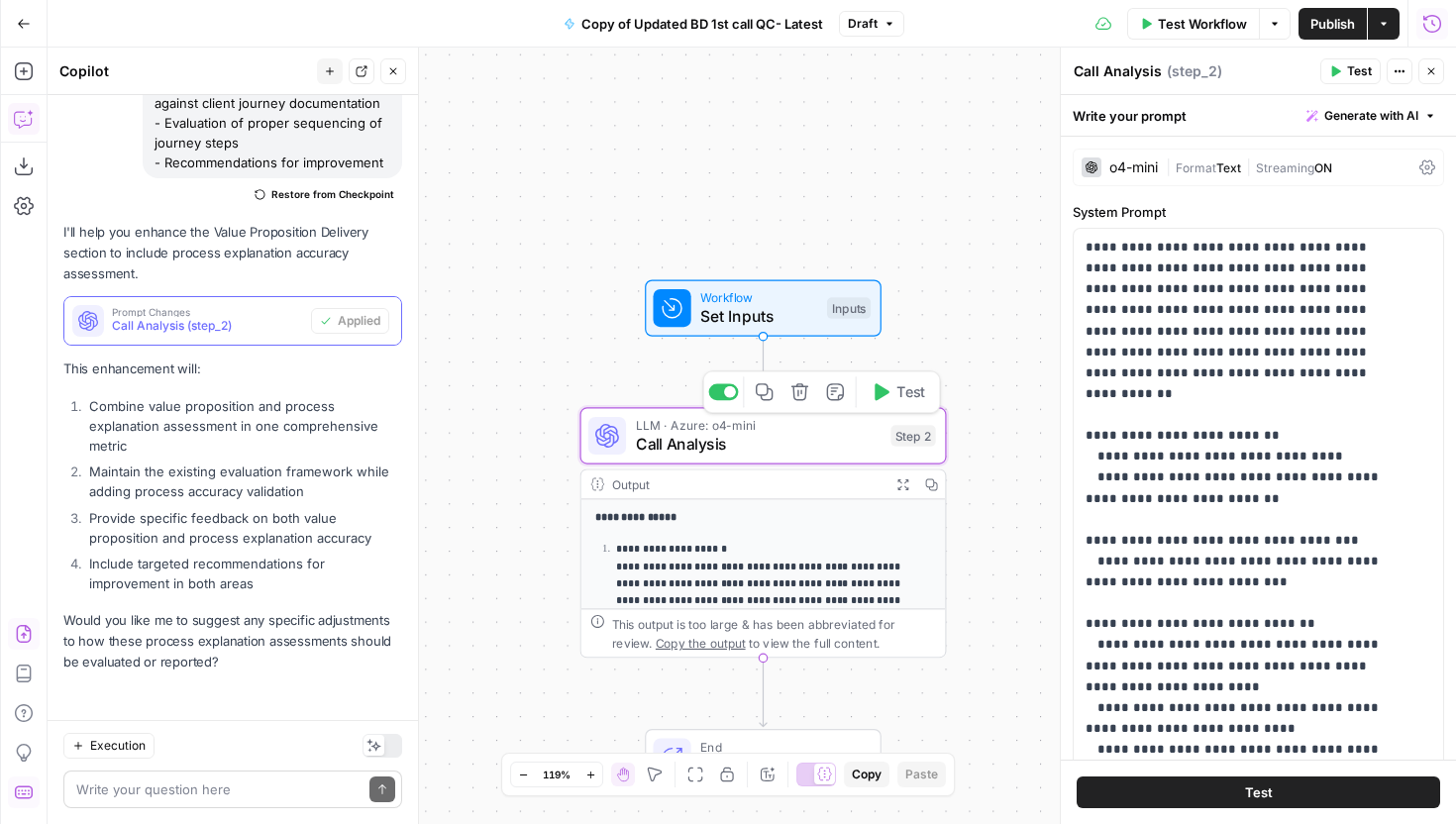 click 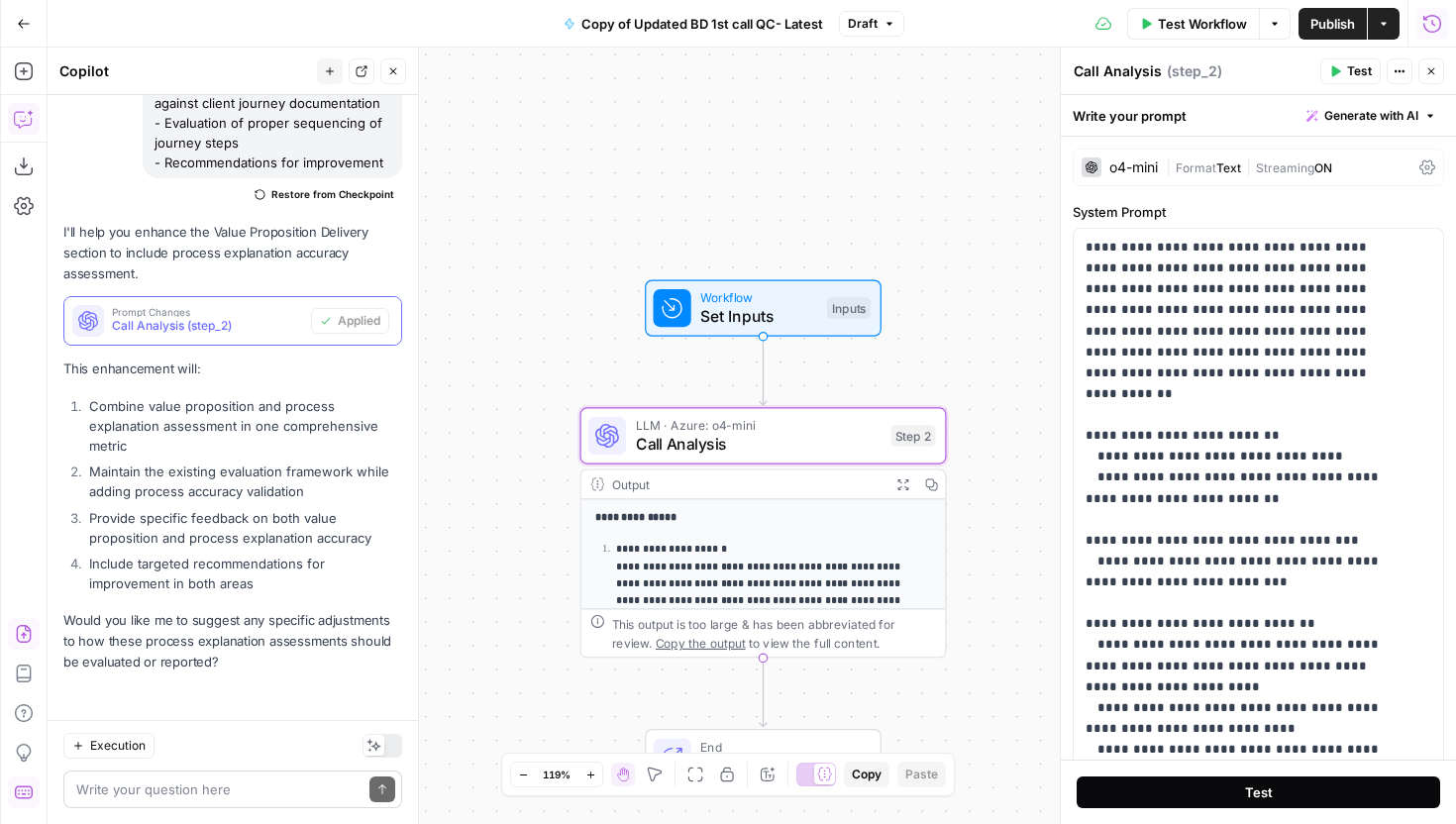 click on "Test" at bounding box center (1258, 792) 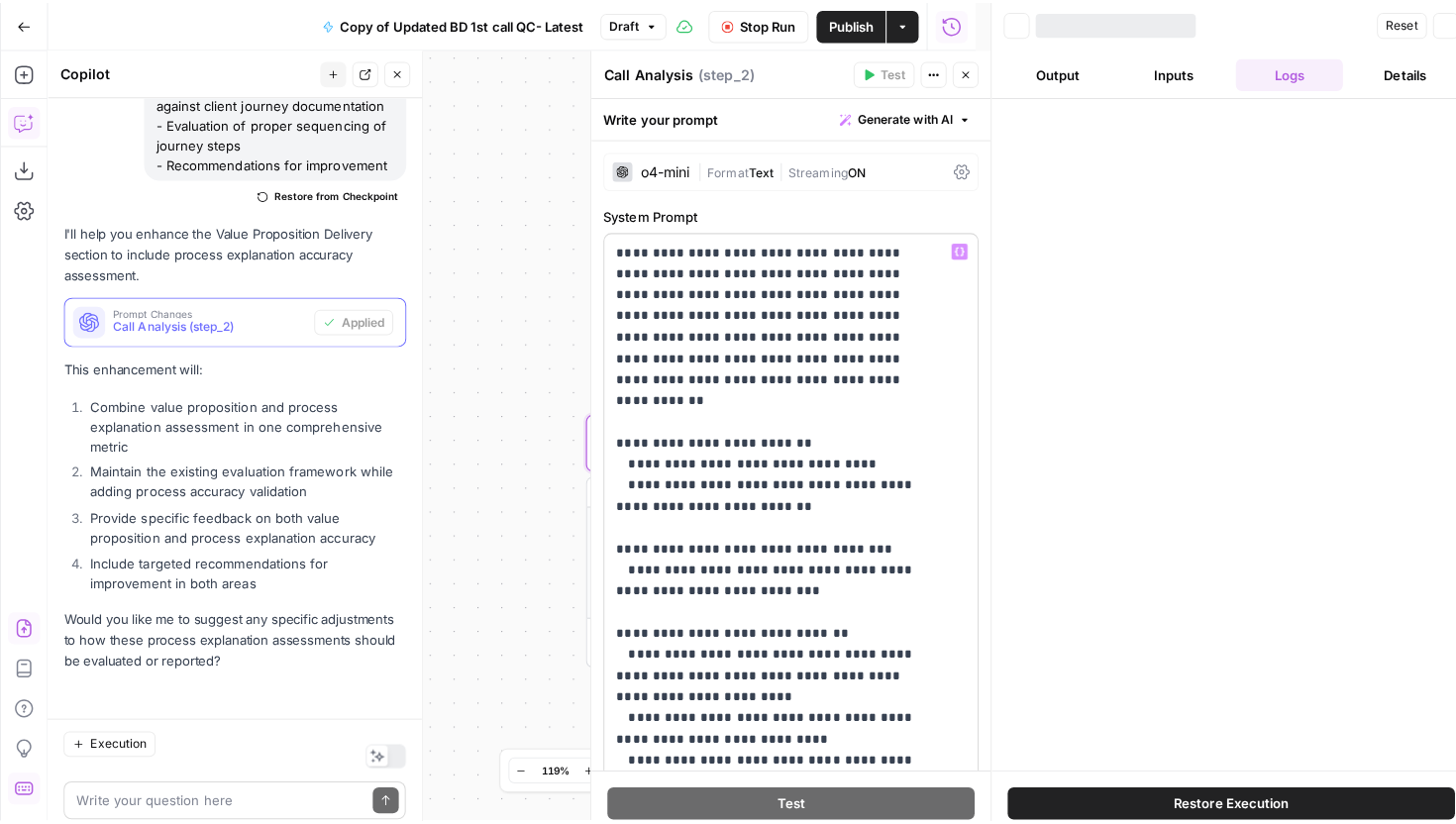 scroll, scrollTop: 2987, scrollLeft: 0, axis: vertical 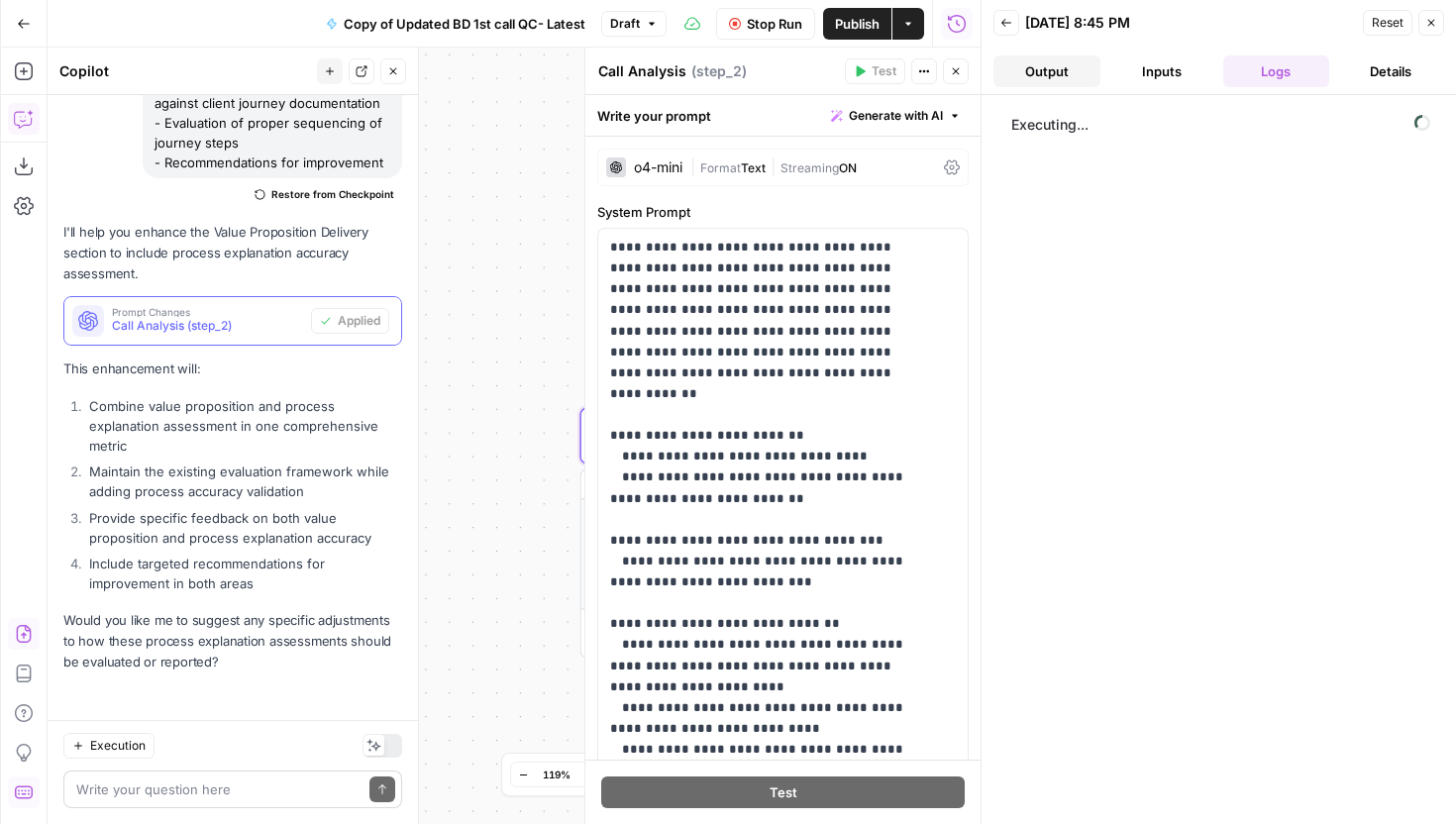 click on "Output" at bounding box center [1047, 71] 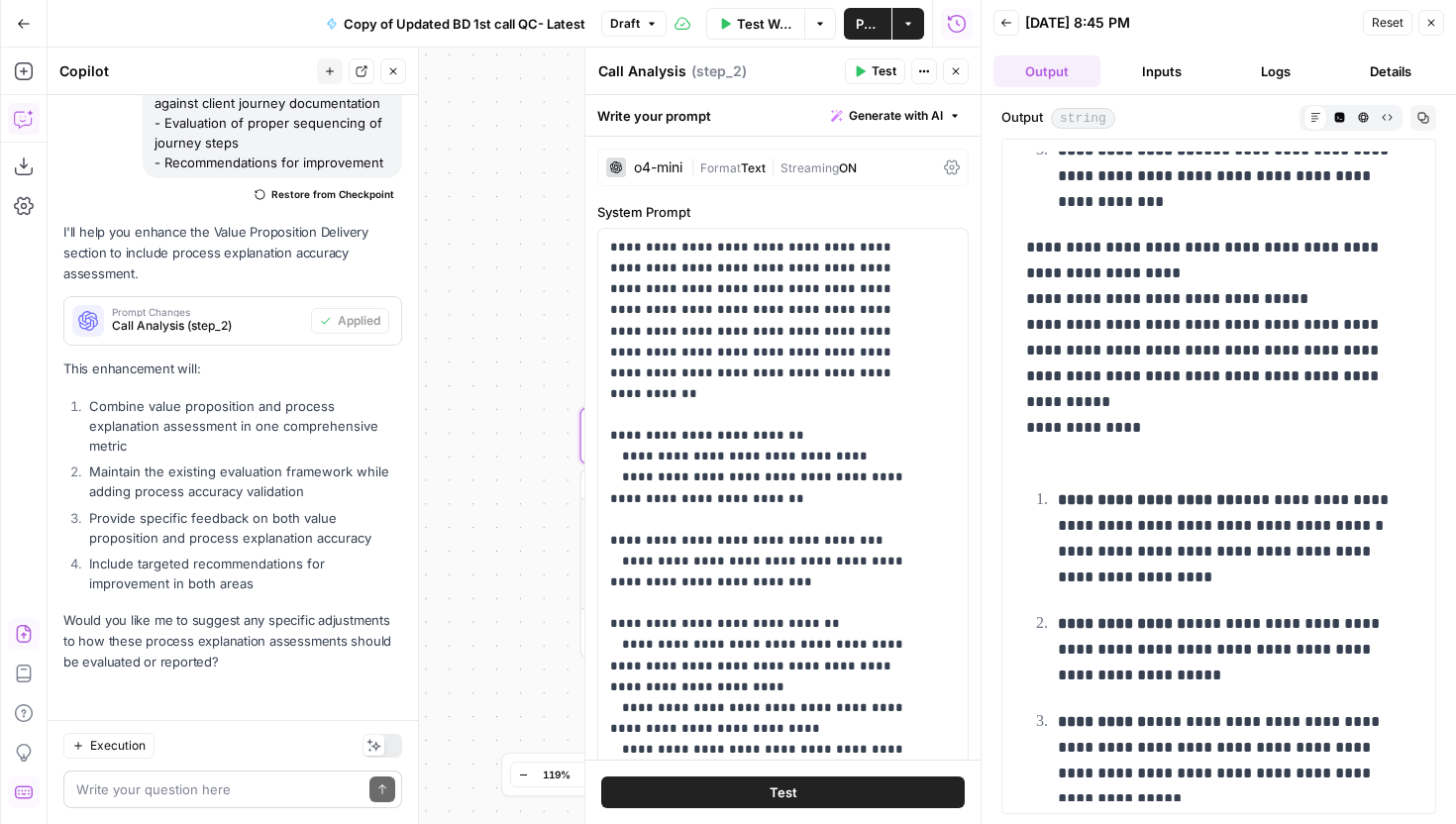scroll, scrollTop: 1236, scrollLeft: 0, axis: vertical 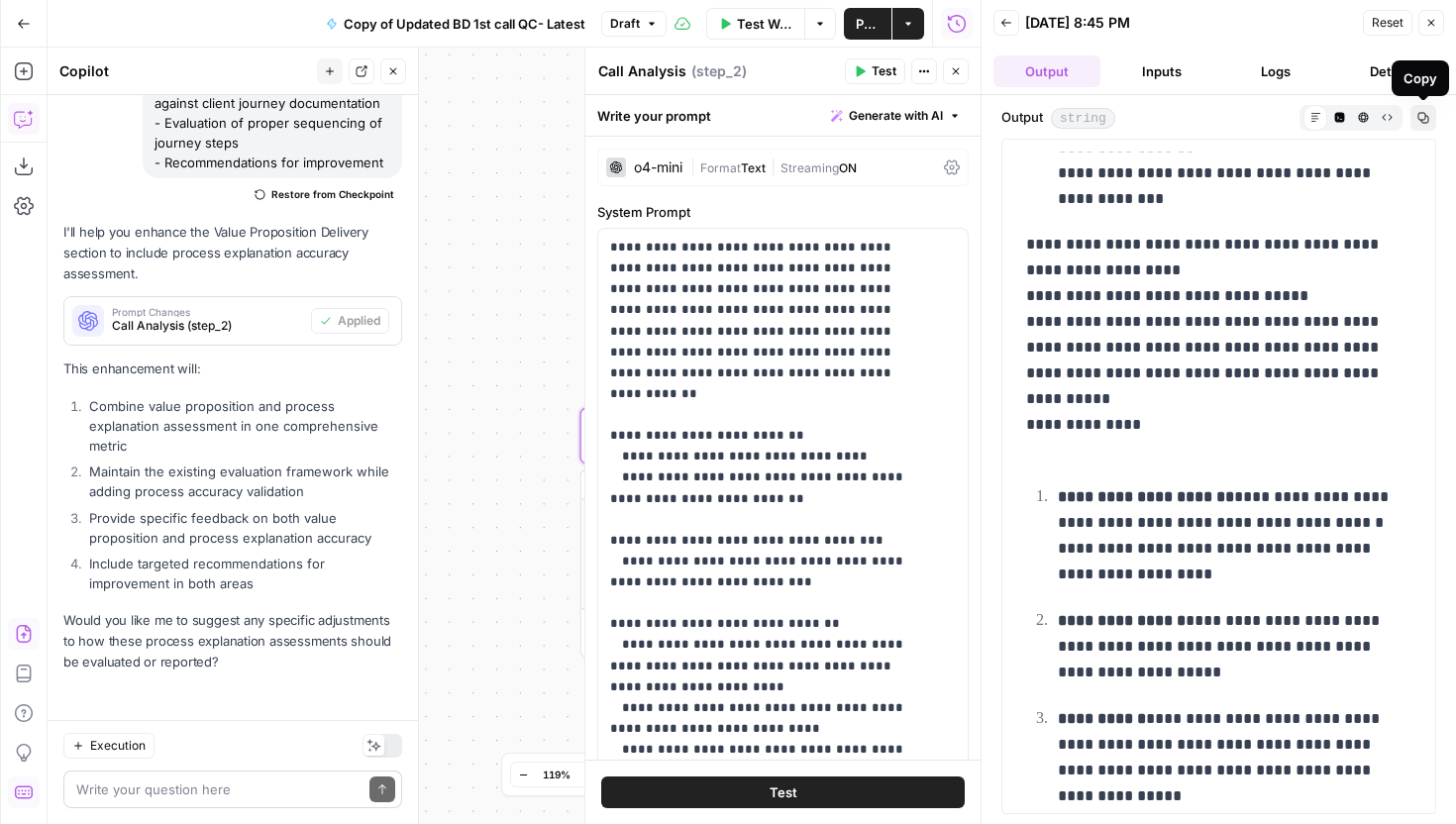 click 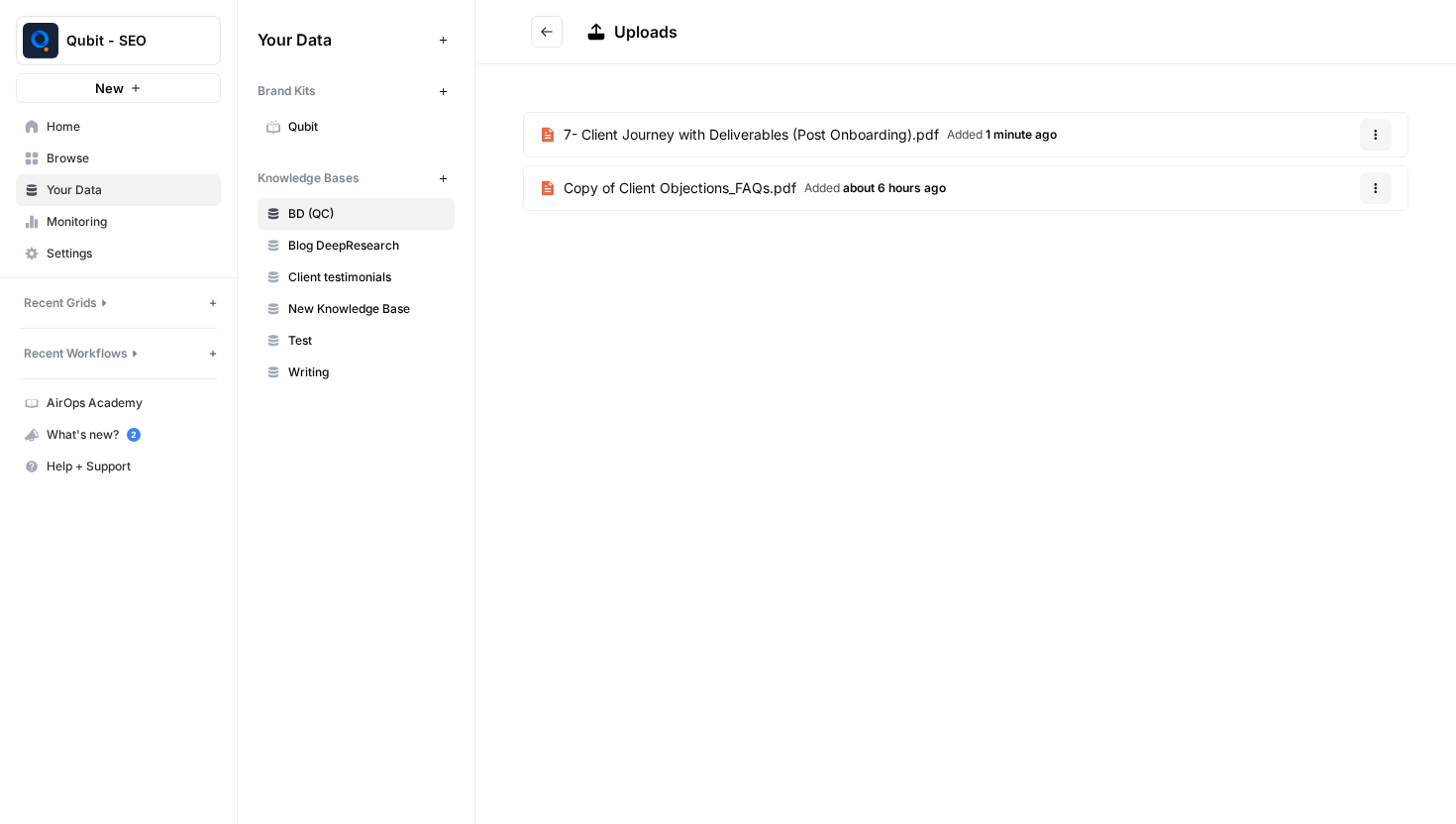 scroll, scrollTop: 0, scrollLeft: 0, axis: both 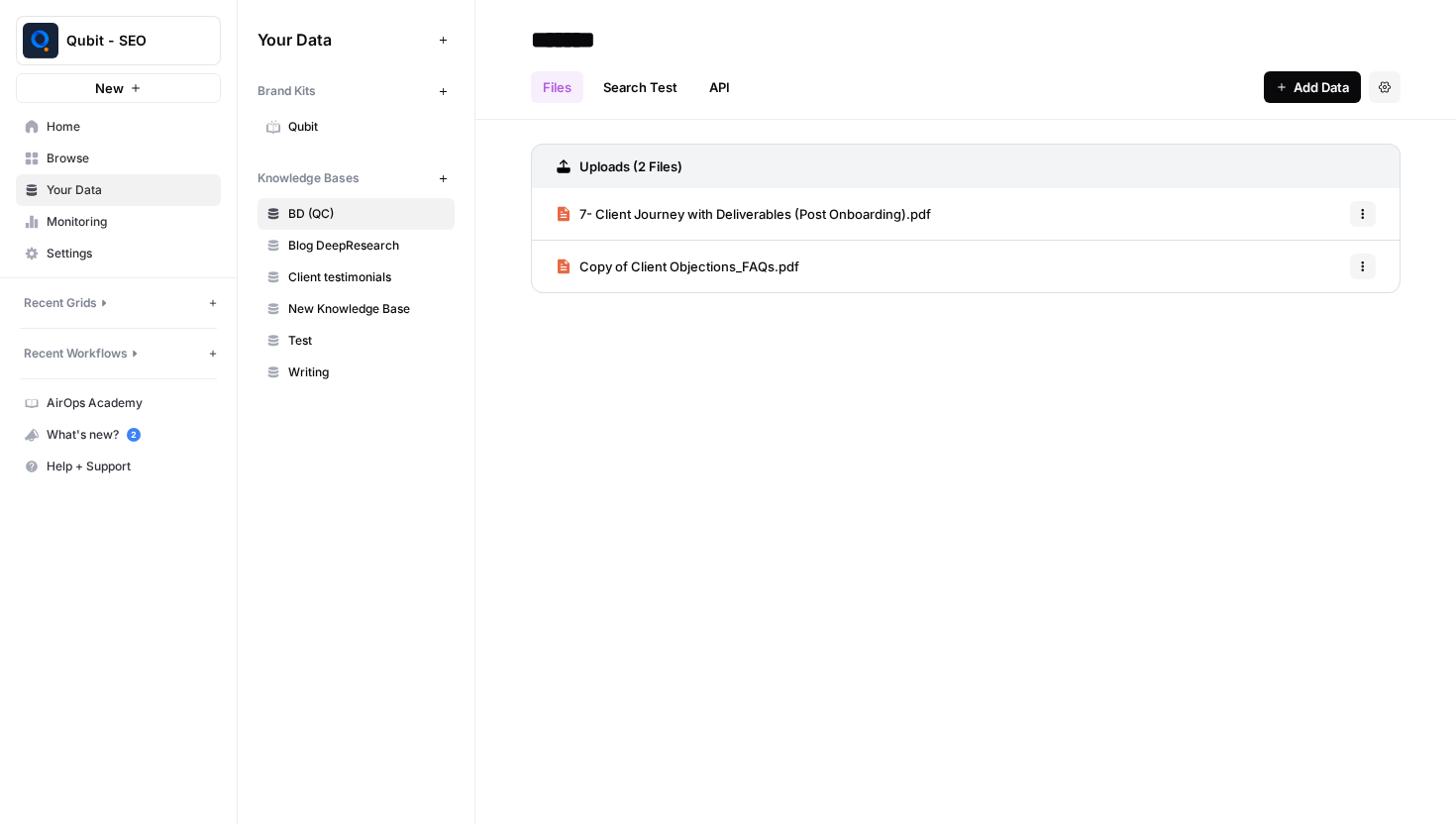 click on "Add Data" at bounding box center [1321, 87] 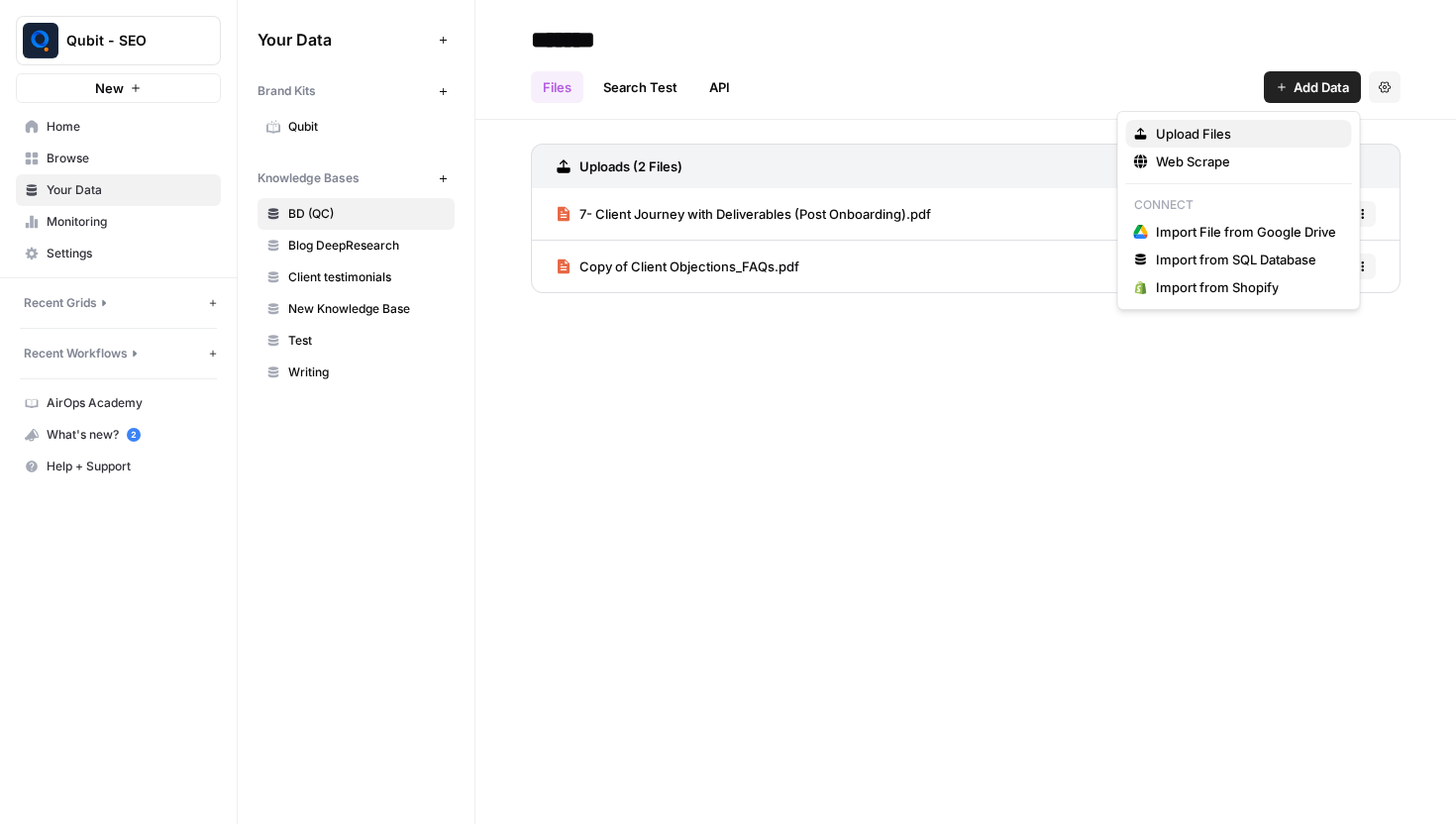 click on "Upload Files" at bounding box center (1194, 134) 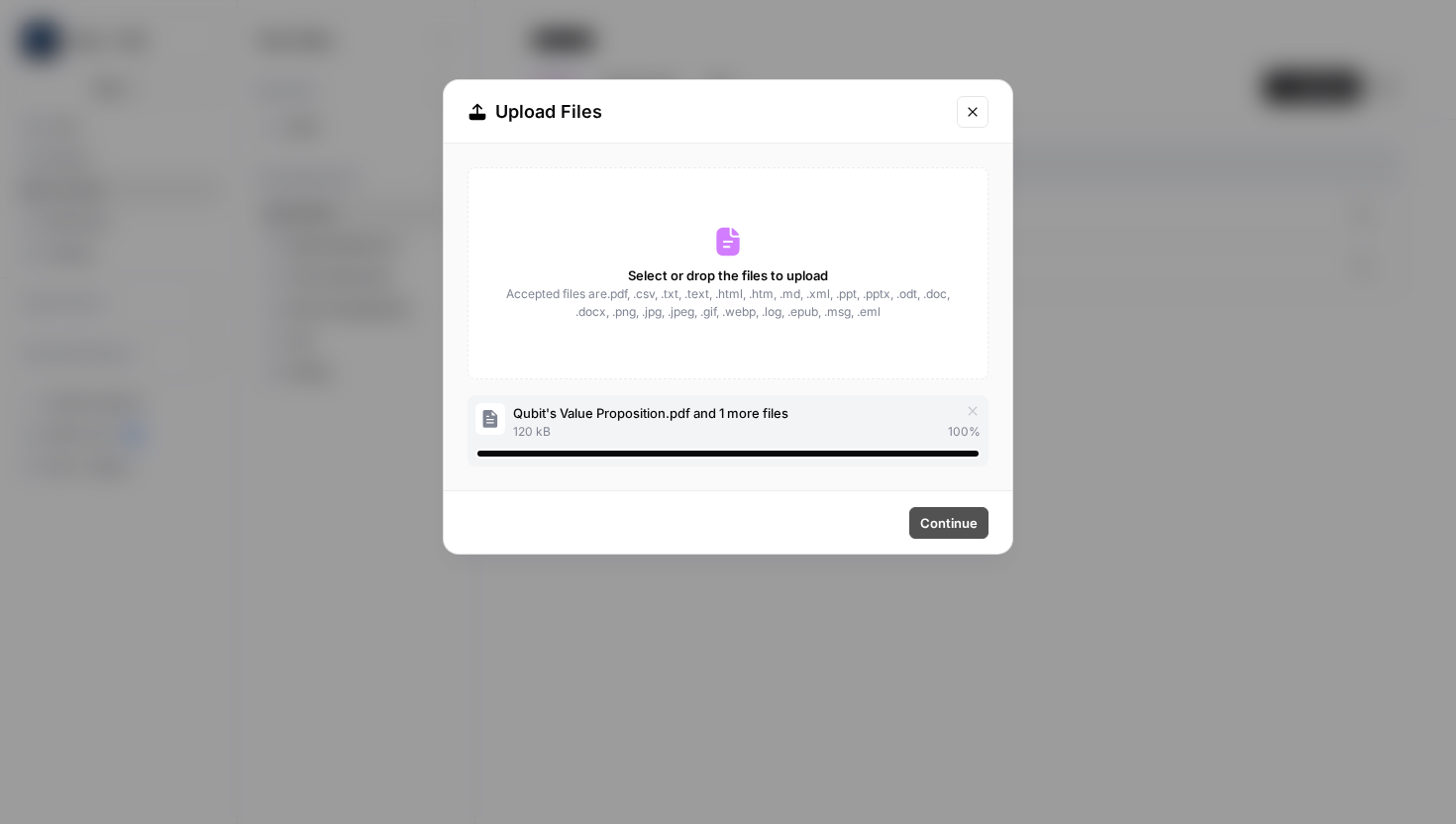 click on "Continue" at bounding box center [949, 523] 